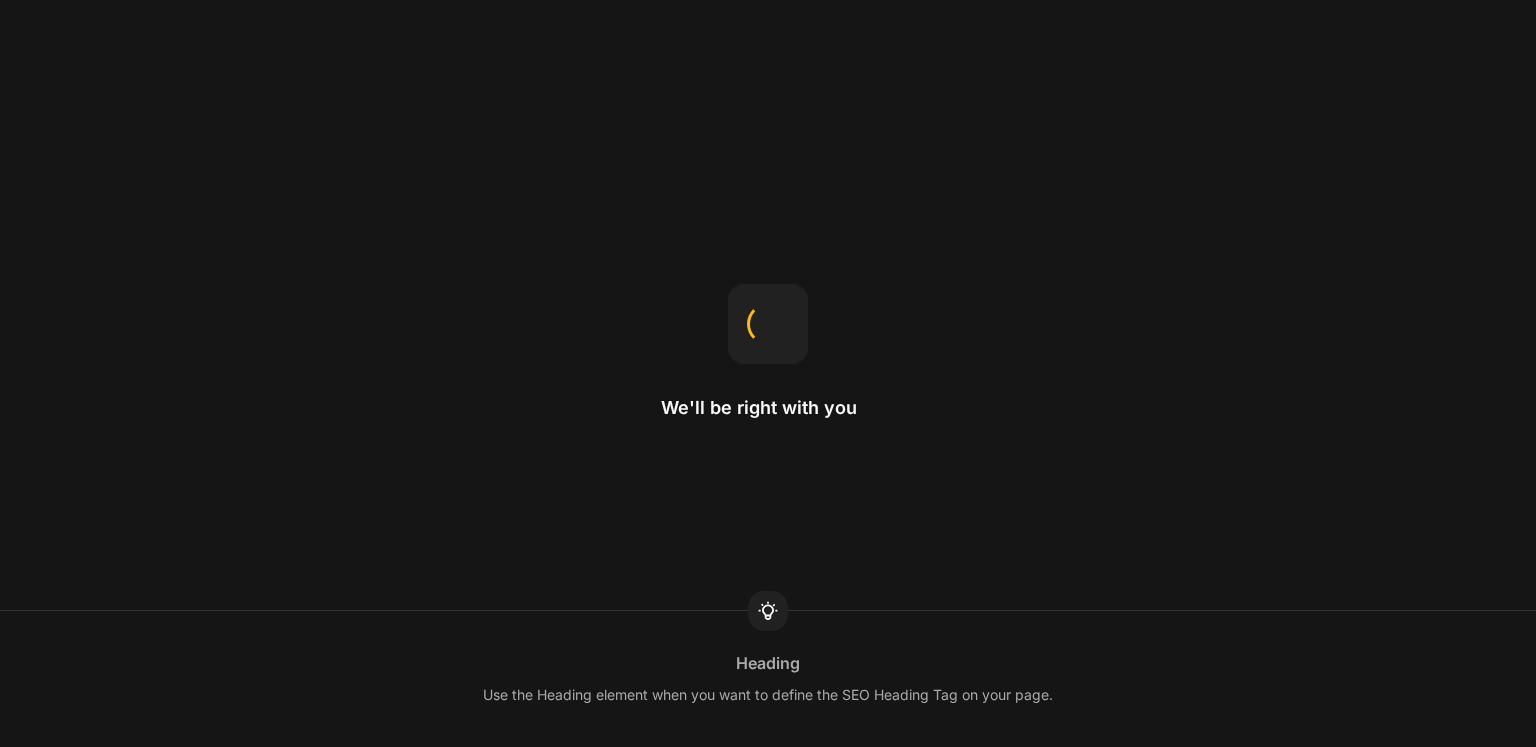 scroll, scrollTop: 0, scrollLeft: 0, axis: both 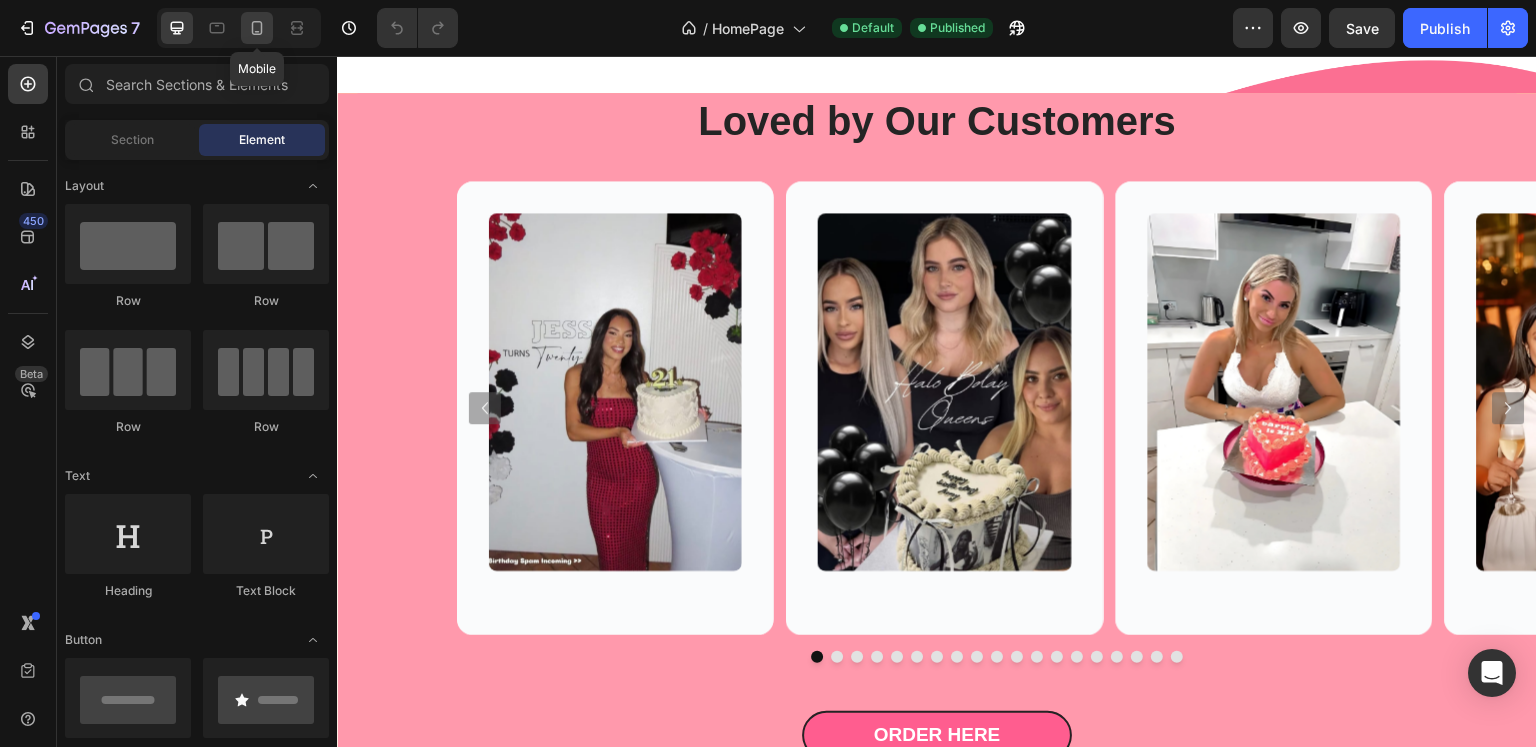 click 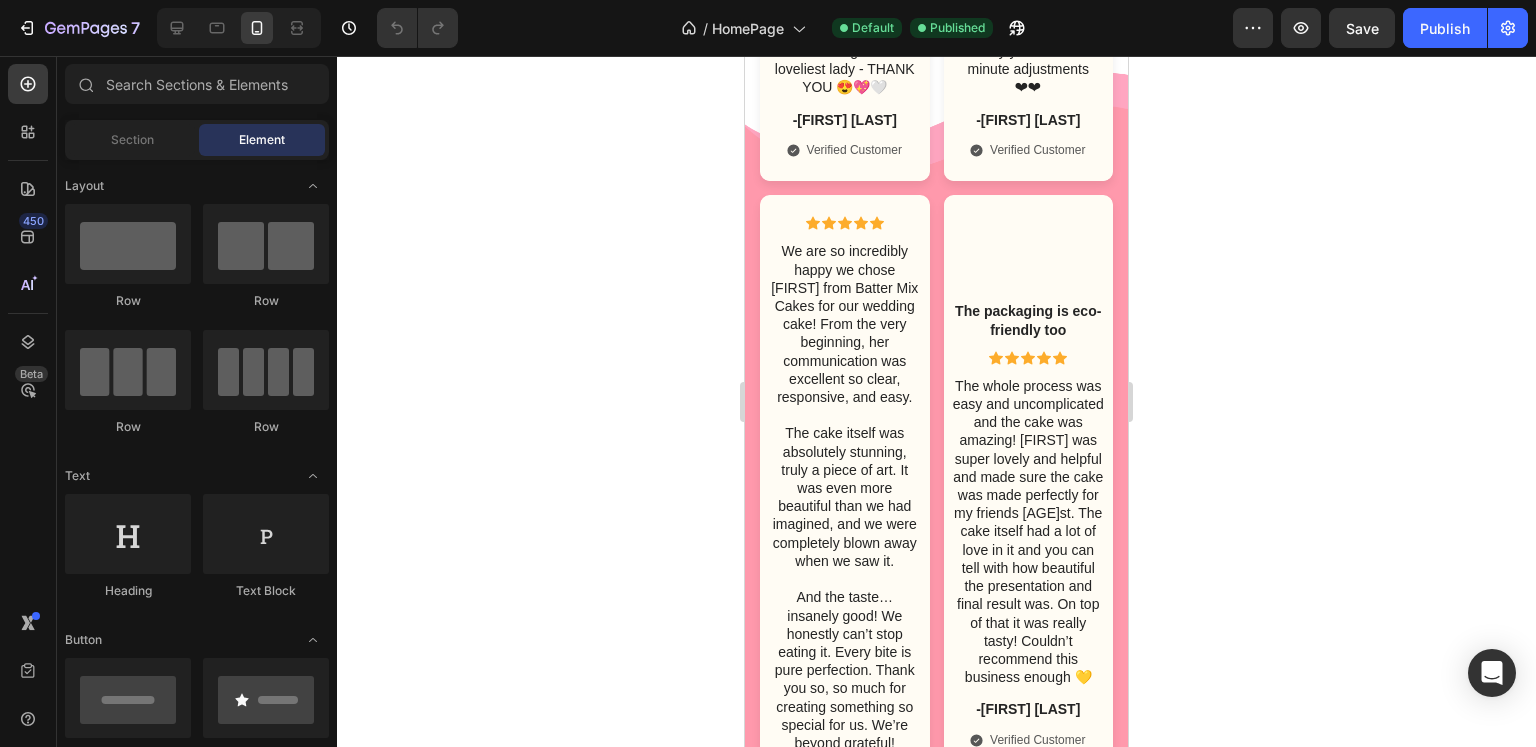 scroll, scrollTop: 9048, scrollLeft: 0, axis: vertical 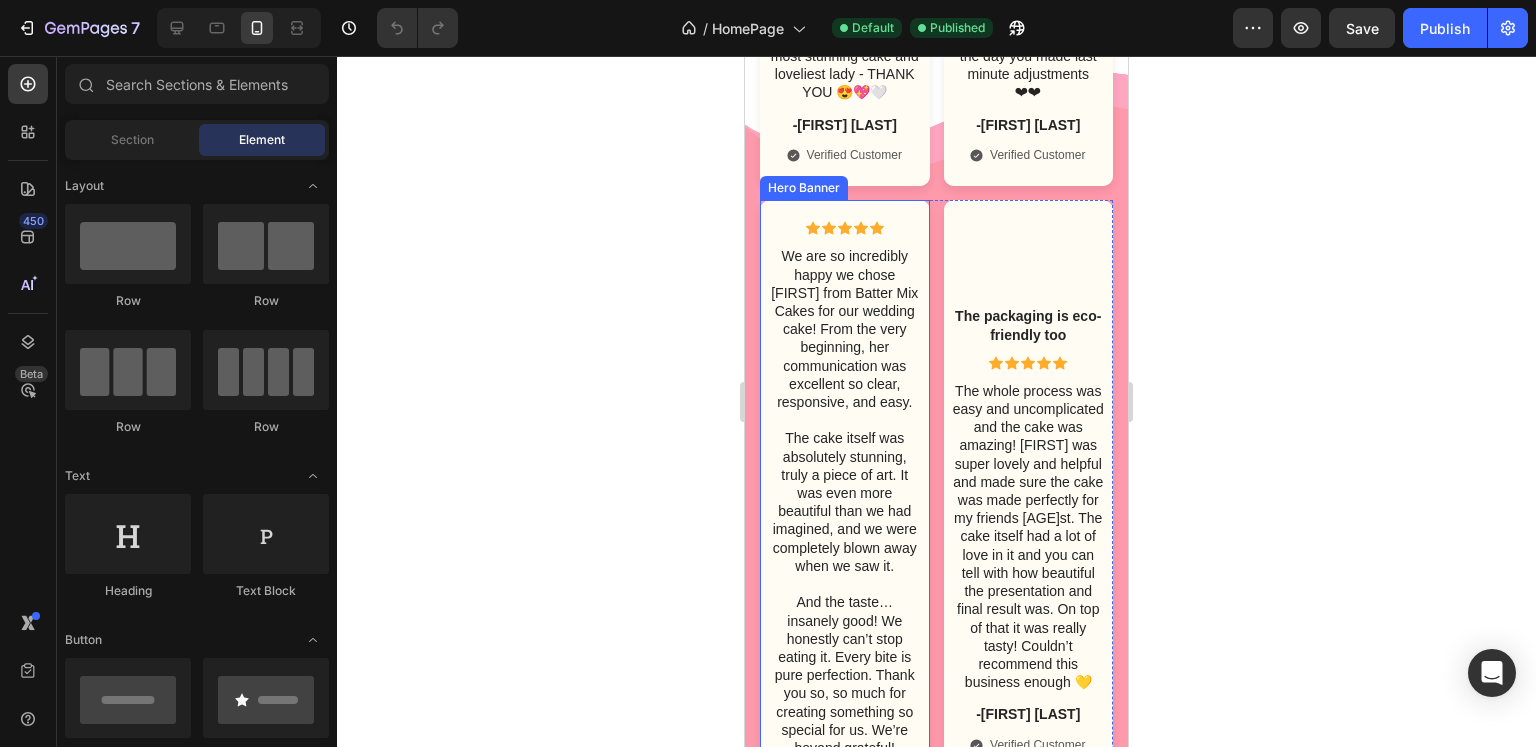 click on "Icon Icon Icon Icon Icon" at bounding box center (845, 228) 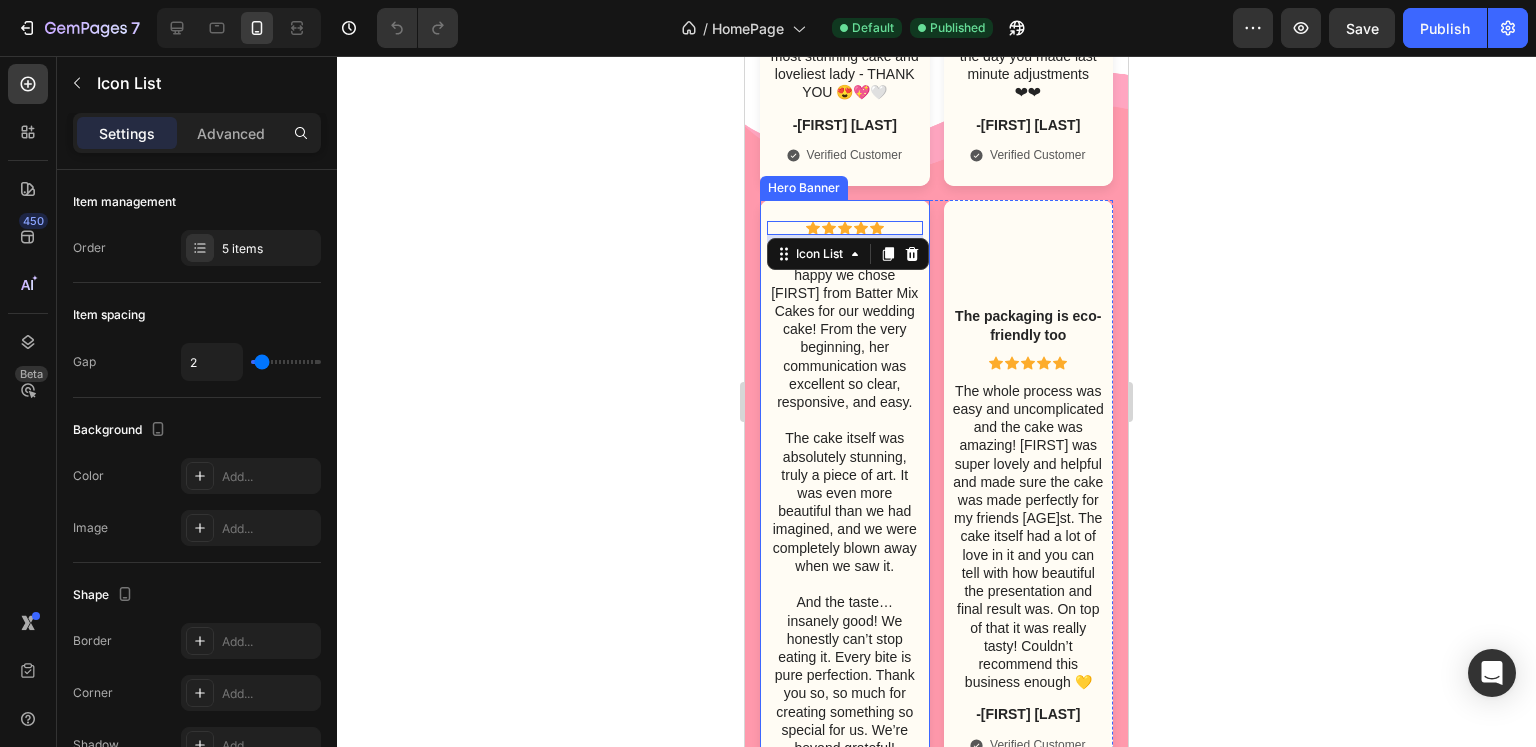 click on "Icon Icon Icon Icon Icon Icon List   10 We are so incredibly happy we chose [FIRST] from Batter Mix Cakes for our wedding cake! From the very beginning, her communication was excellent so clear, responsive, and easy.   The cake itself was absolutely stunning, truly a piece of art. It was even more beautiful than we had imagined, and we were completely blown away when we saw it.   And the taste… insanely good! We honestly can’t stop eating it. Every bite is pure perfection. Thank you so, so much for creating something so special for us. We’re beyond grateful!   Text Block -[FIRST] [LAST] Text Block
Icon Verified Customer Text Block Row" at bounding box center (845, 530) 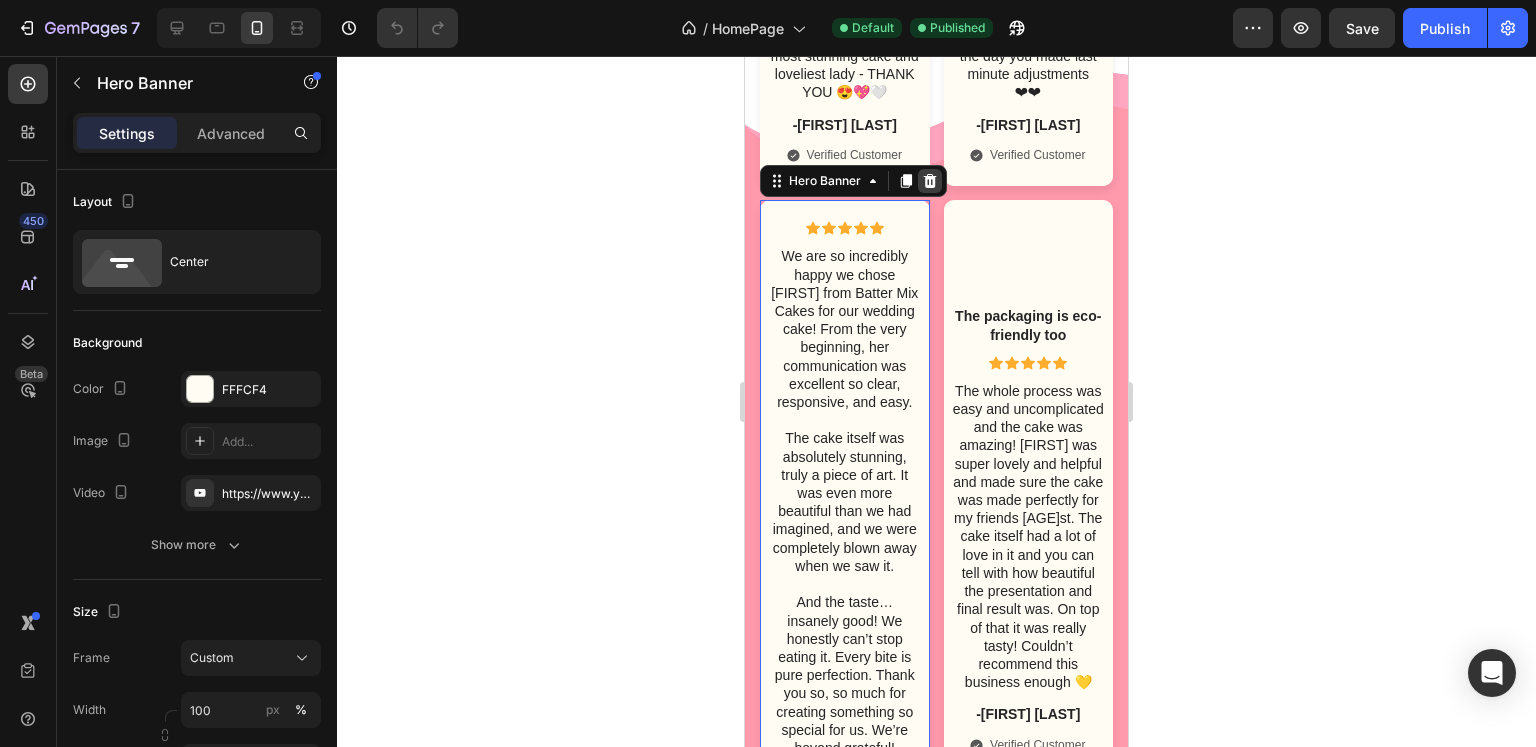click 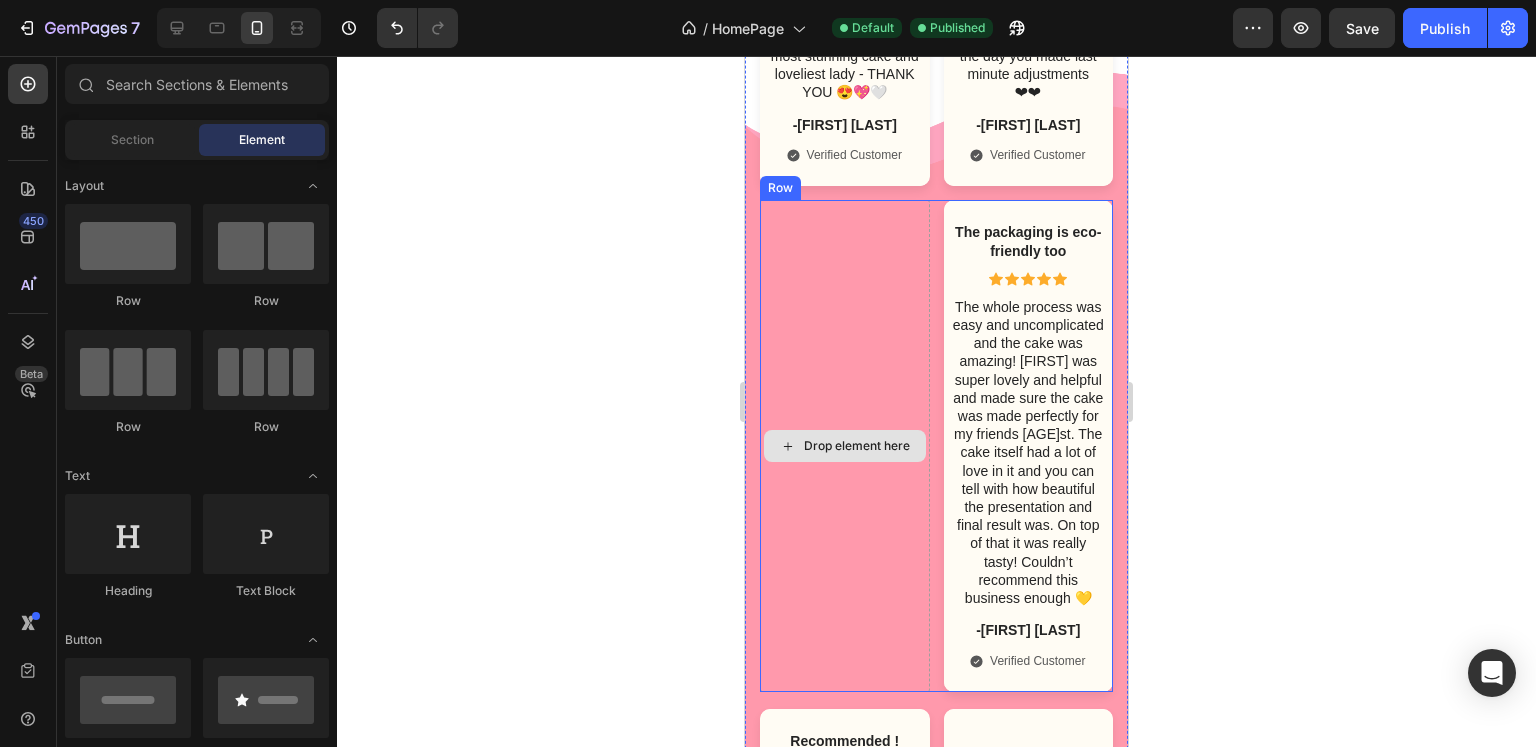 click on "Drop element here" at bounding box center (845, 446) 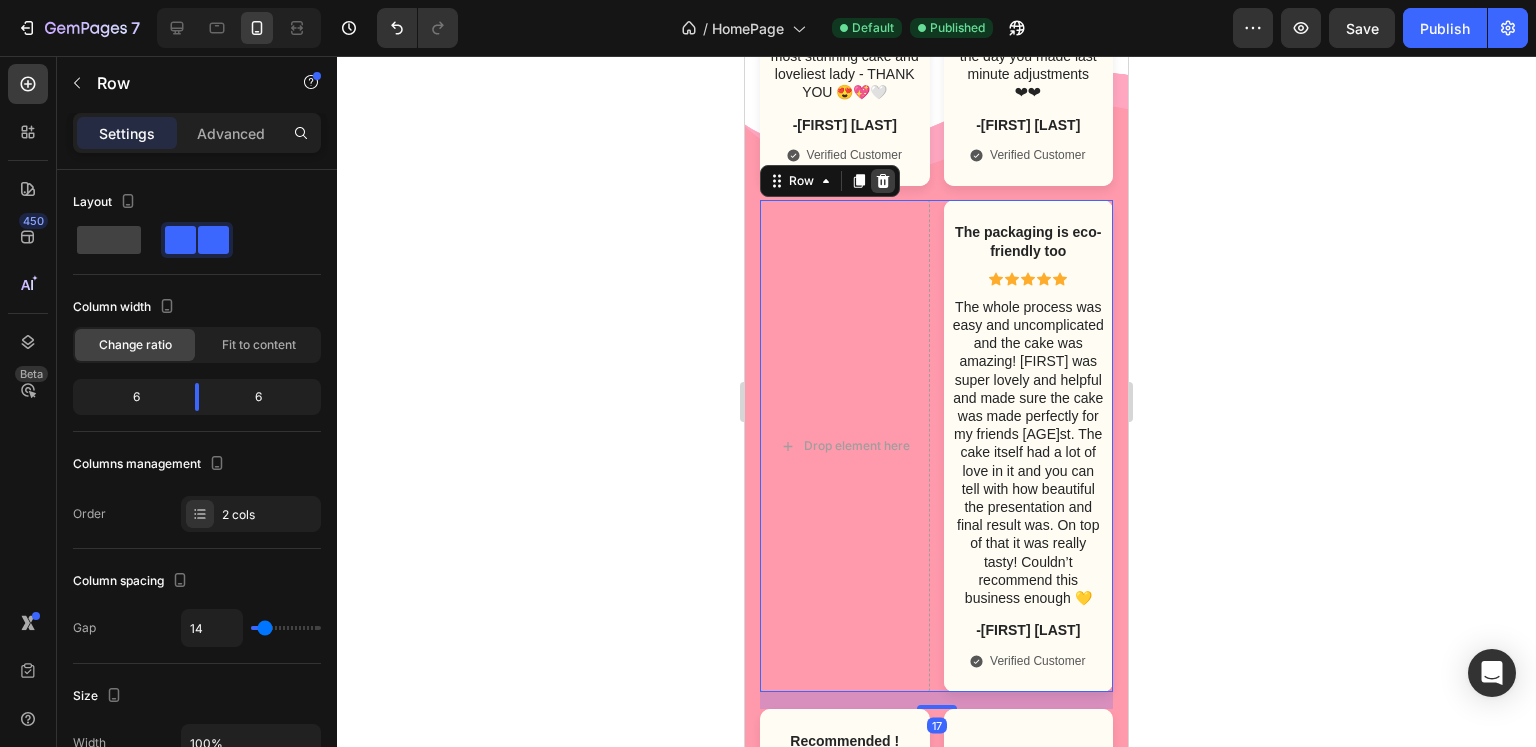 click 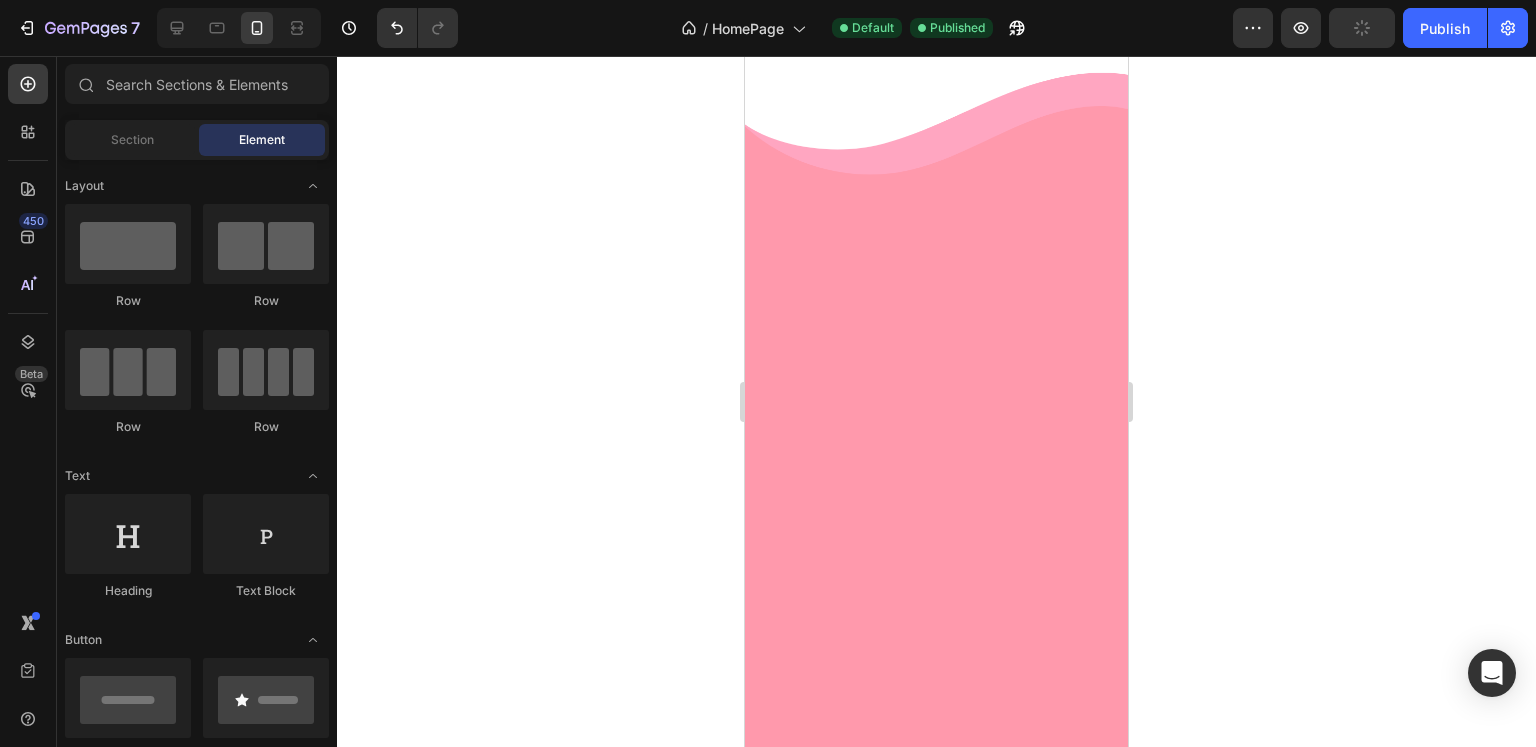 scroll, scrollTop: 3854, scrollLeft: 0, axis: vertical 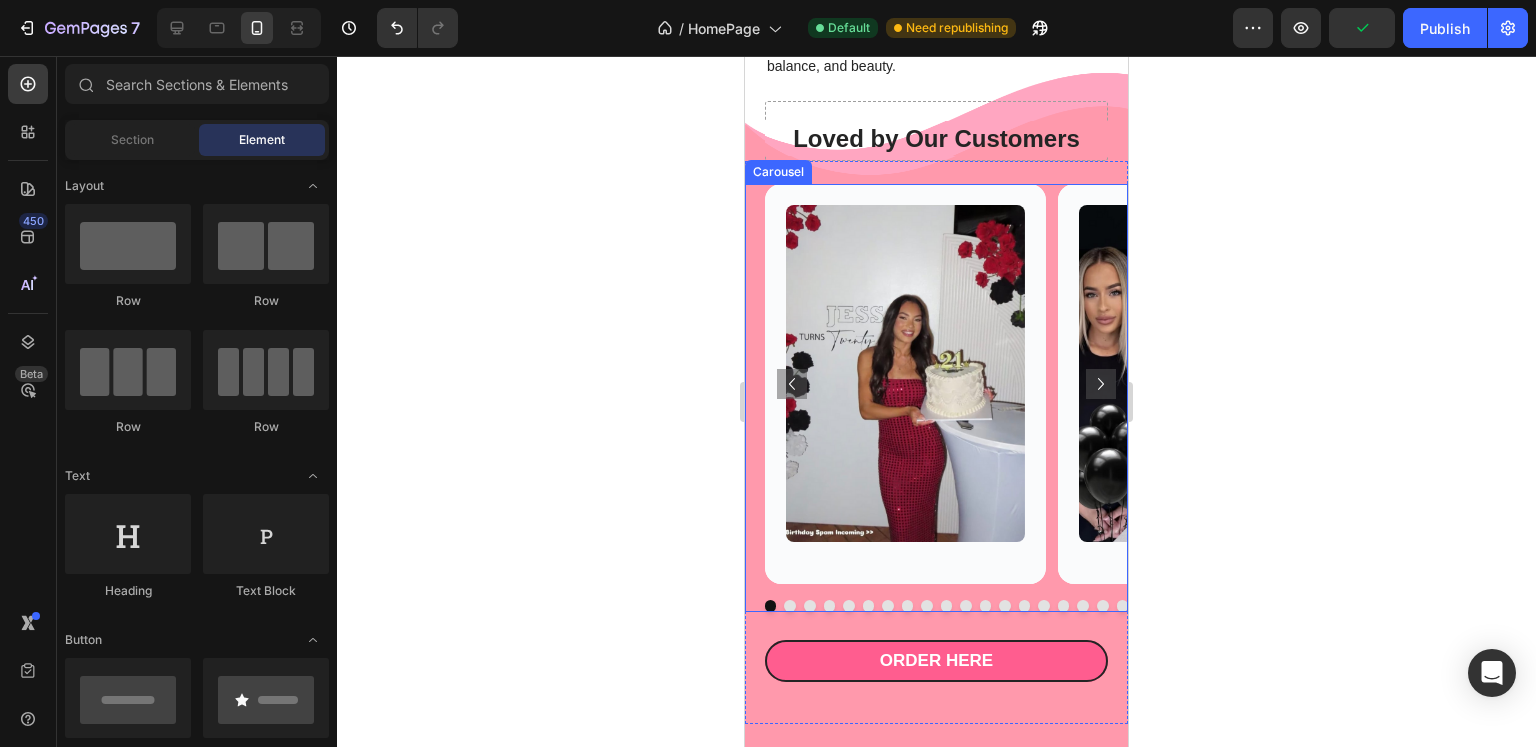 click on "Image Hero Banner Image Hero Banner Image Hero Banner Image Hero Banner Image Hero Banner Image Hero Banner Image Hero Banner Image Hero Banner Image Hero Banner Image Hero Banner Image Hero Banner Image Hero Banner Image Hero Banner Image Hero Banner Image Hero Banner Image Hero Banner Image Hero Banner Image Hero Banner Image Hero Banner
Carousel" at bounding box center (936, 398) 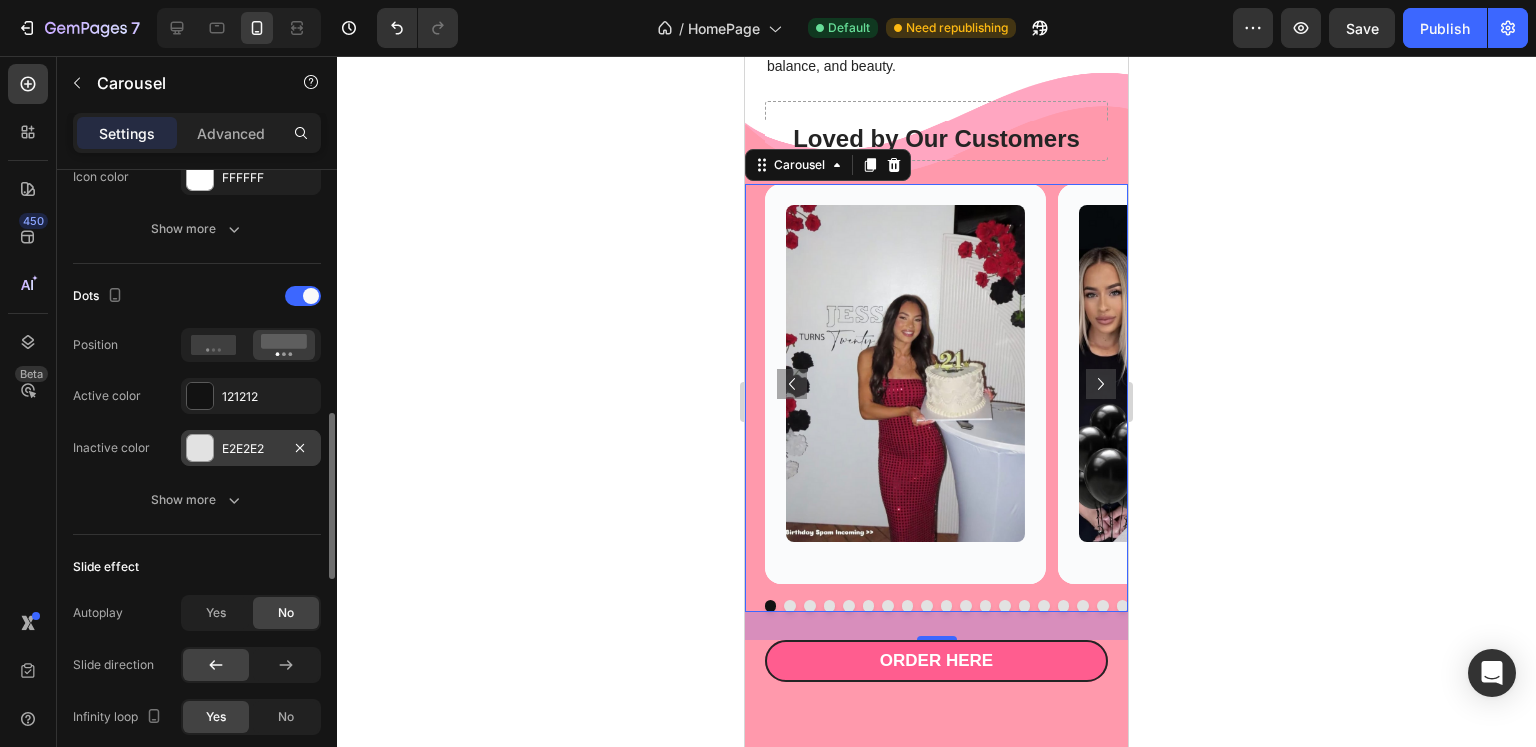 scroll, scrollTop: 929, scrollLeft: 0, axis: vertical 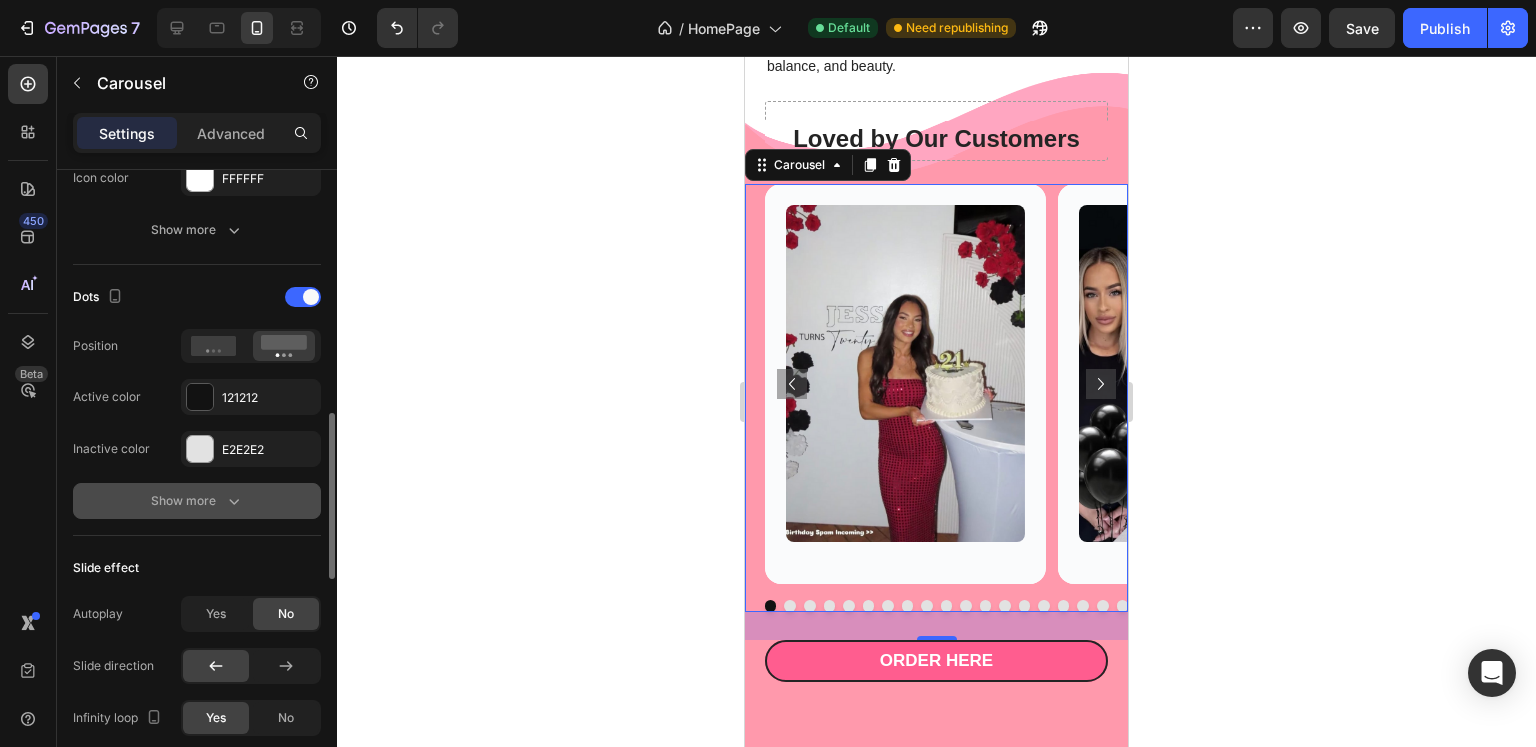click on "Show more" at bounding box center [197, 501] 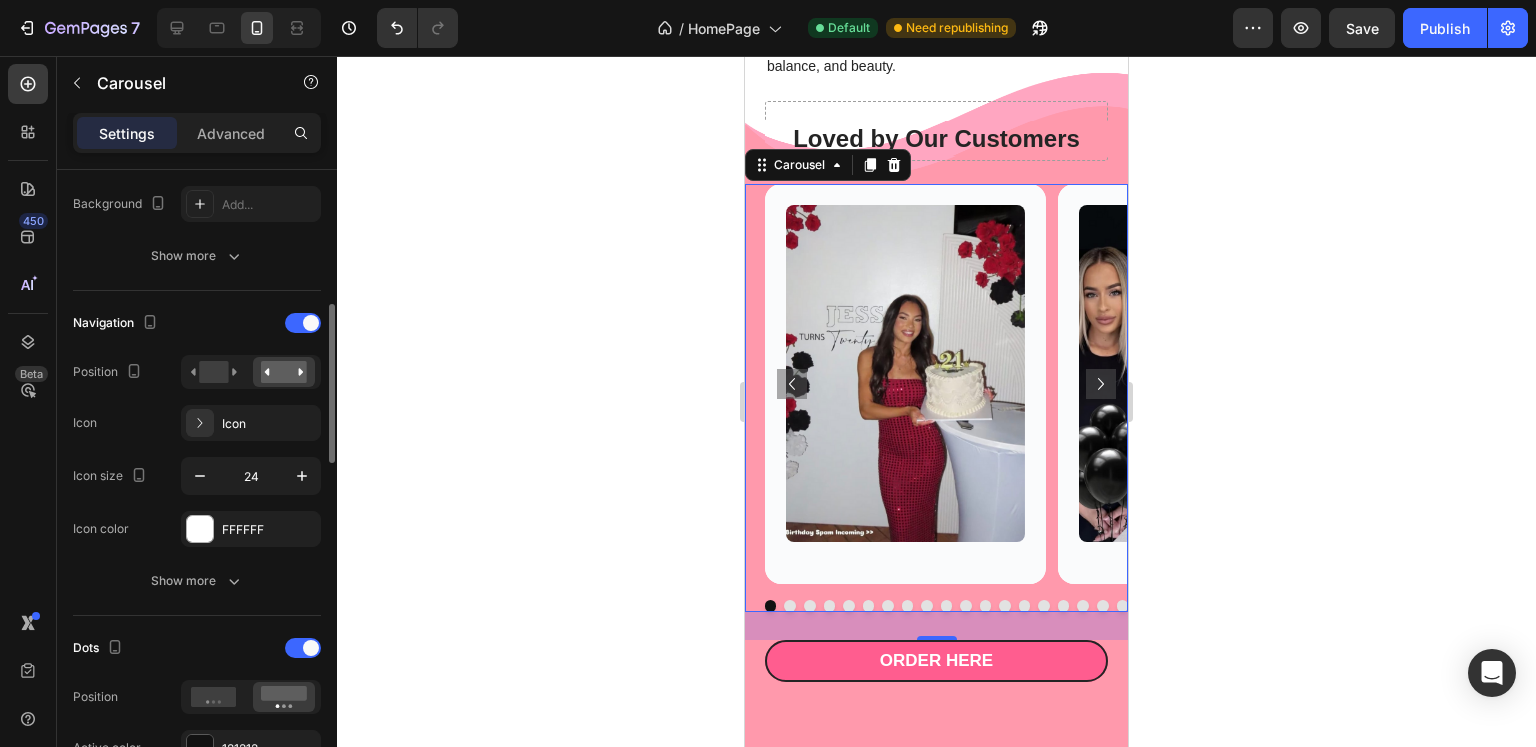 scroll, scrollTop: 570, scrollLeft: 0, axis: vertical 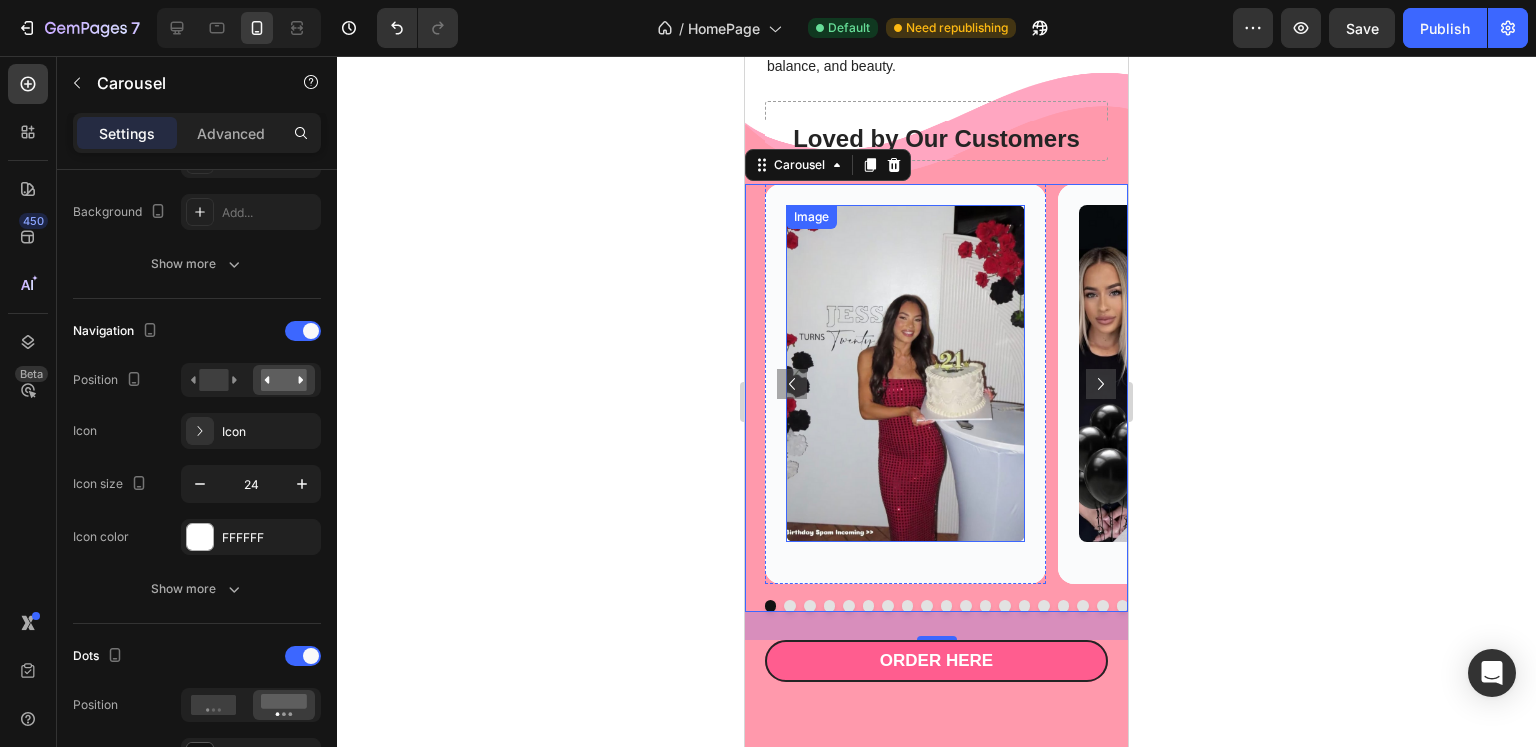 click at bounding box center (905, 373) 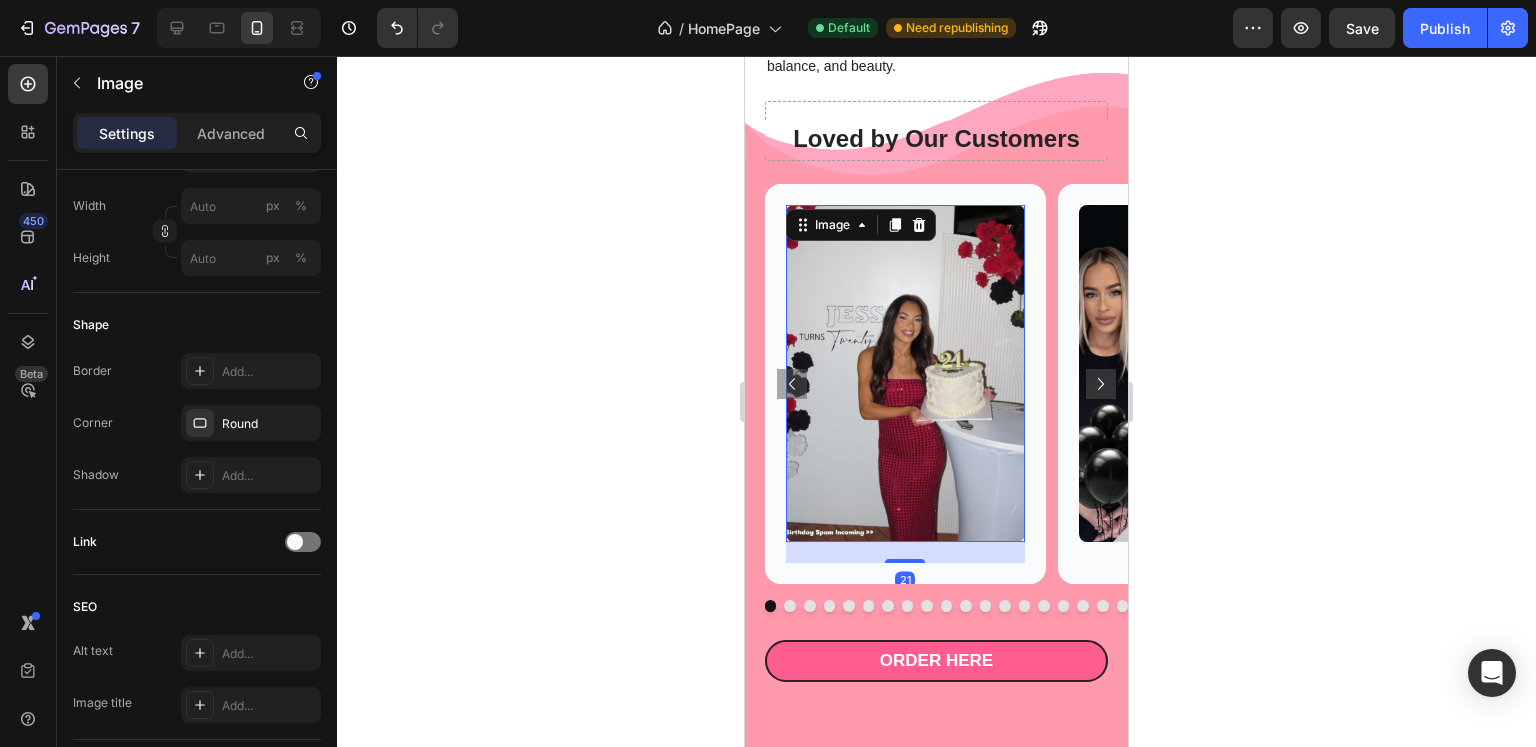 scroll, scrollTop: 0, scrollLeft: 0, axis: both 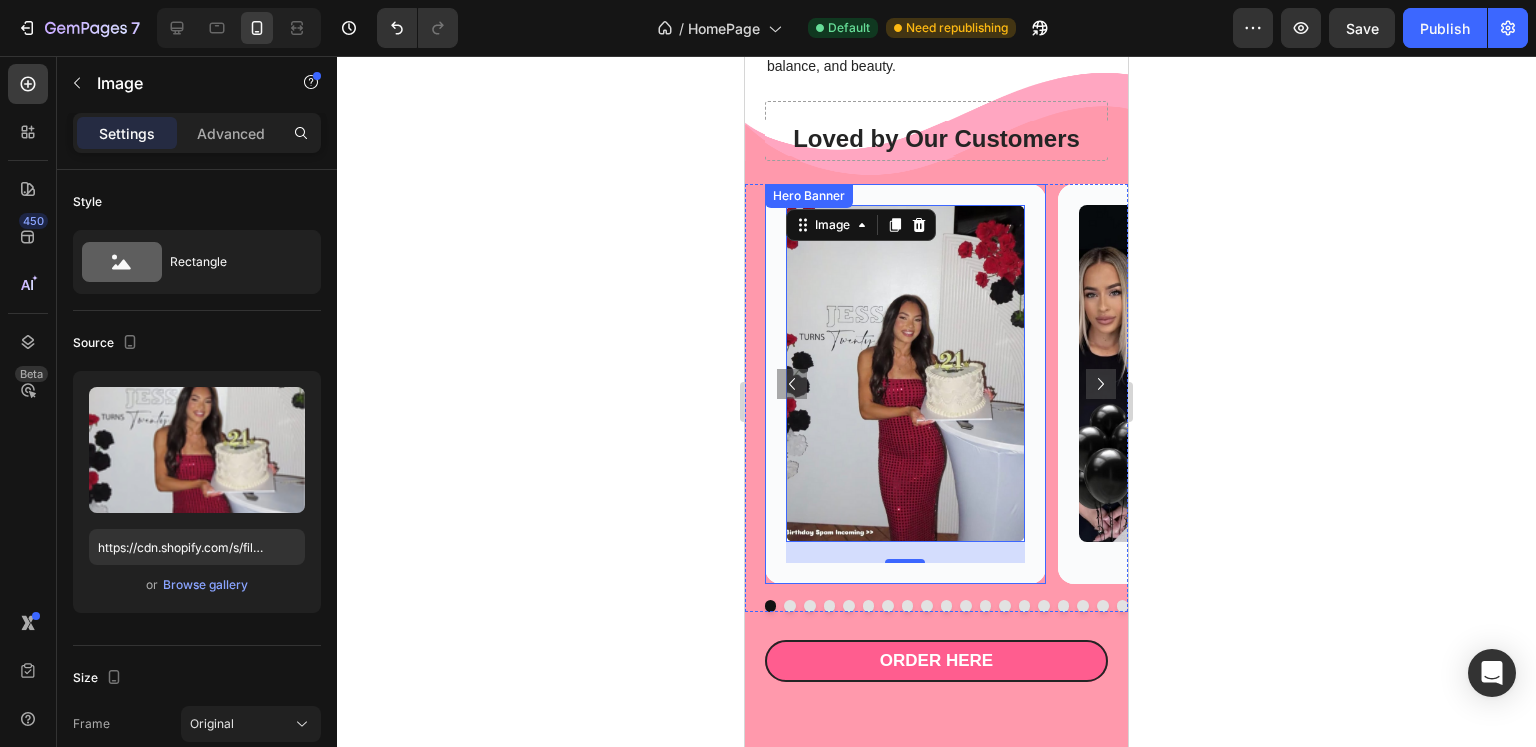 click on "Image   21" at bounding box center (905, 384) 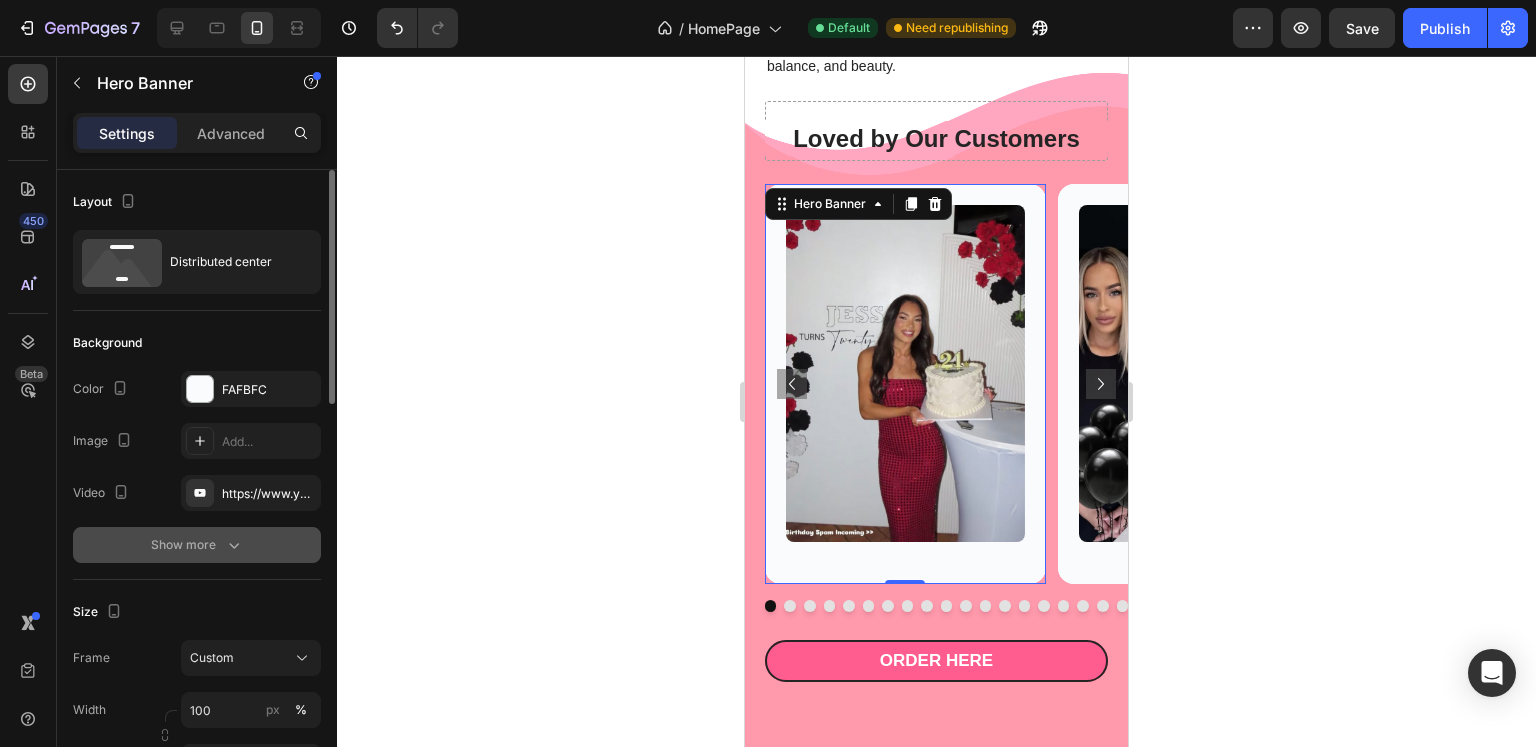click on "Show more" at bounding box center (197, 545) 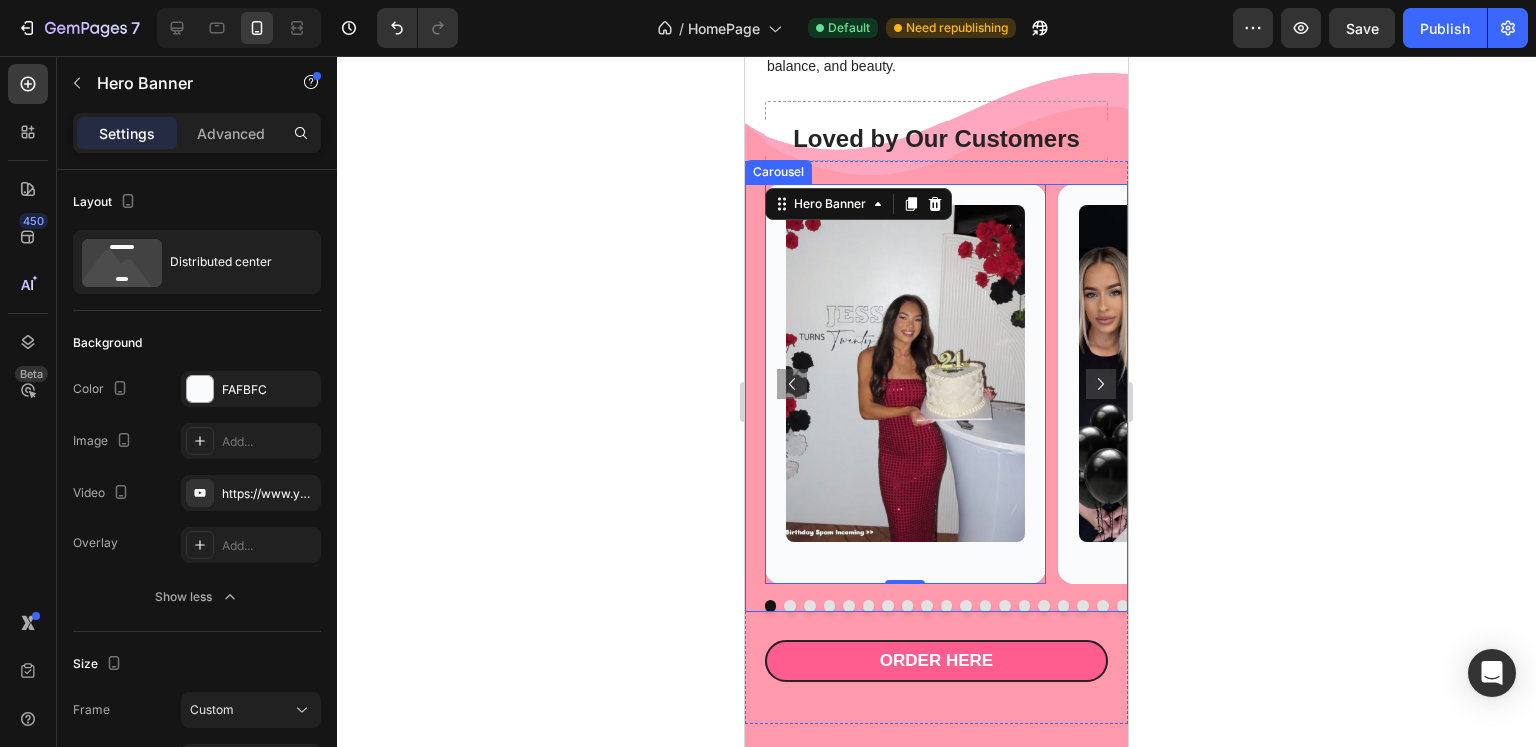 click on "Image Hero Banner   0 Image Hero Banner Image Hero Banner Image Hero Banner Image Hero Banner Image Hero Banner Image Hero Banner Image Hero Banner Image Hero Banner Image Hero Banner Image Hero Banner Image Hero Banner Image Hero Banner Image Hero Banner Image Hero Banner Image Hero Banner Image Hero Banner Image Hero Banner Image Hero Banner
Carousel" at bounding box center (936, 398) 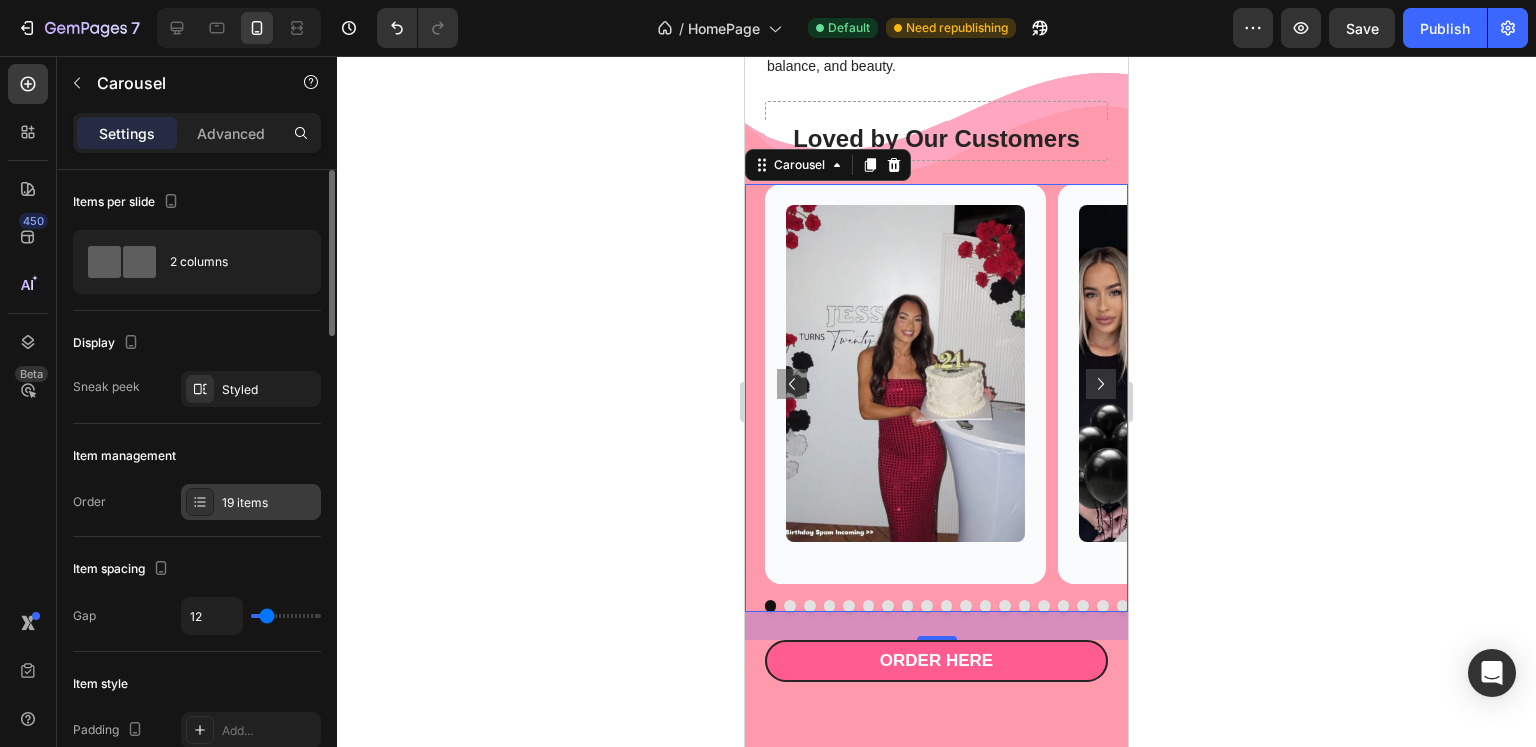 click on "19 items" at bounding box center (251, 502) 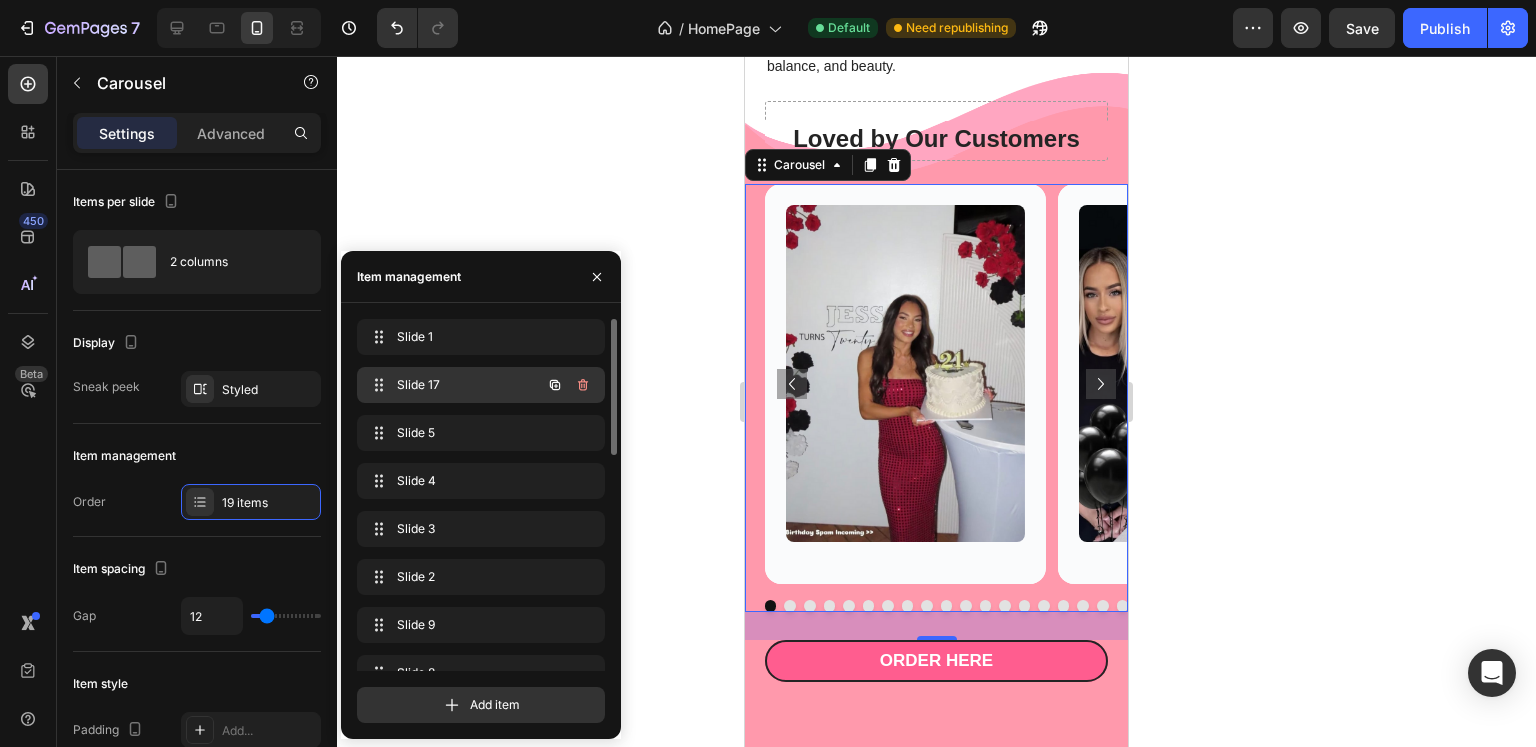 click on "Slide 17 Slide 17" at bounding box center [453, 385] 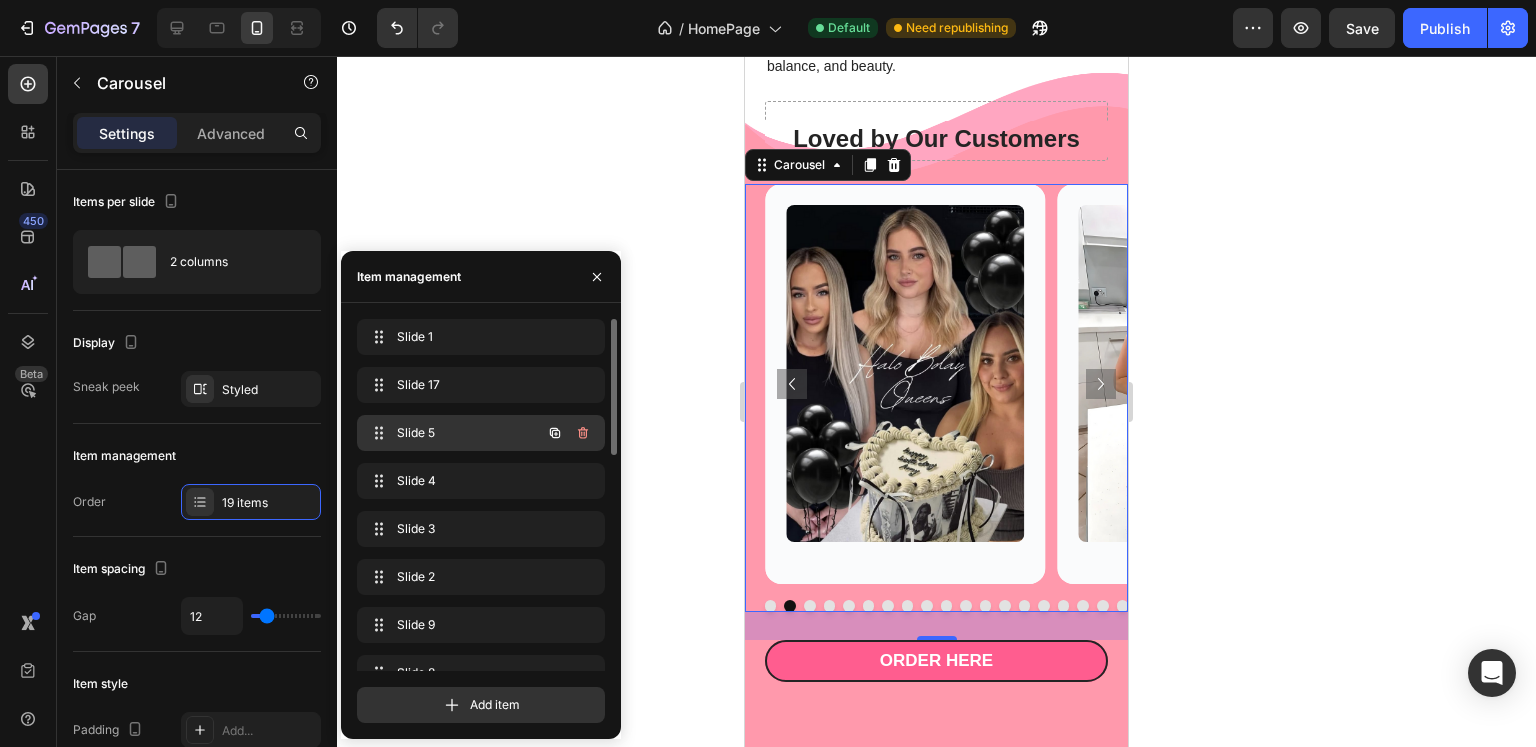 click on "Slide 5" at bounding box center [453, 433] 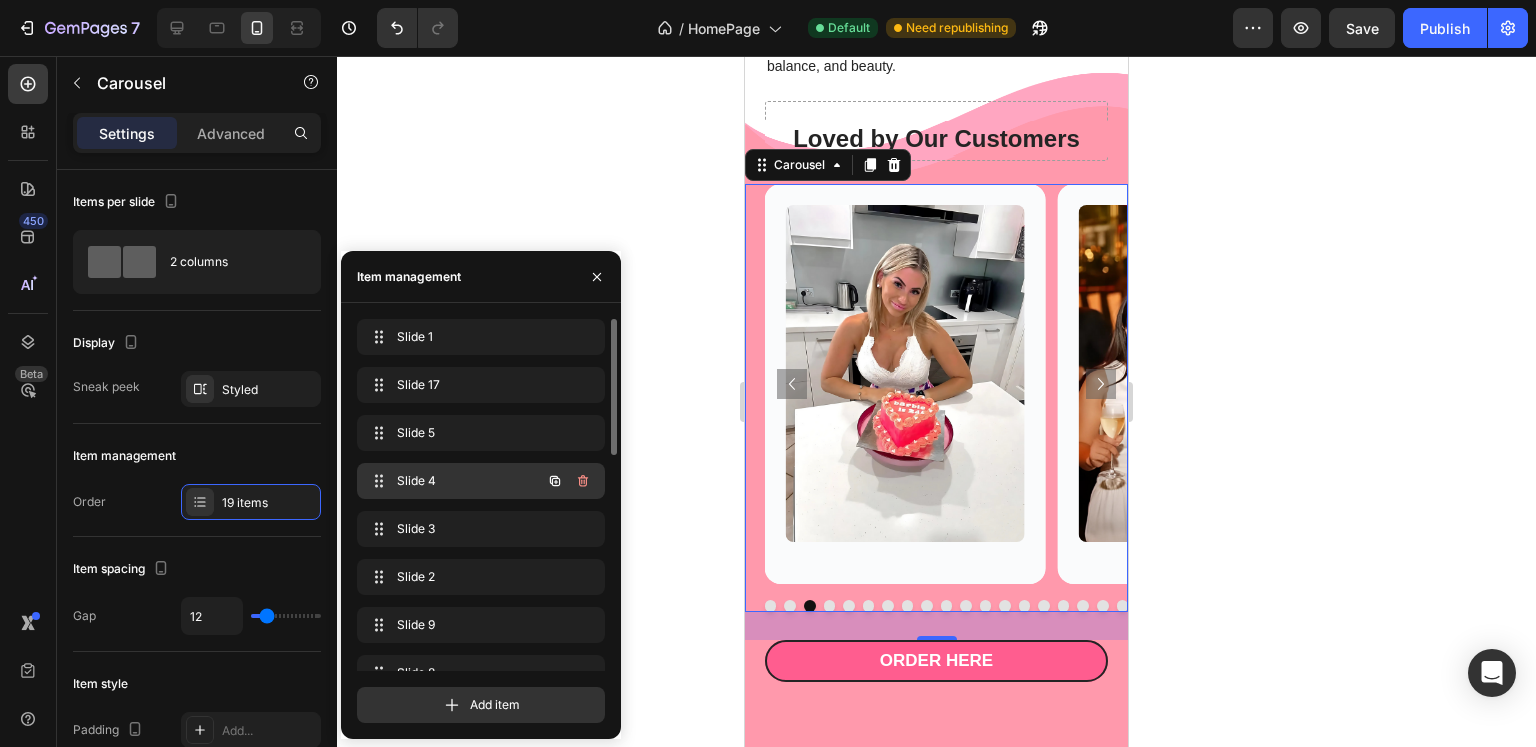 click on "Slide 4" at bounding box center [453, 481] 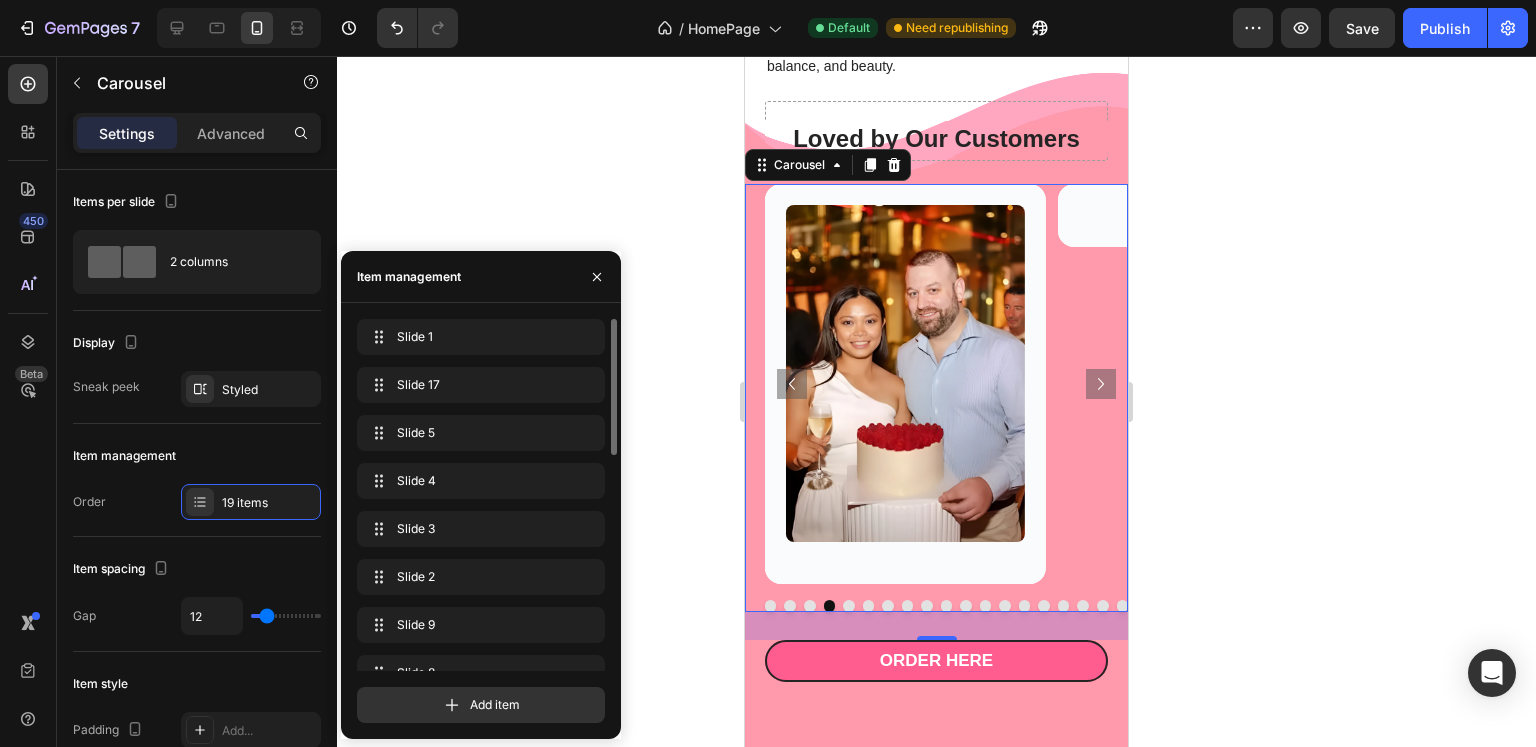 click on "Slide 1 Slide 1 Slide 17 Slide 17 Slide 5 Slide 5 Slide 4 Slide 4 Slide 3 Slide 3 Slide 2 Slide 2 Slide 9 Slide 9 Slide 8 Slide 8 Slide 7 Slide 7 Slide 6 Slide 6 Slide 10 Slide 10 Slide 15 Slide 15 Slide 14 Slide 14 Slide 13 Slide 13 Slide 12 Slide 12 Slide 16 Slide 16 Slide 18 Slide 18 Slide 19 Slide 19 Item 19 Item 19" at bounding box center [481, 773] 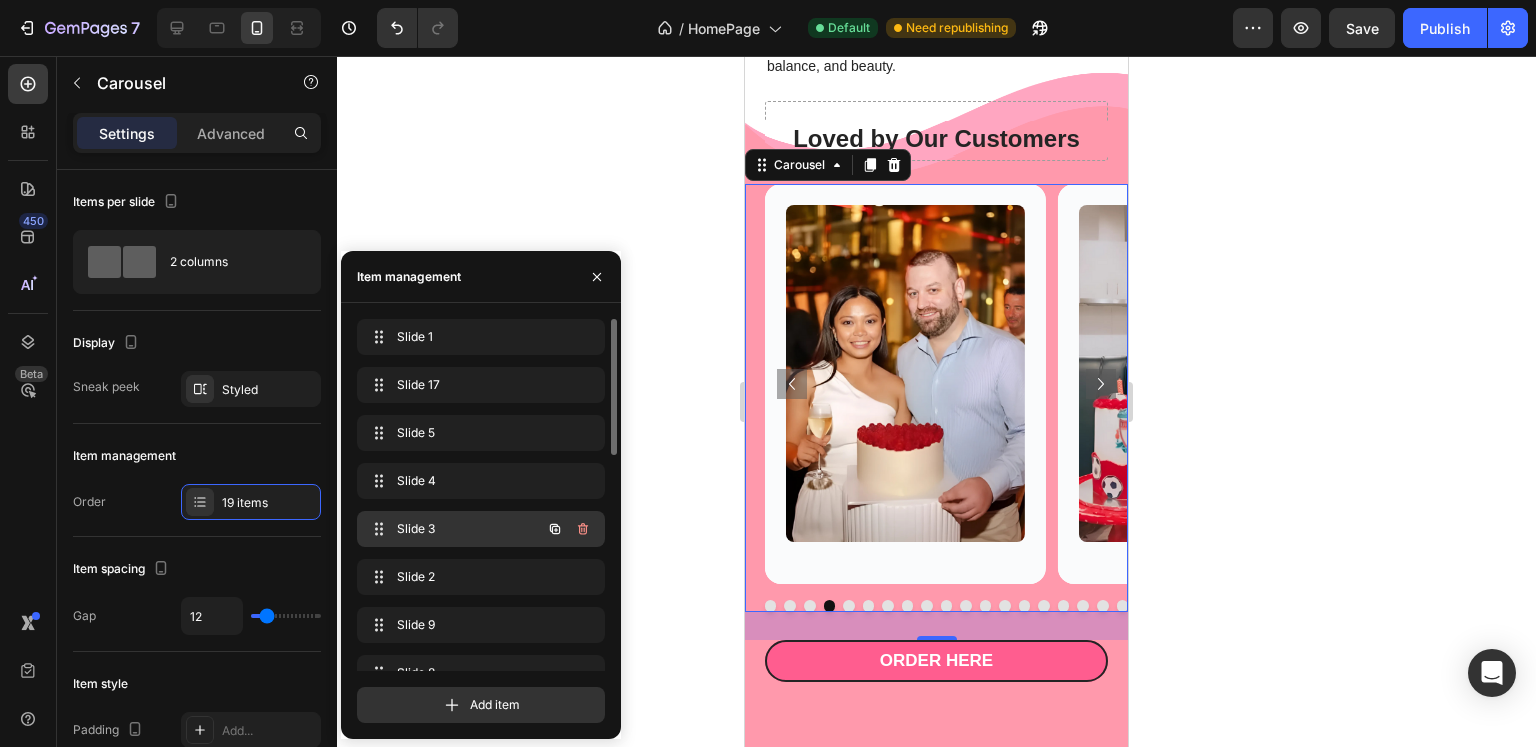 click on "Slide 3" at bounding box center (453, 529) 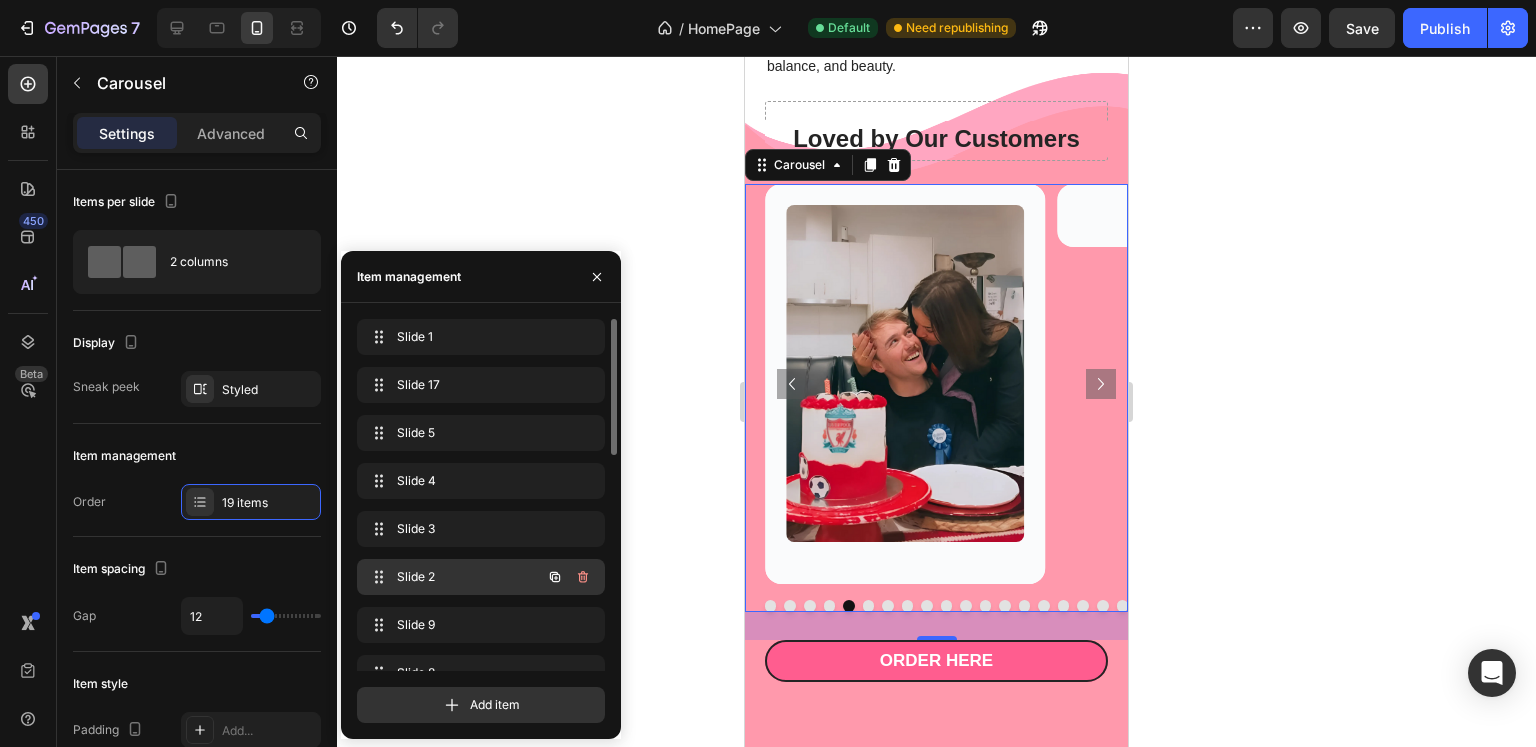 click on "Slide 2 Slide 2" at bounding box center (453, 577) 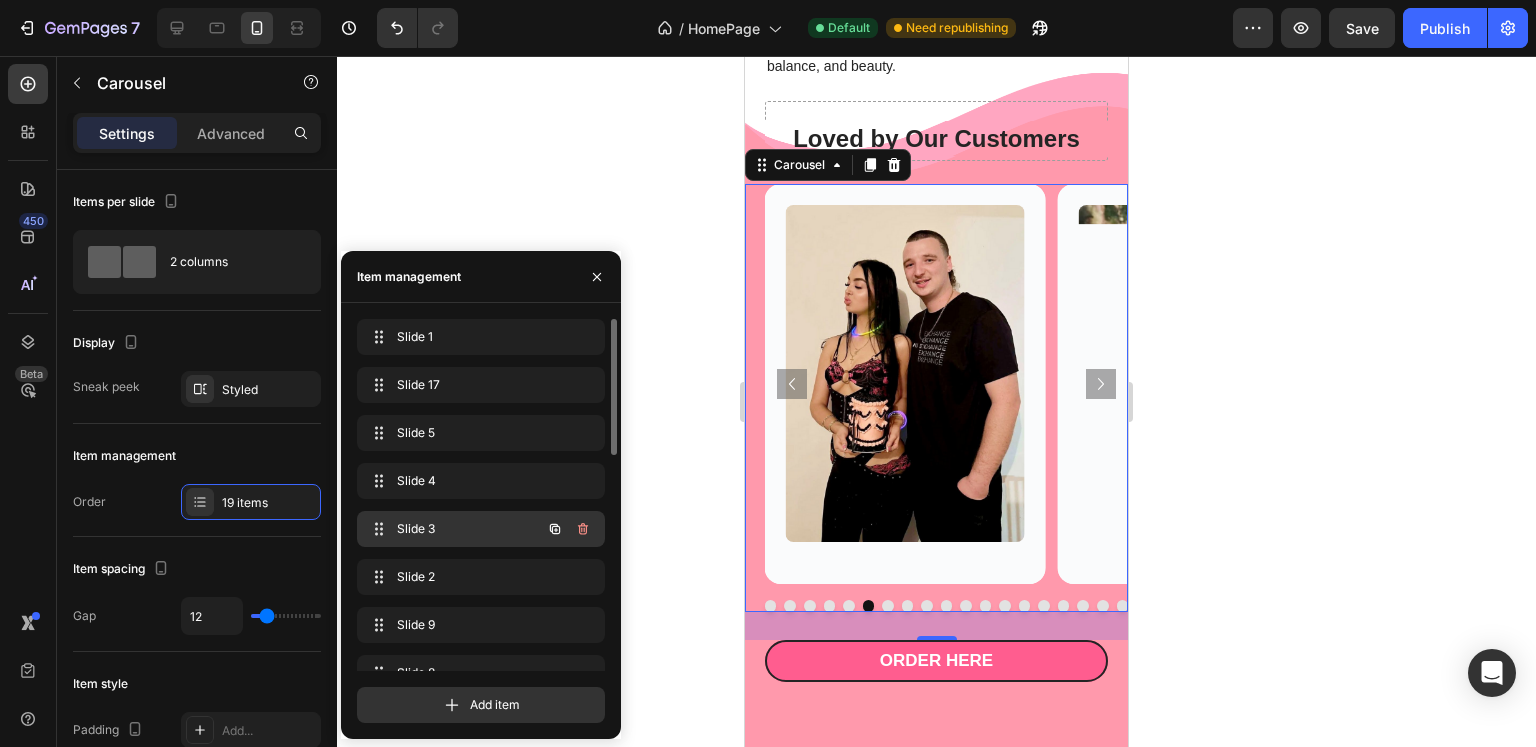 click on "Slide 3" at bounding box center [453, 529] 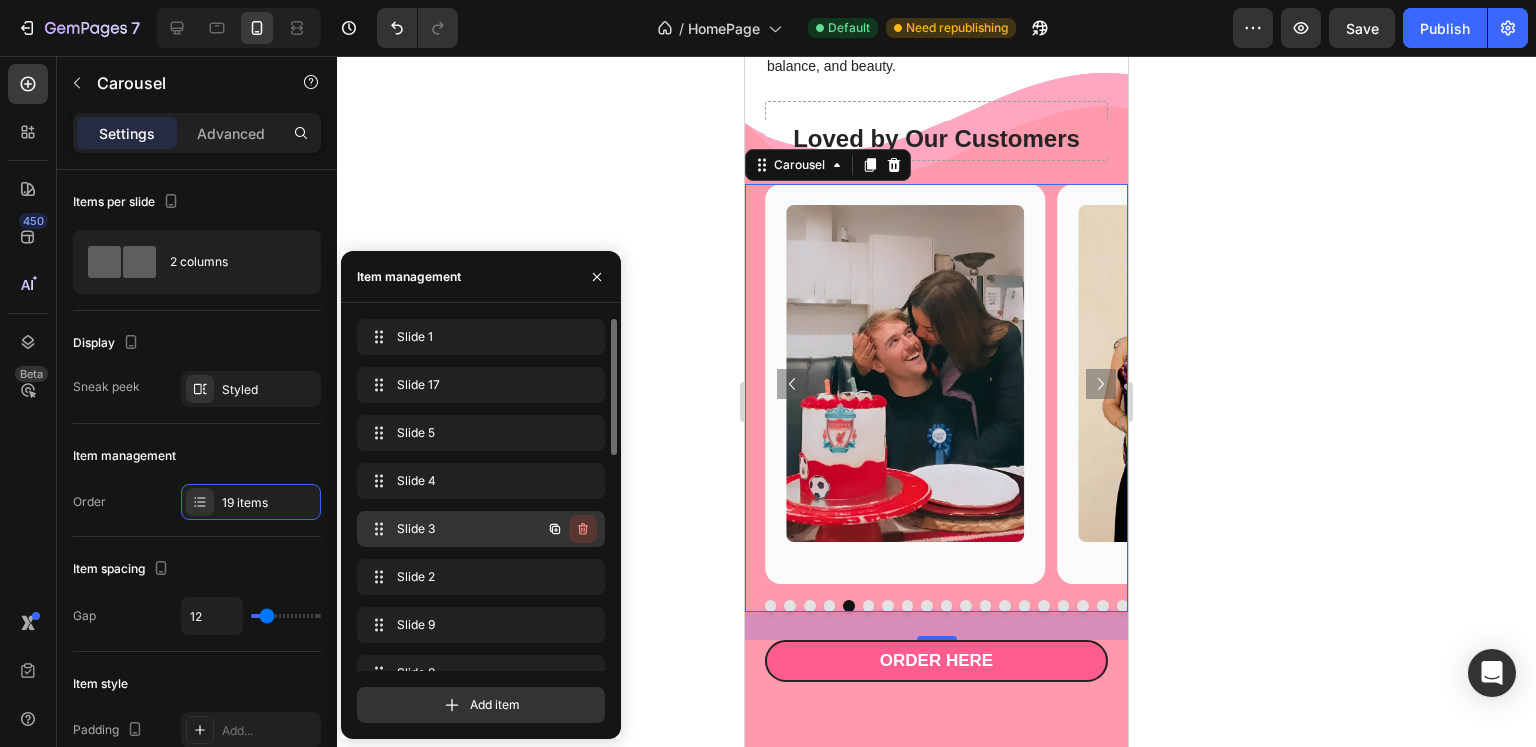 click 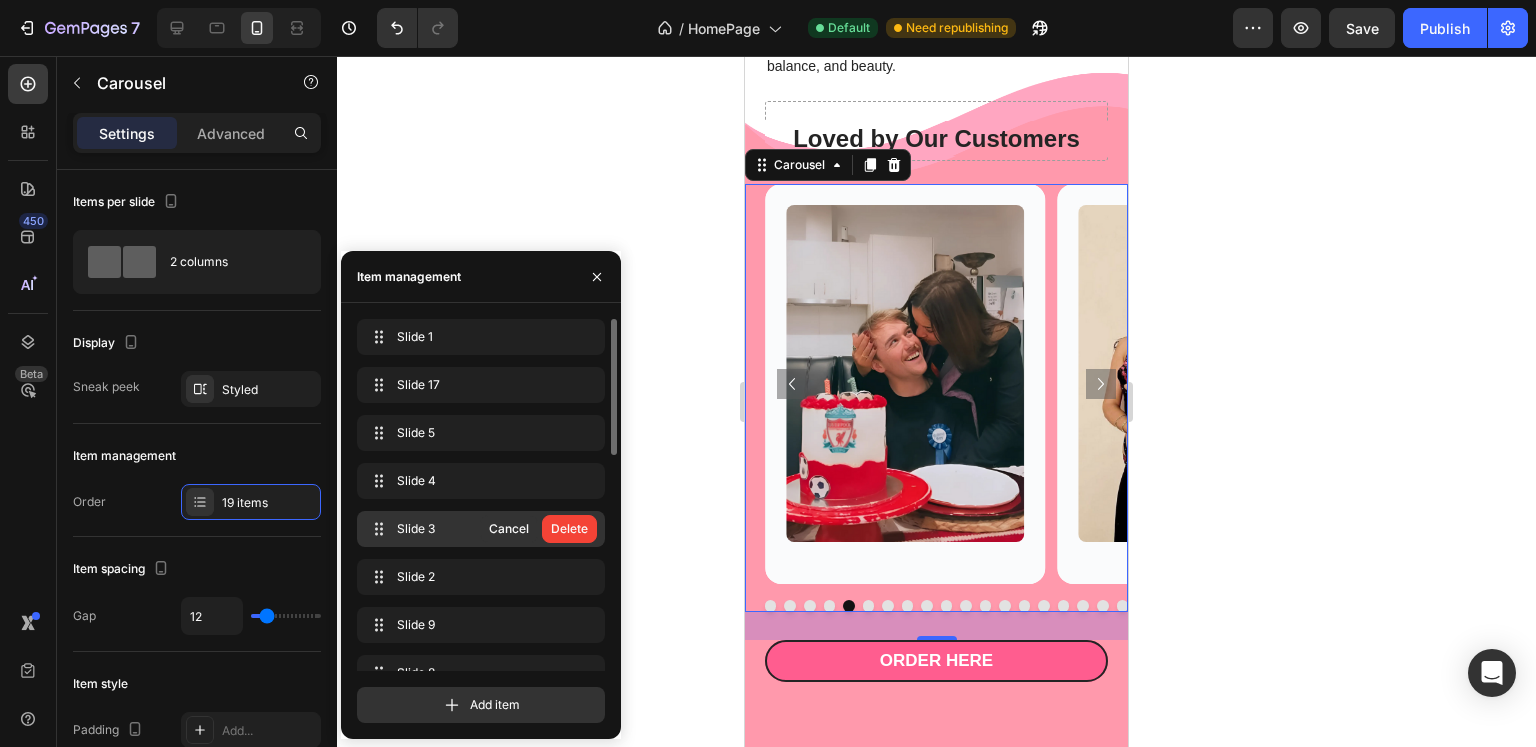 click on "Delete" at bounding box center [569, 529] 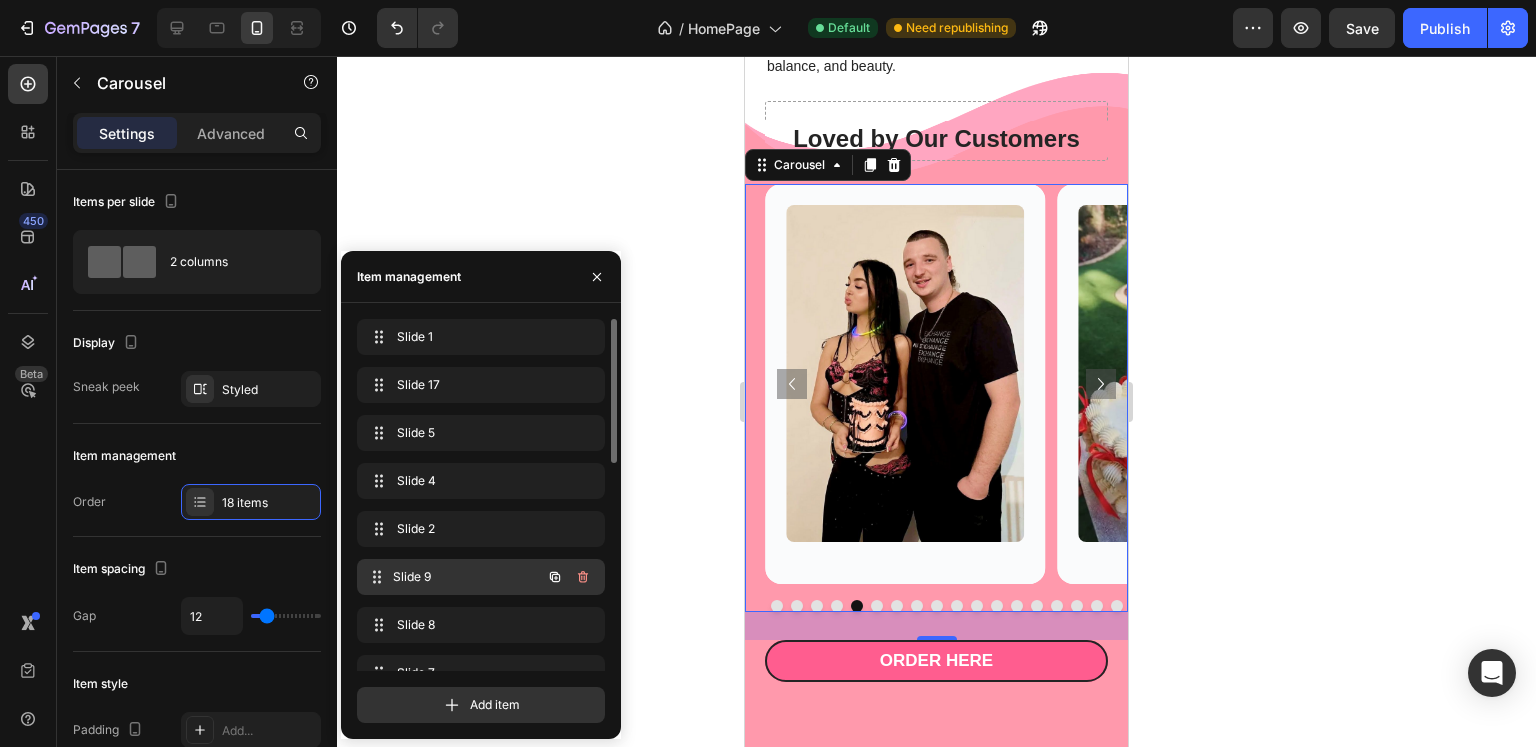 click on "Slide 9" at bounding box center [467, 577] 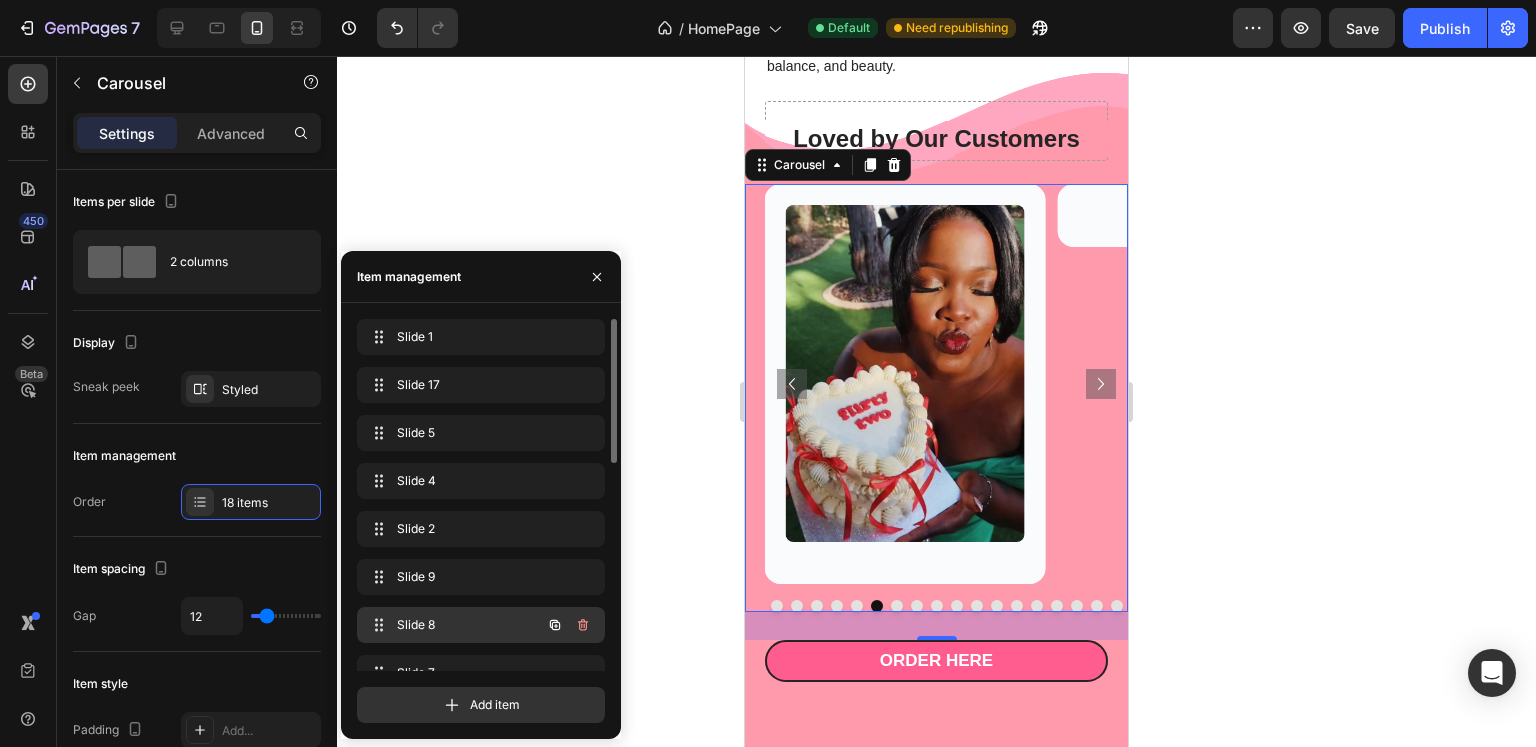 click on "Slide 8" at bounding box center [453, 625] 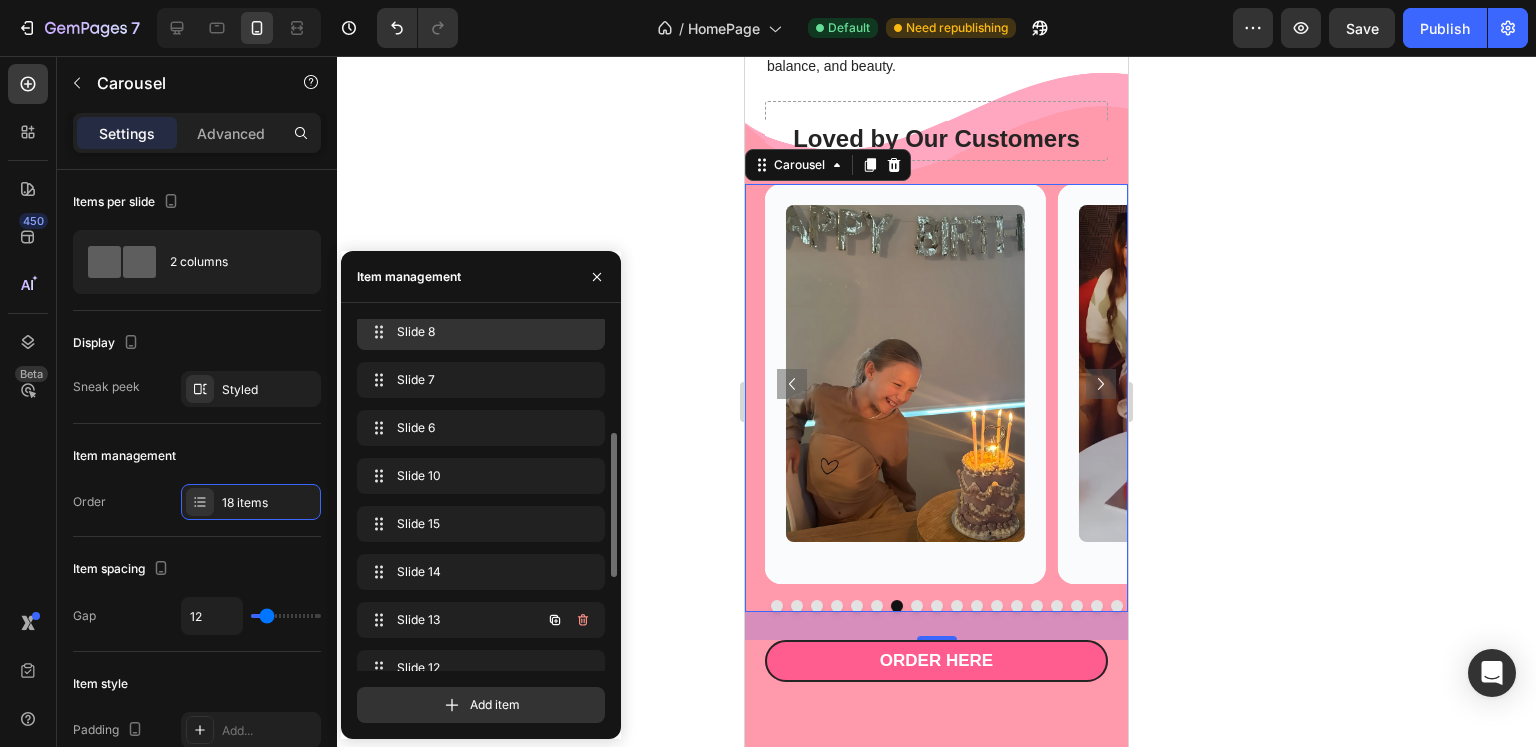 scroll, scrollTop: 294, scrollLeft: 0, axis: vertical 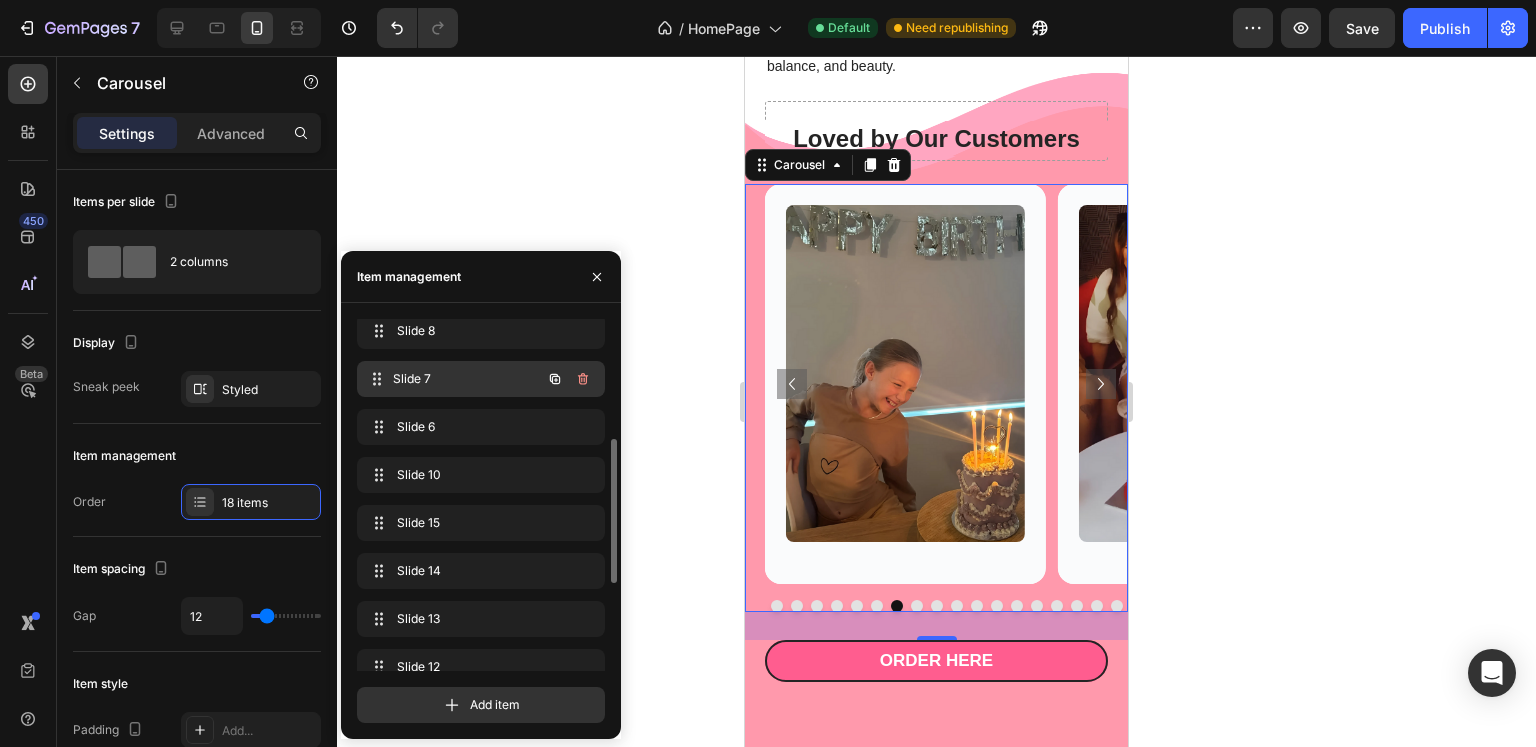 click on "Slide 7" at bounding box center (467, 379) 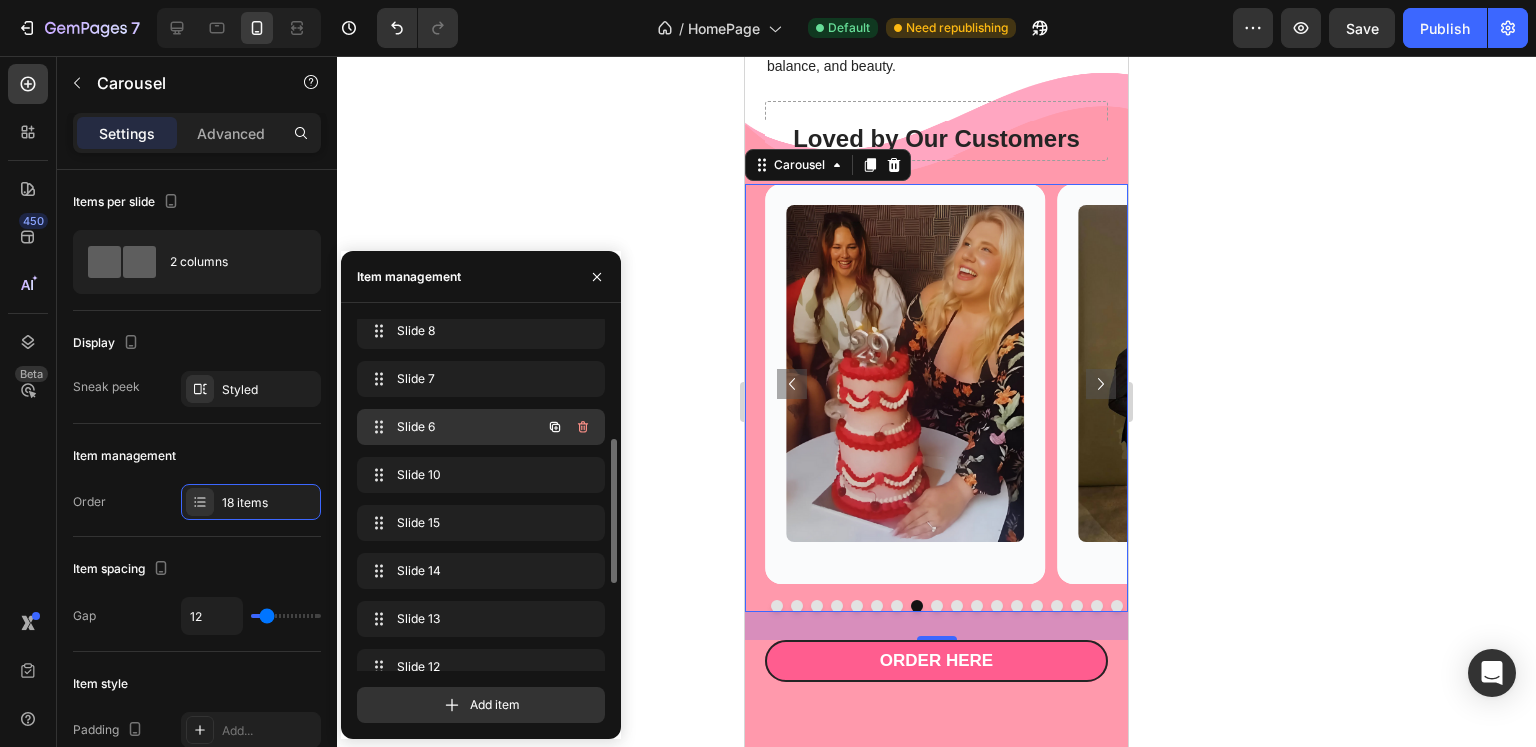 click on "Slide 6" at bounding box center (453, 427) 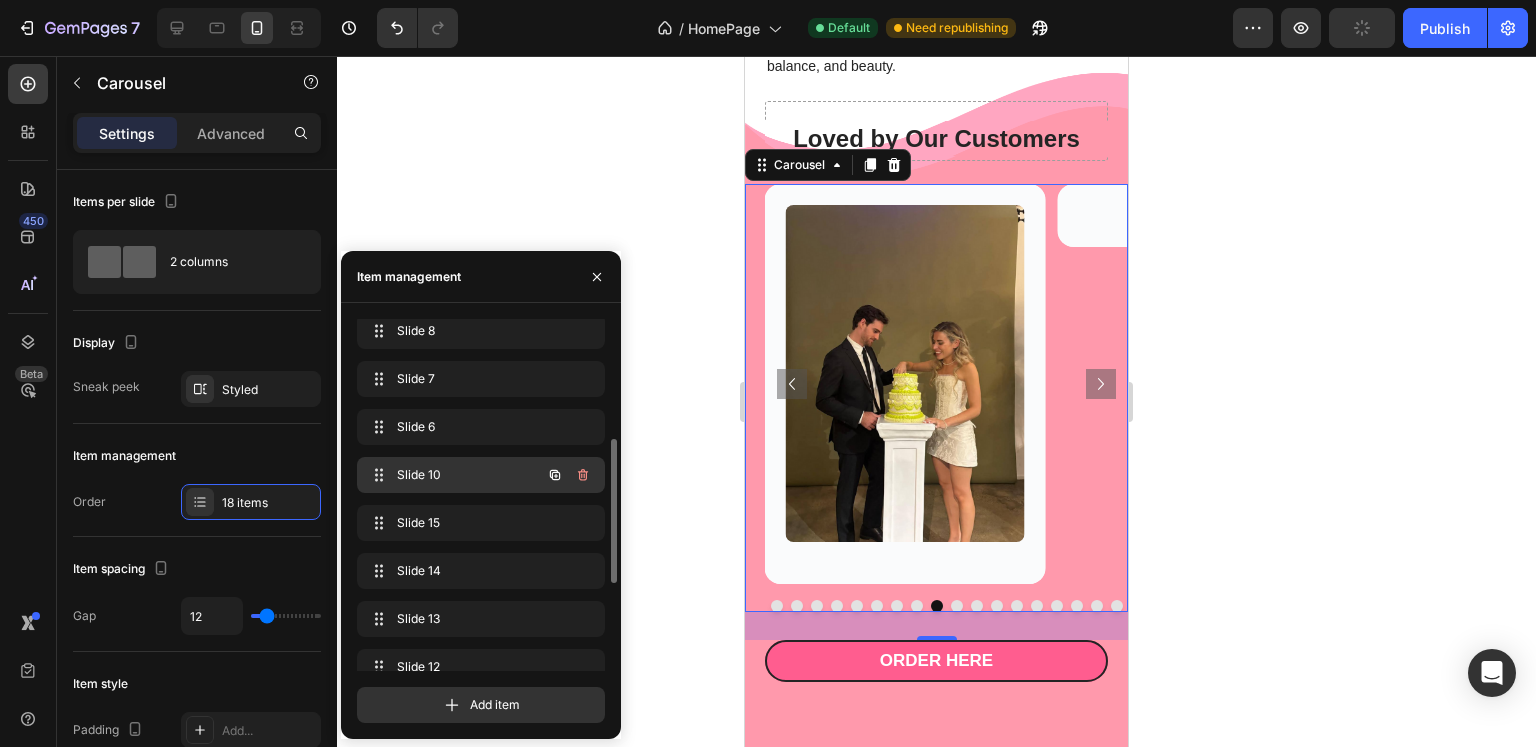 click on "Slide 10 Slide 10" at bounding box center (481, 475) 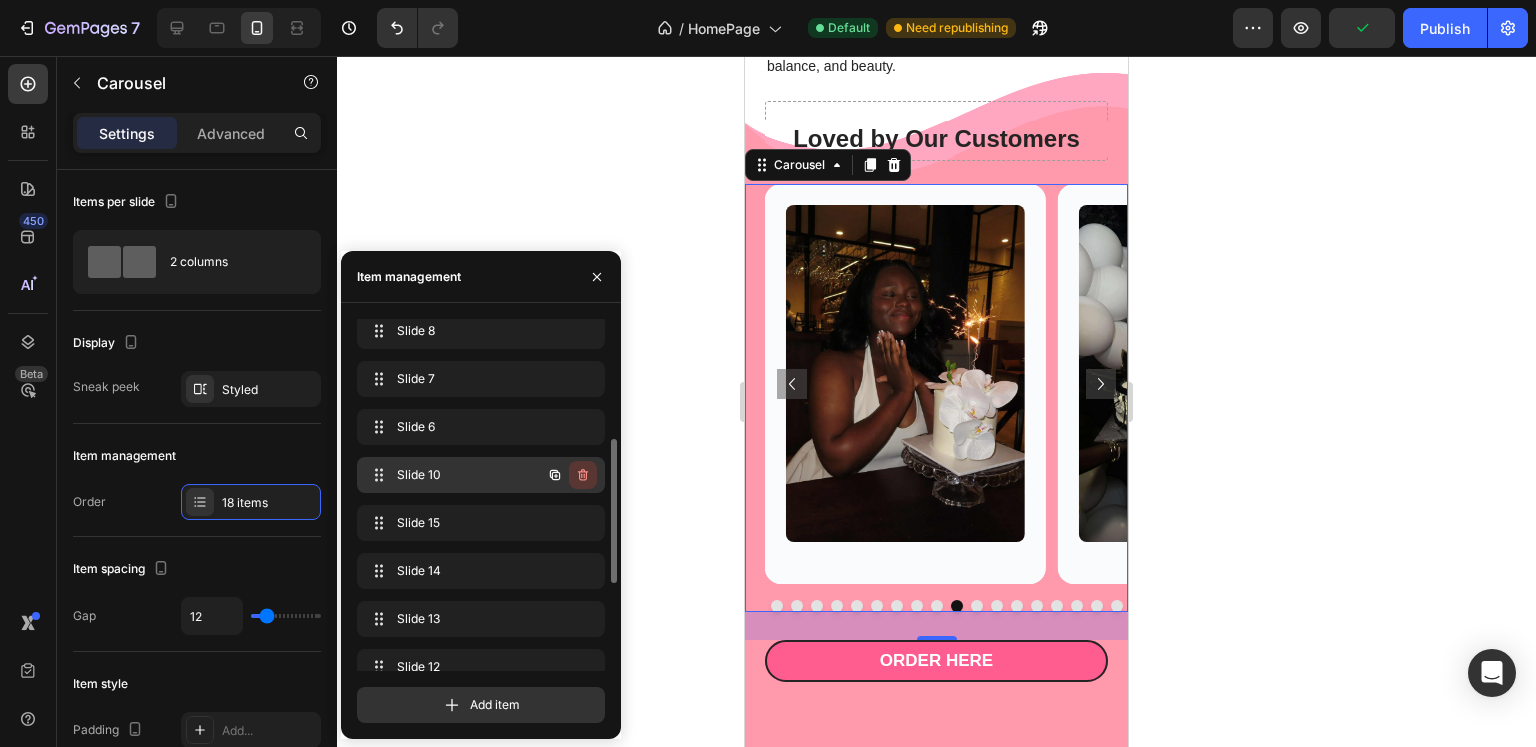 click 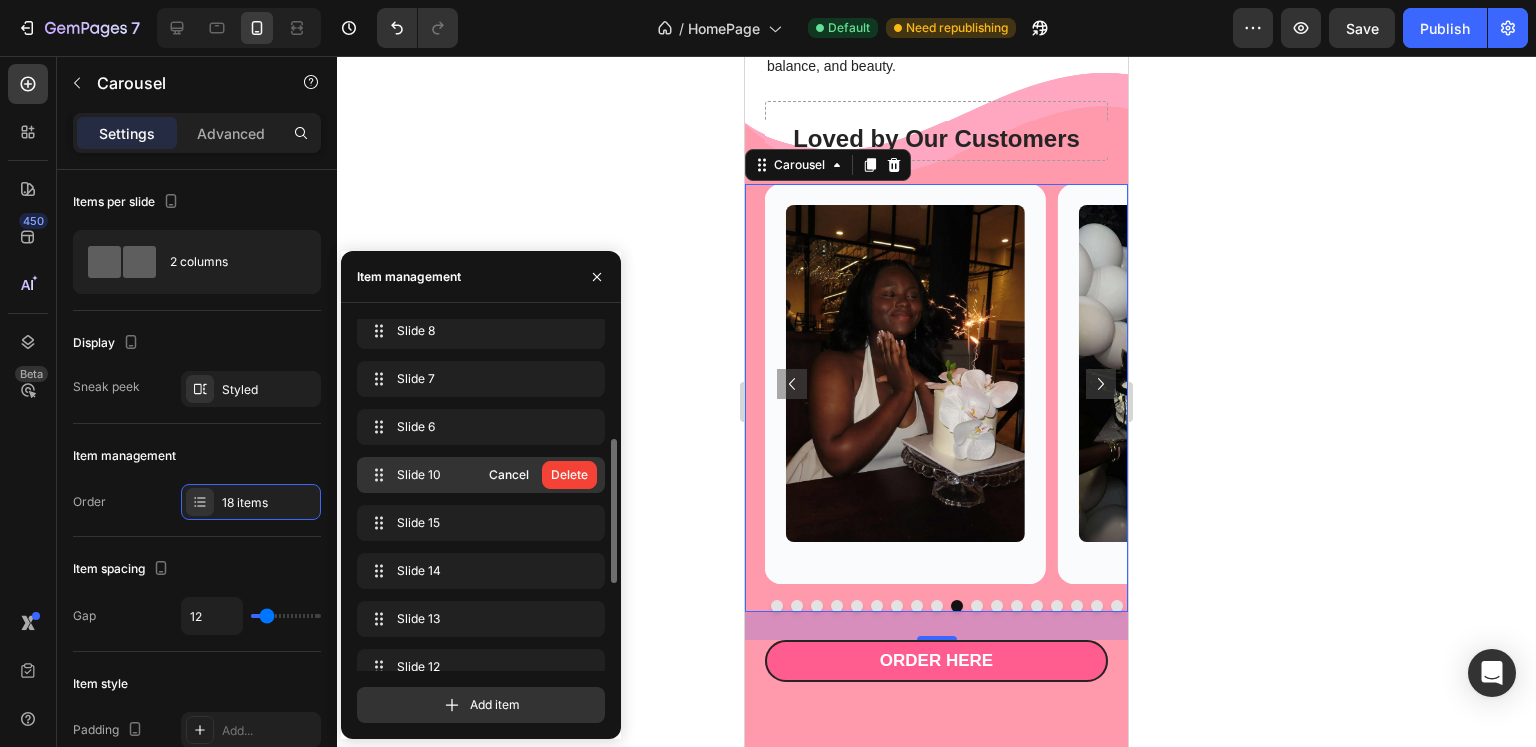 click on "Delete" at bounding box center [569, 475] 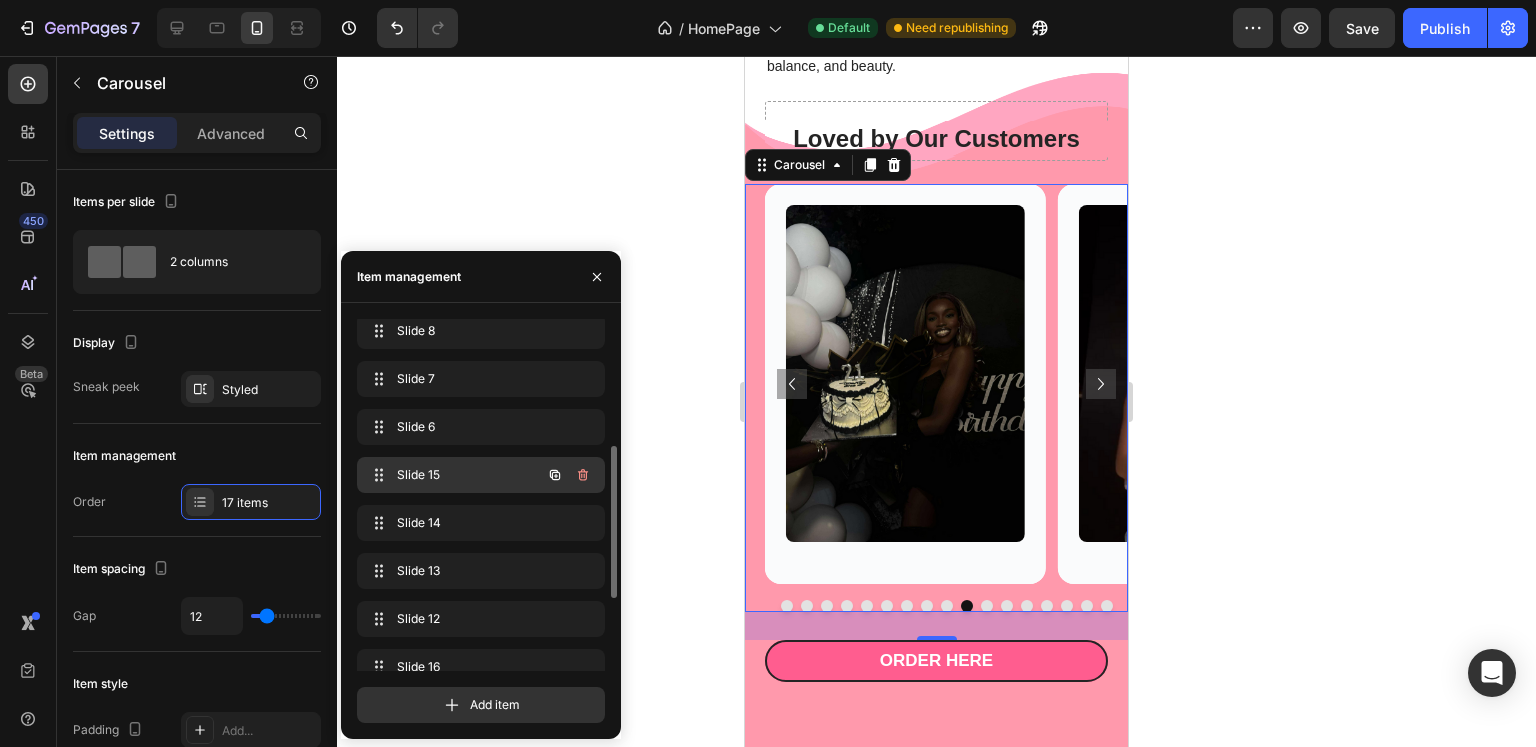 click on "Slide 15" at bounding box center (453, 475) 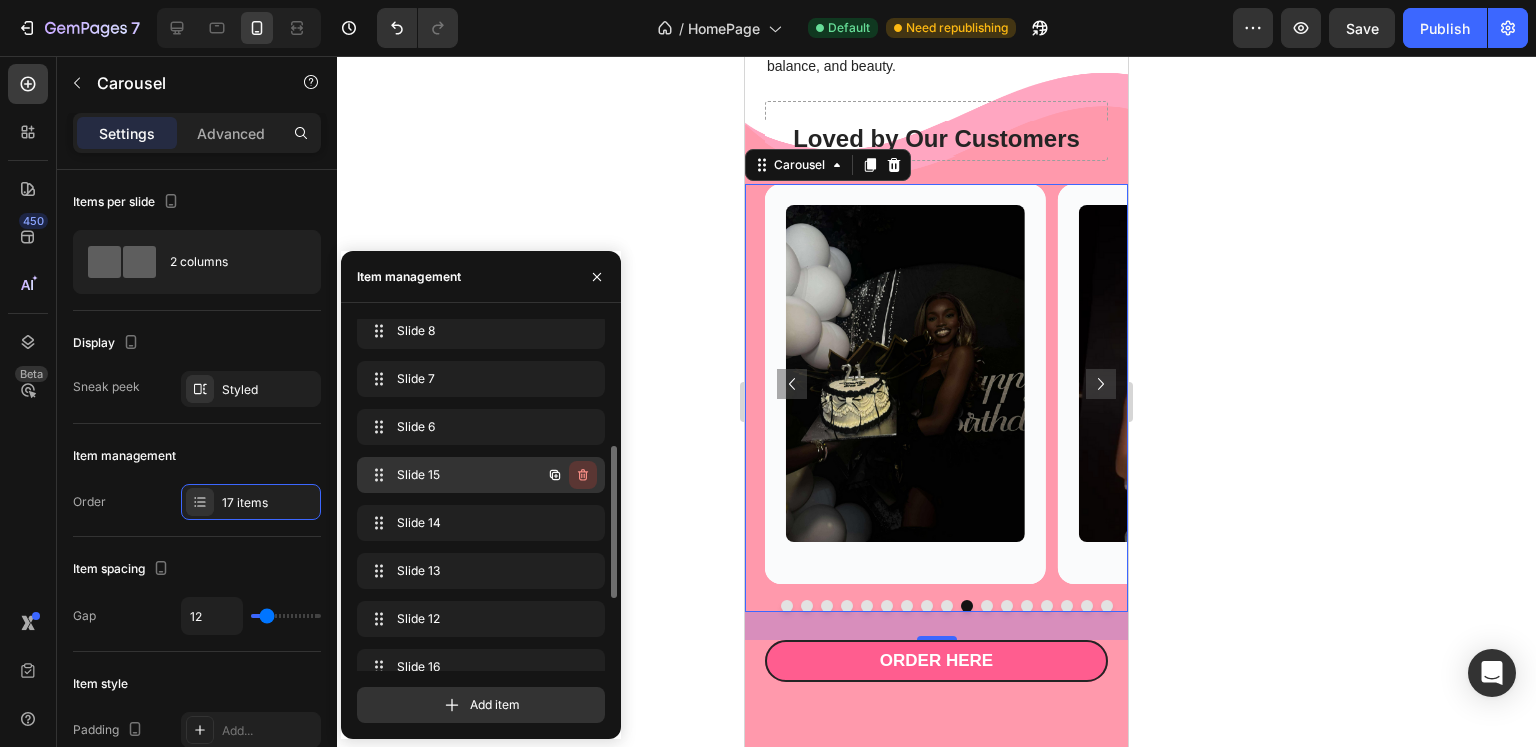 click 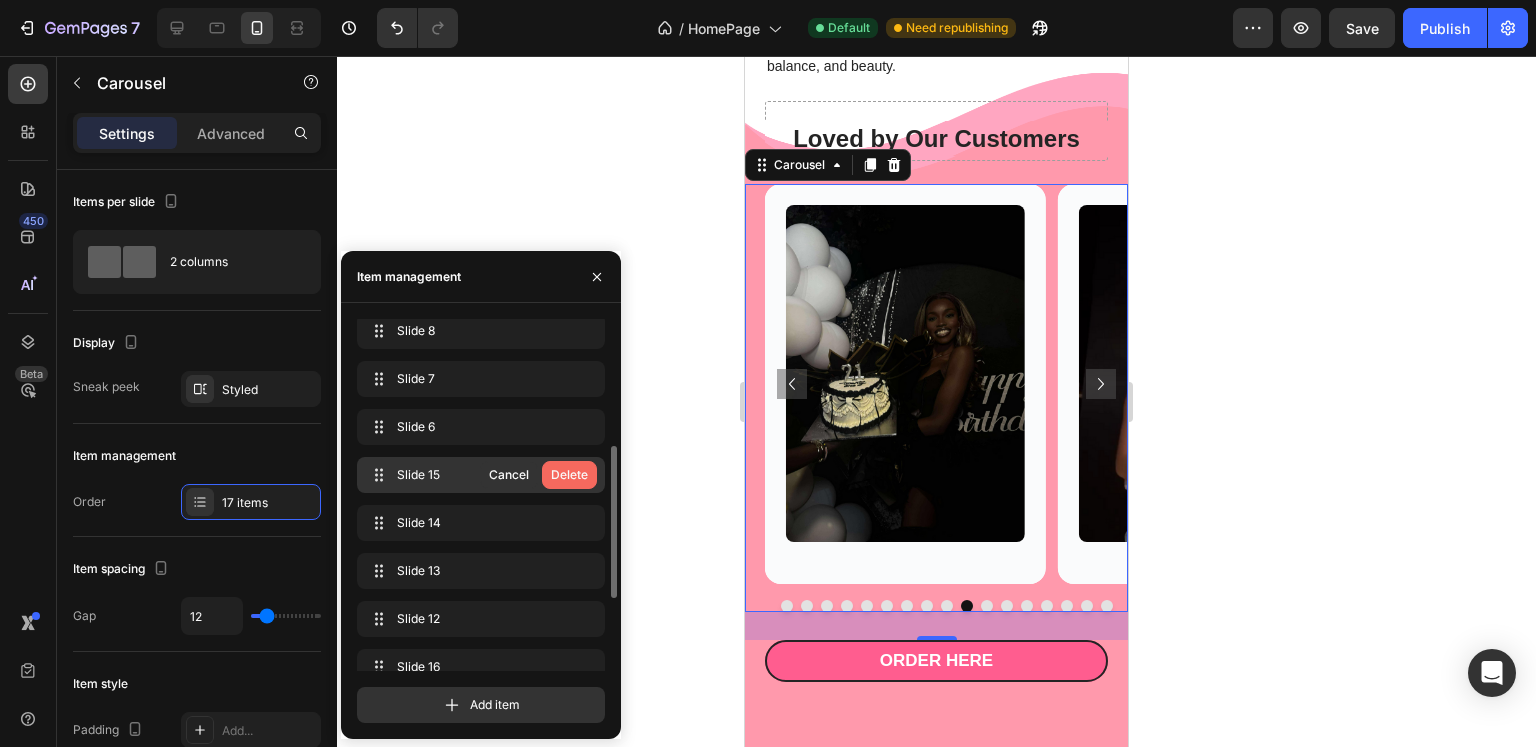 click on "Delete" at bounding box center [569, 475] 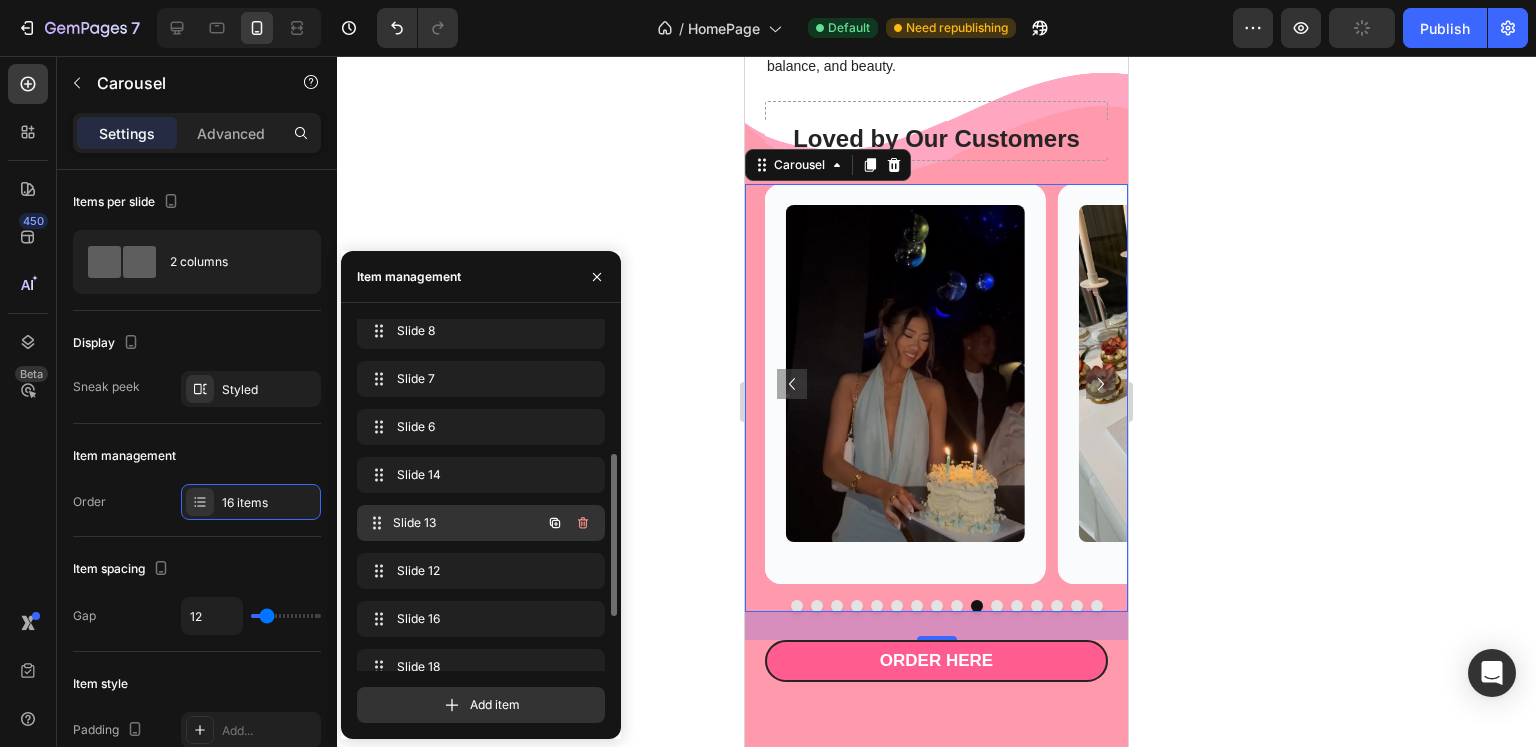 click on "Slide 13 Slide 13" at bounding box center [453, 523] 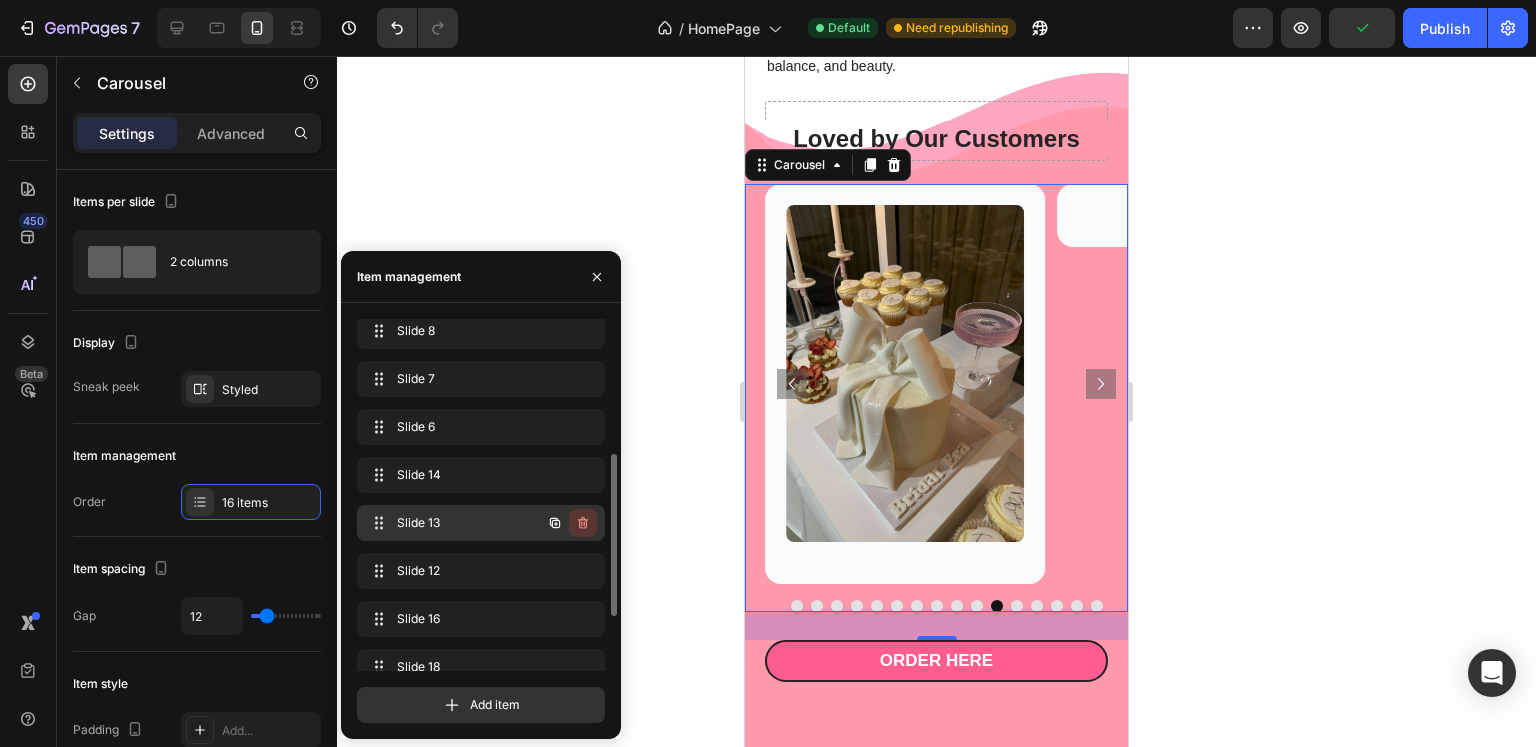 click 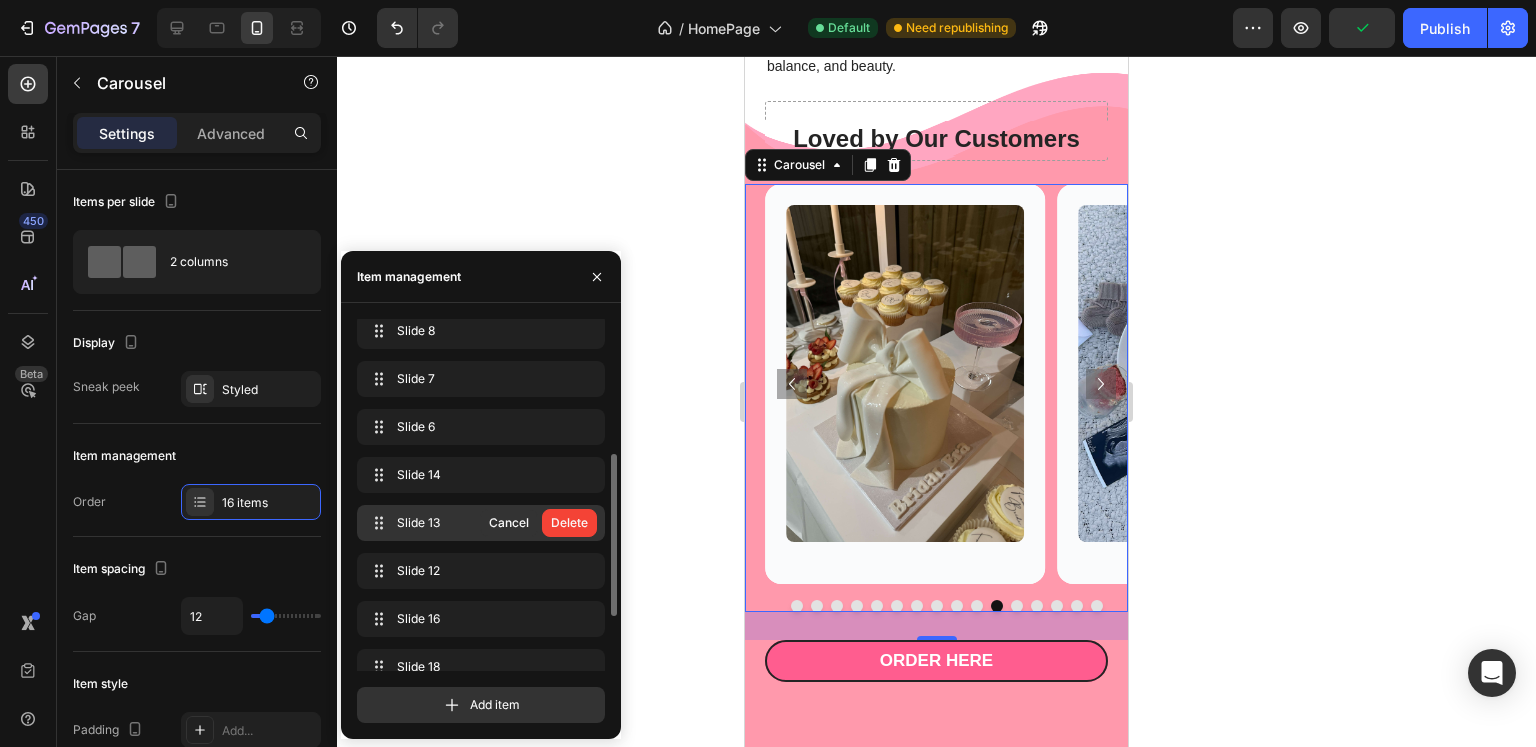click on "Delete" at bounding box center (569, 523) 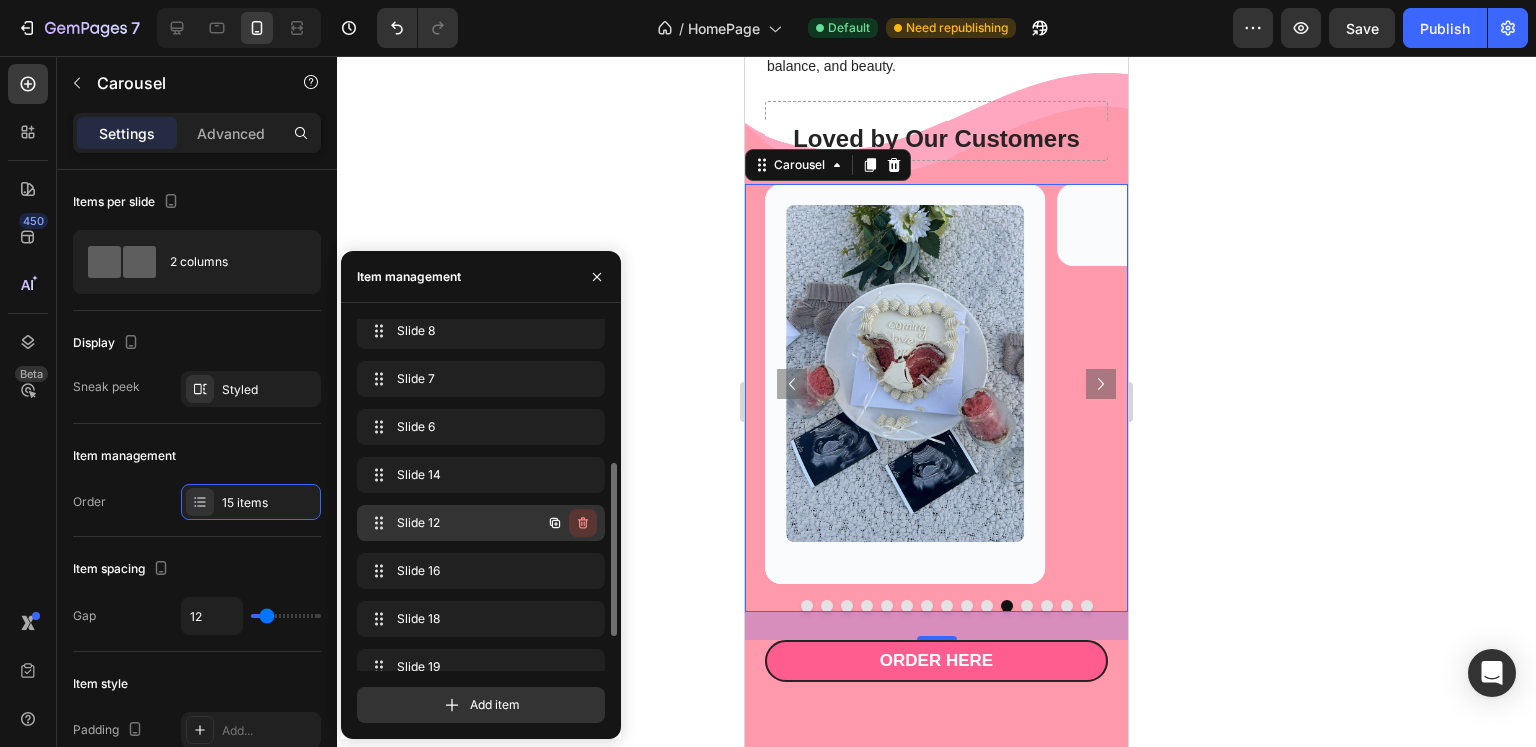 click 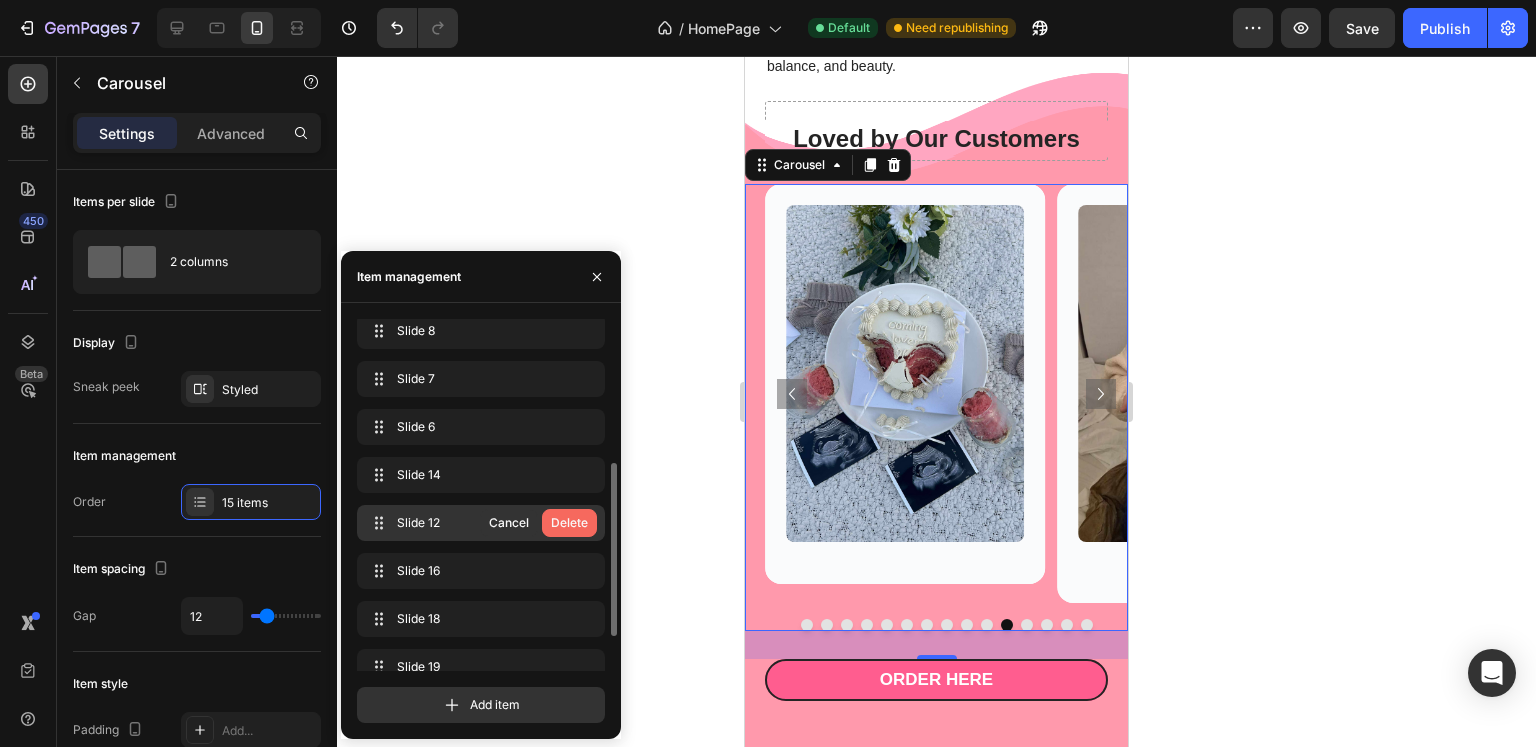 click on "Delete" at bounding box center (569, 523) 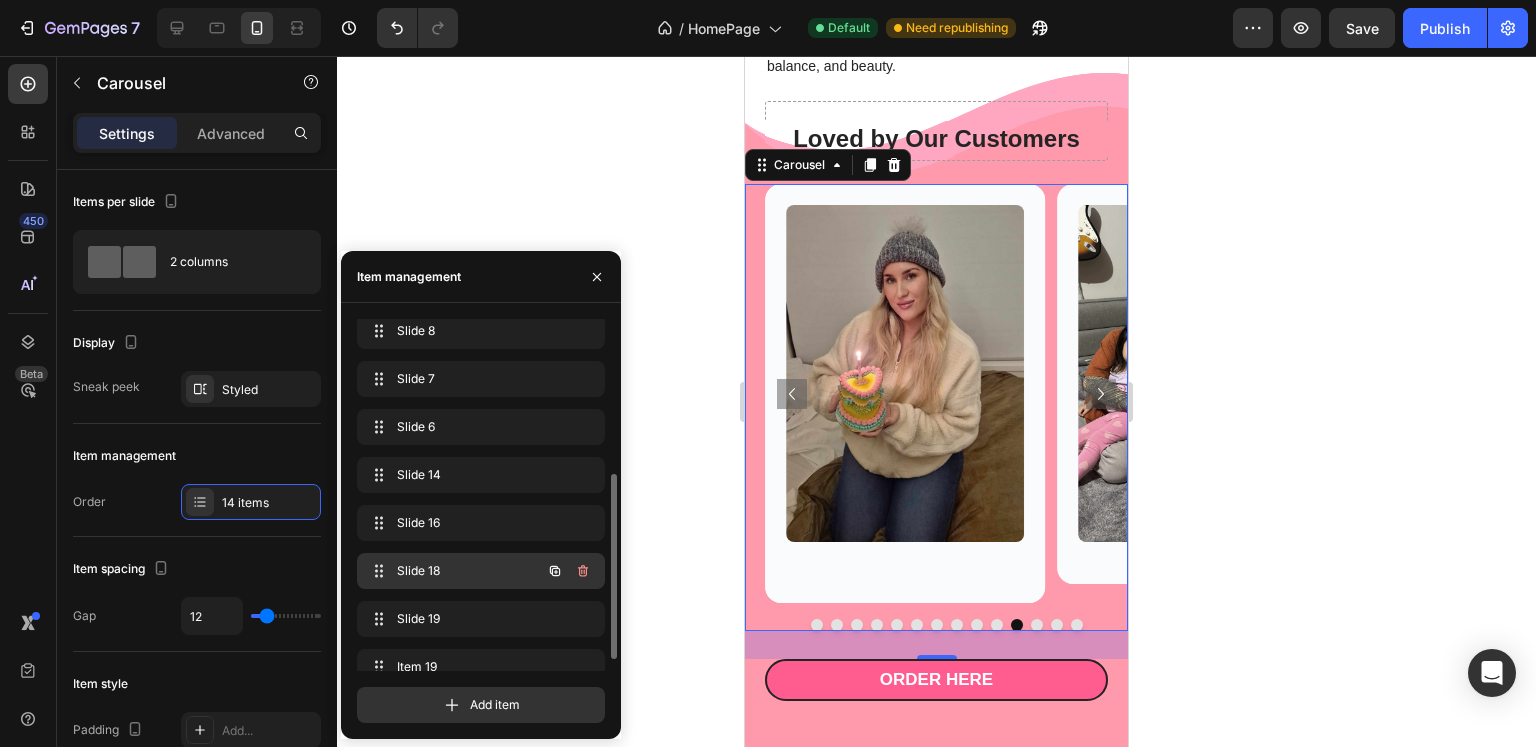 click on "Slide 18" at bounding box center [453, 571] 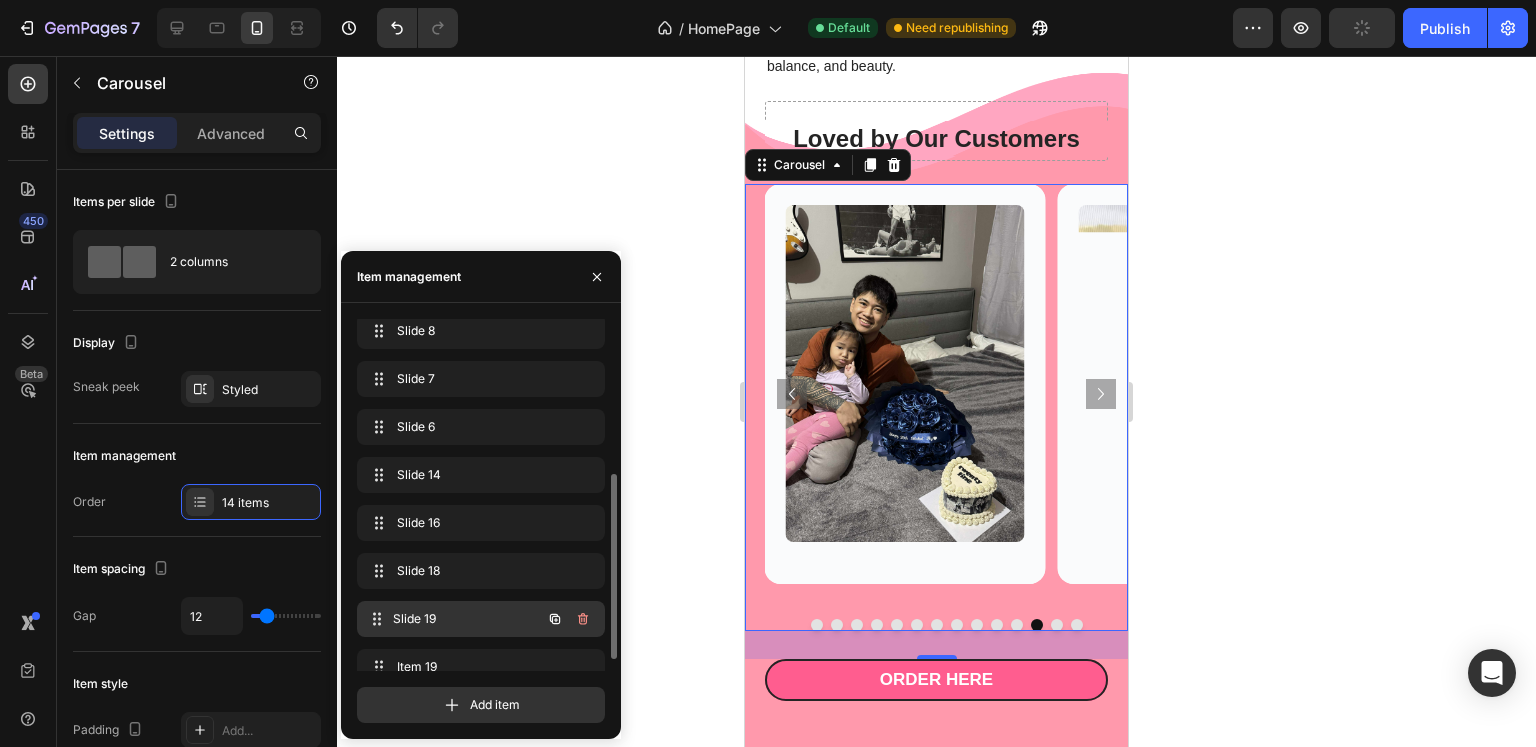 click on "Slide 19 Slide 19" at bounding box center [453, 619] 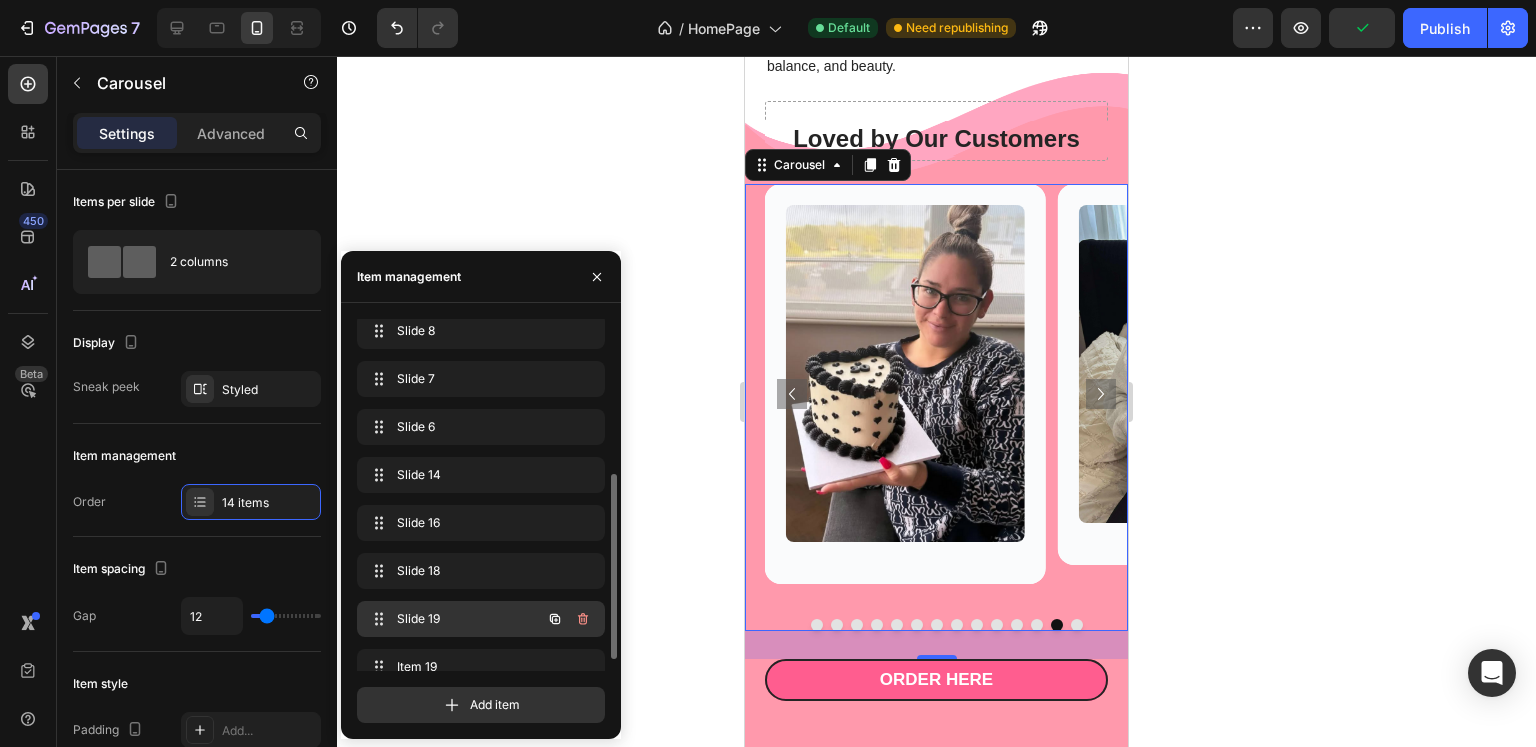 scroll, scrollTop: 316, scrollLeft: 0, axis: vertical 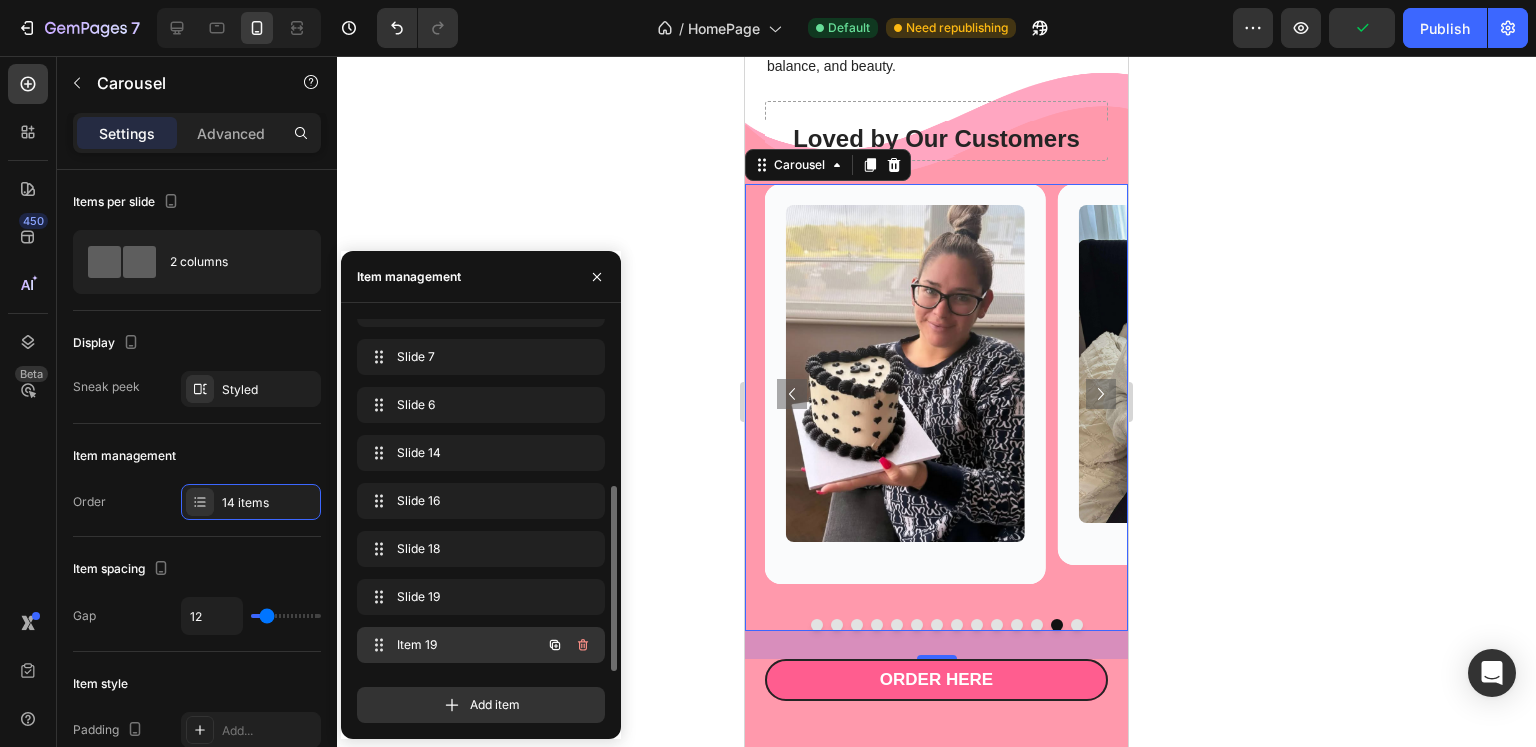click on "Item 19" at bounding box center (453, 645) 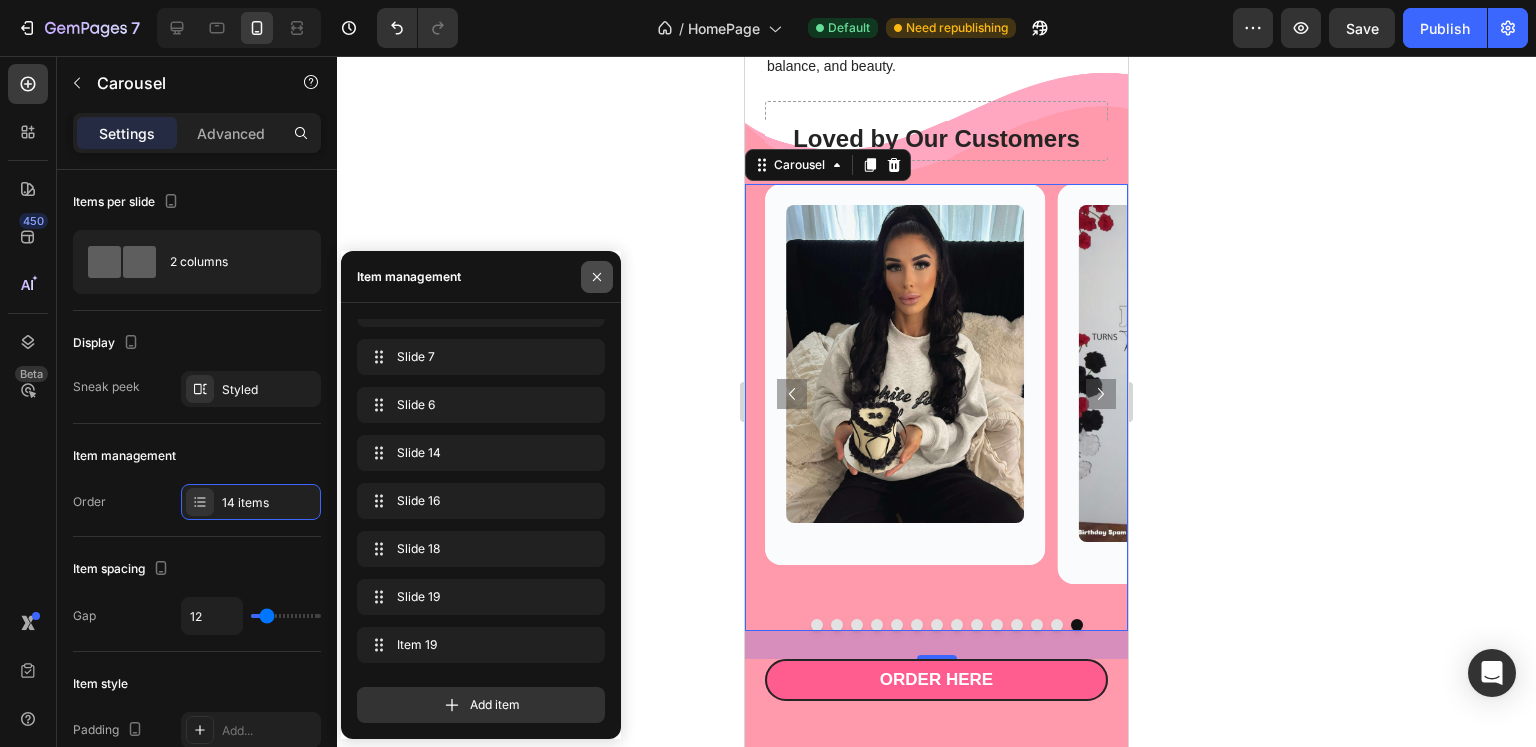 click 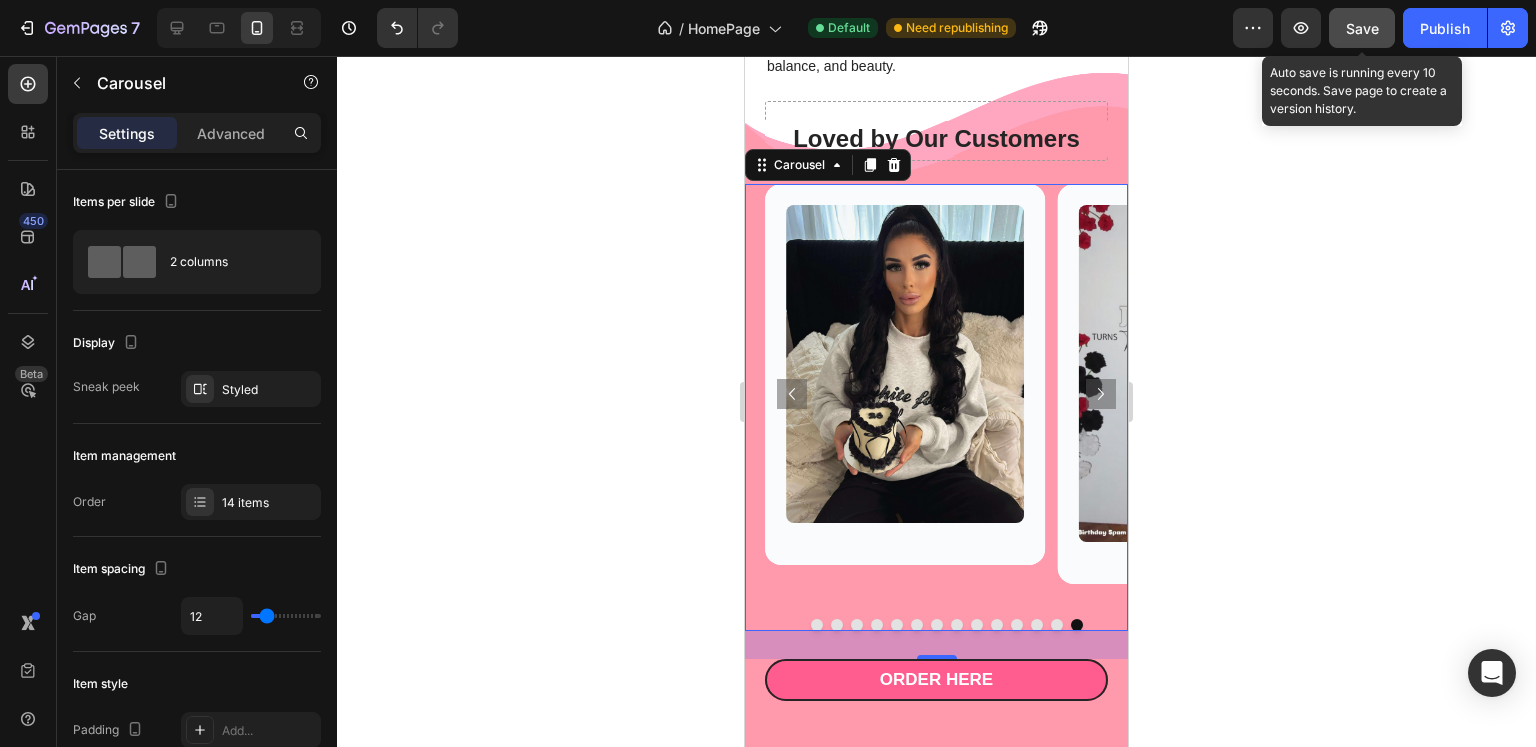 click on "Save" at bounding box center (1362, 28) 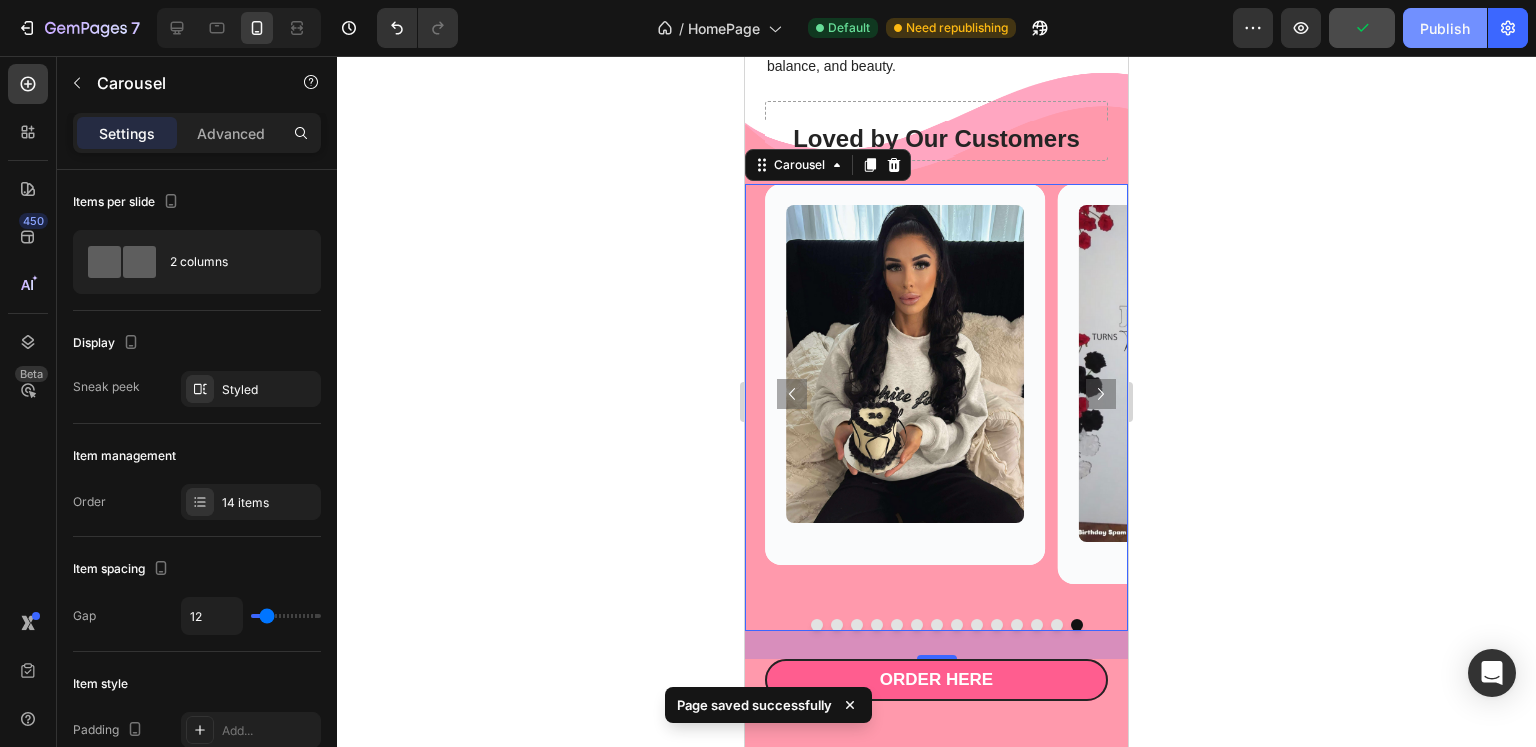 click on "Publish" at bounding box center (1445, 28) 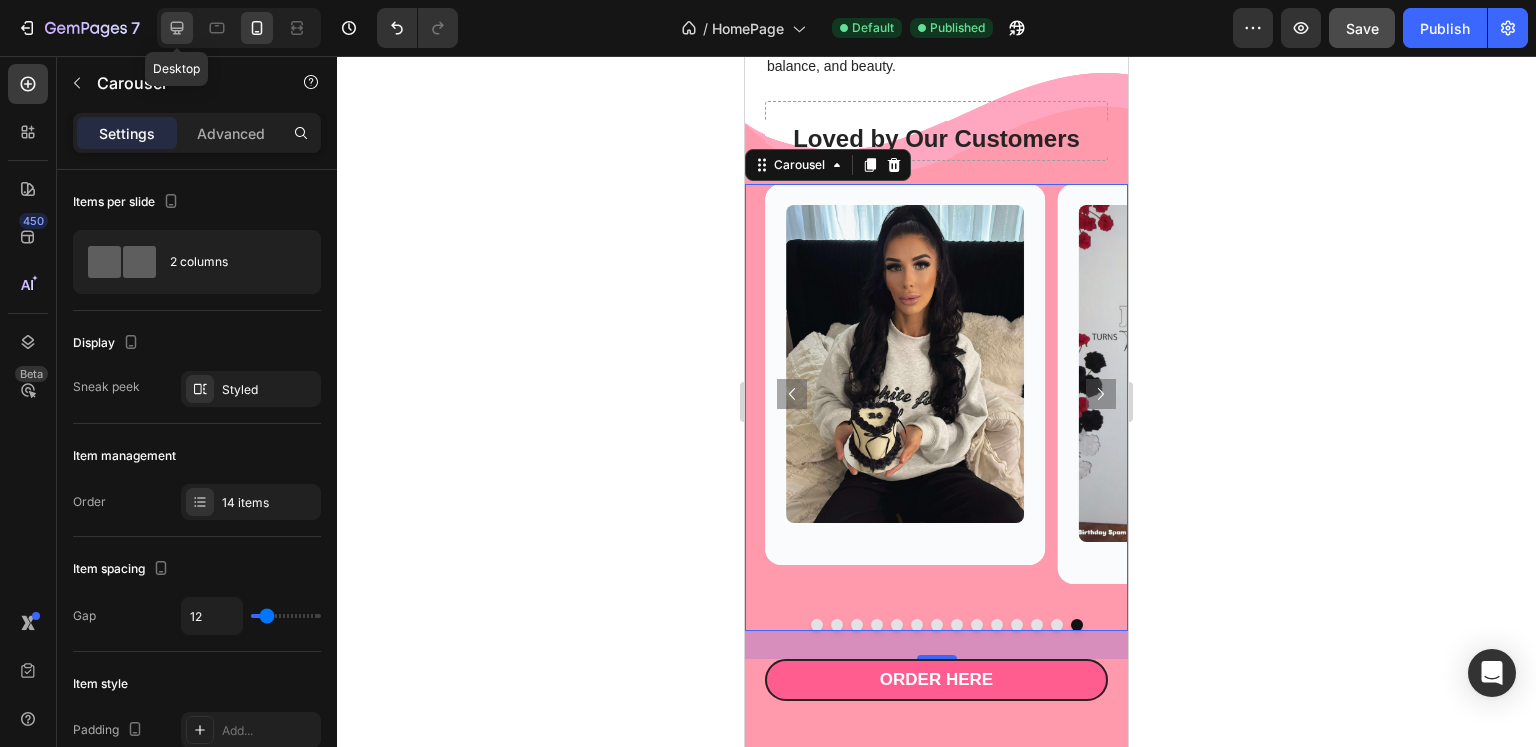 click 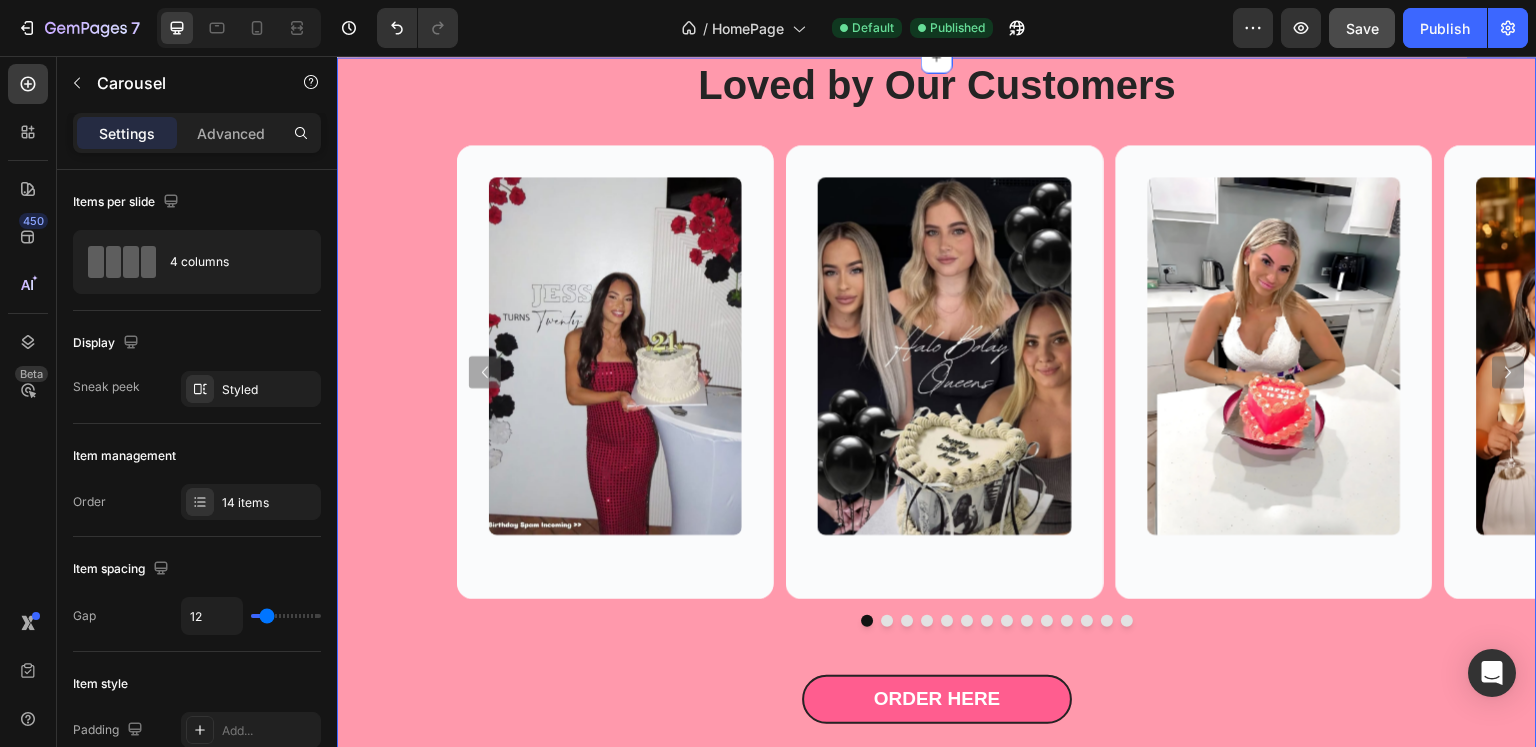 scroll, scrollTop: 4216, scrollLeft: 0, axis: vertical 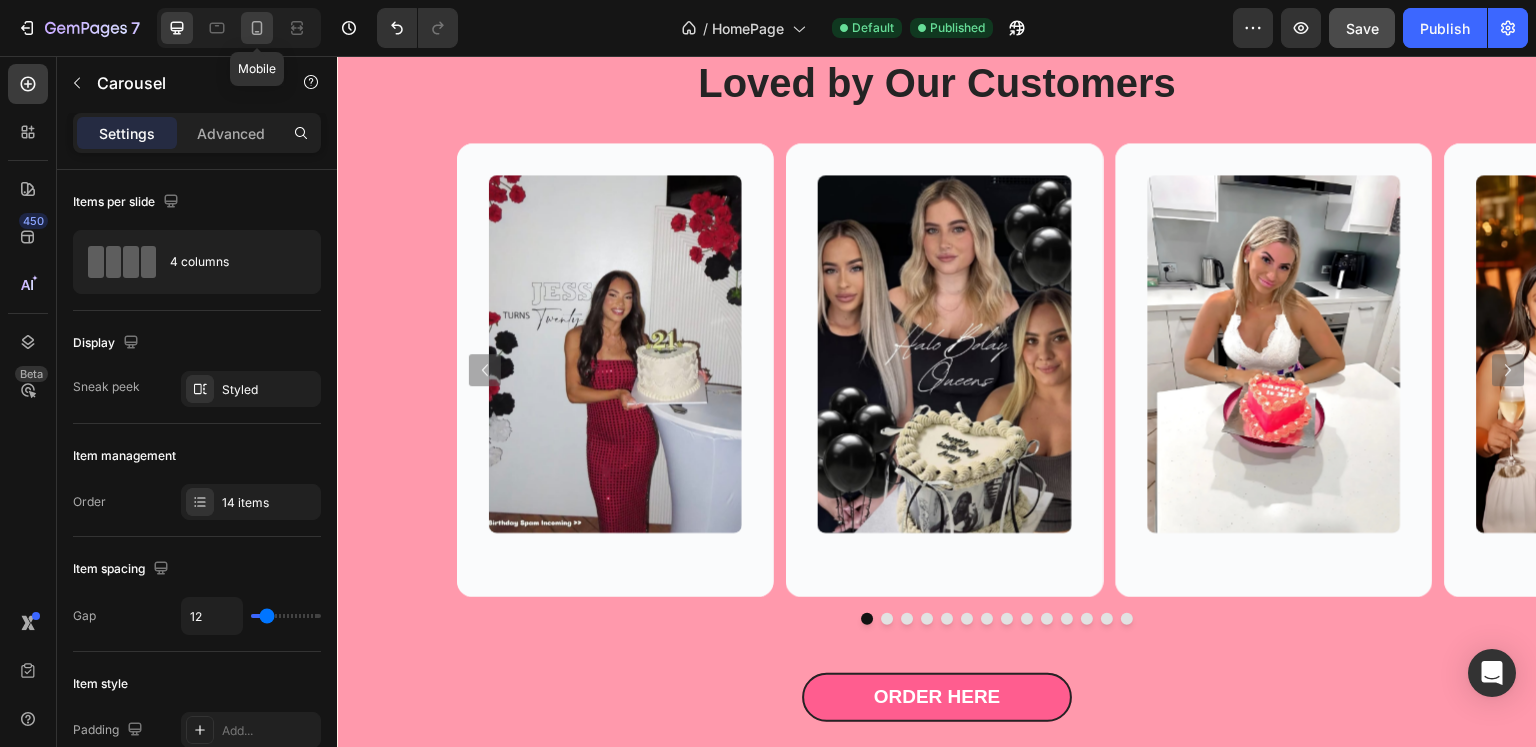 click 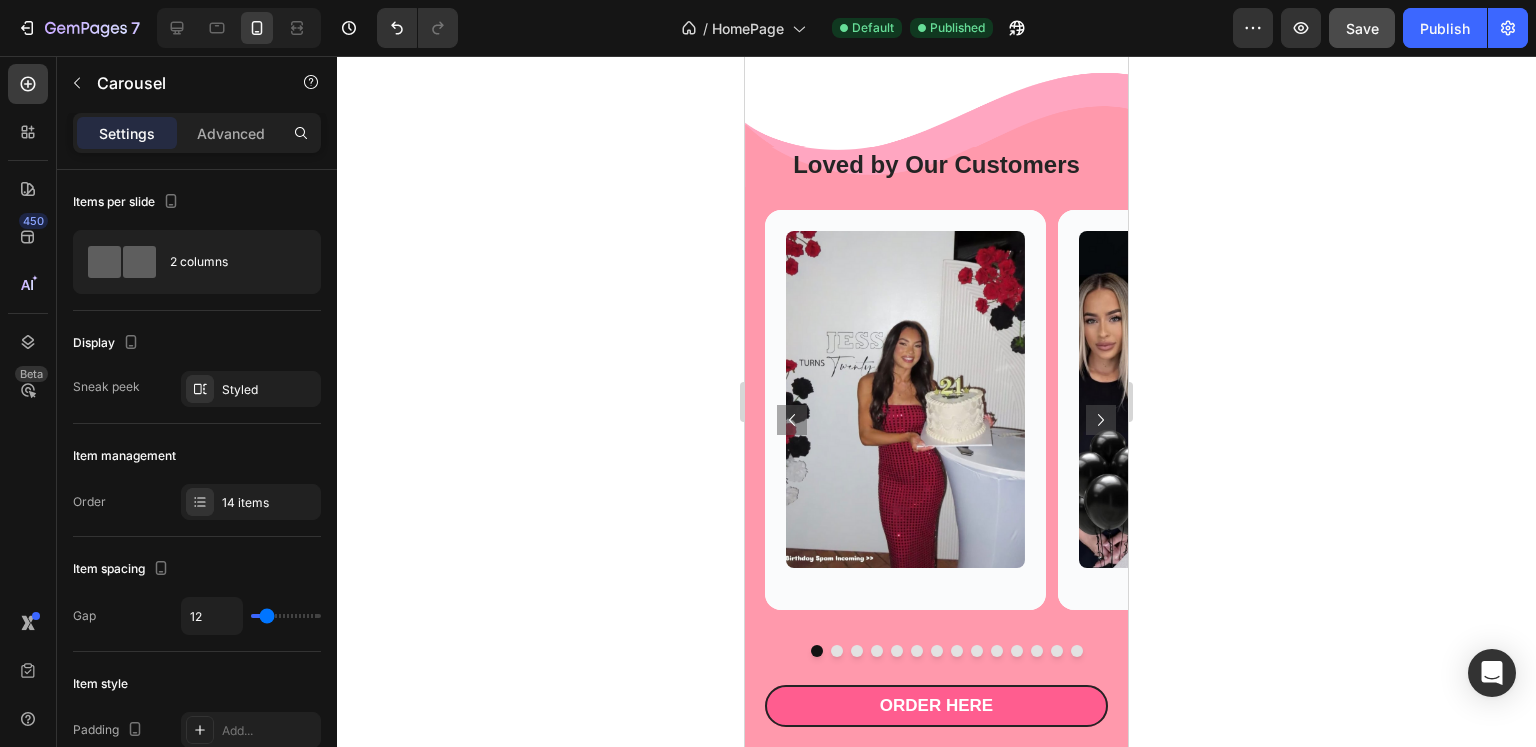 scroll, scrollTop: 4079, scrollLeft: 0, axis: vertical 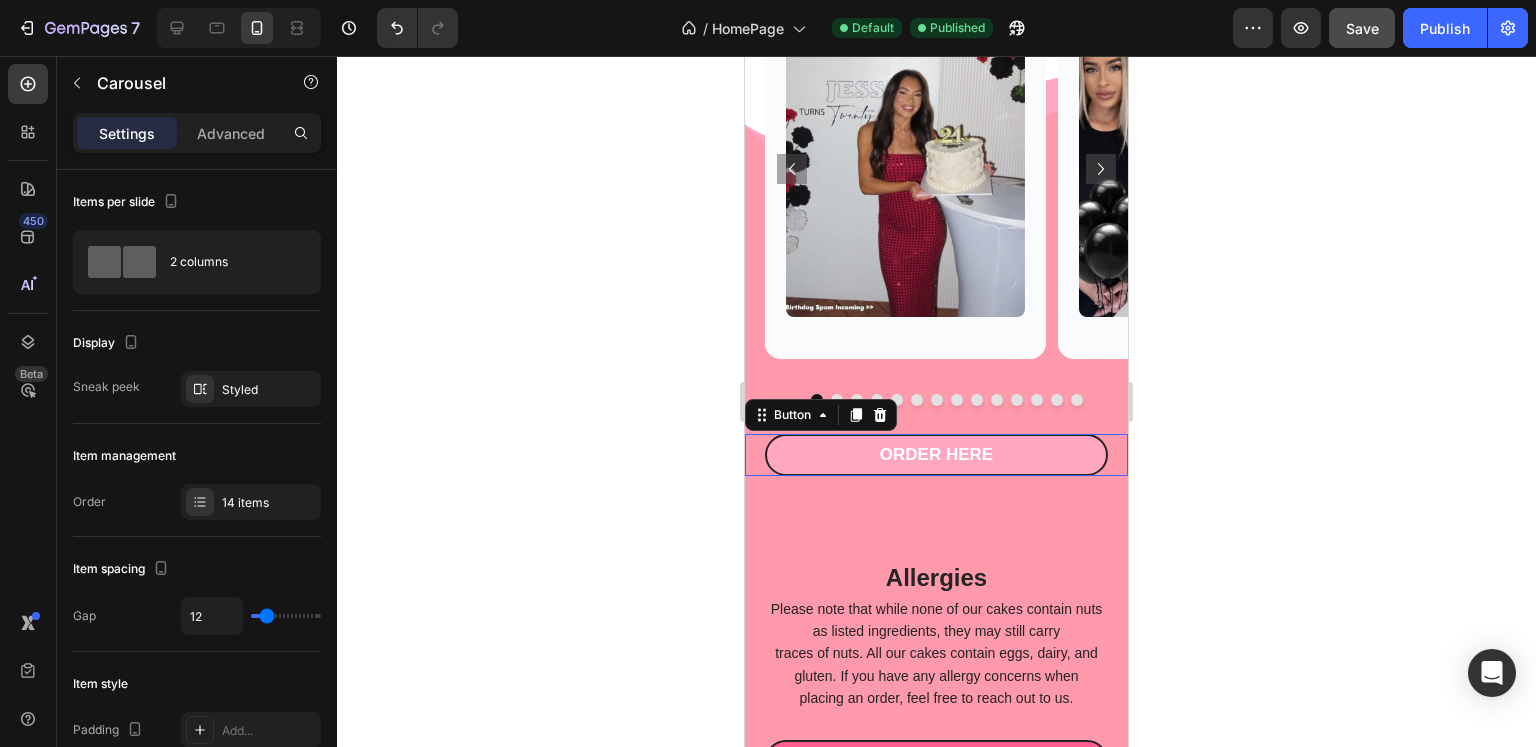 click on "Order Here" at bounding box center (936, 455) 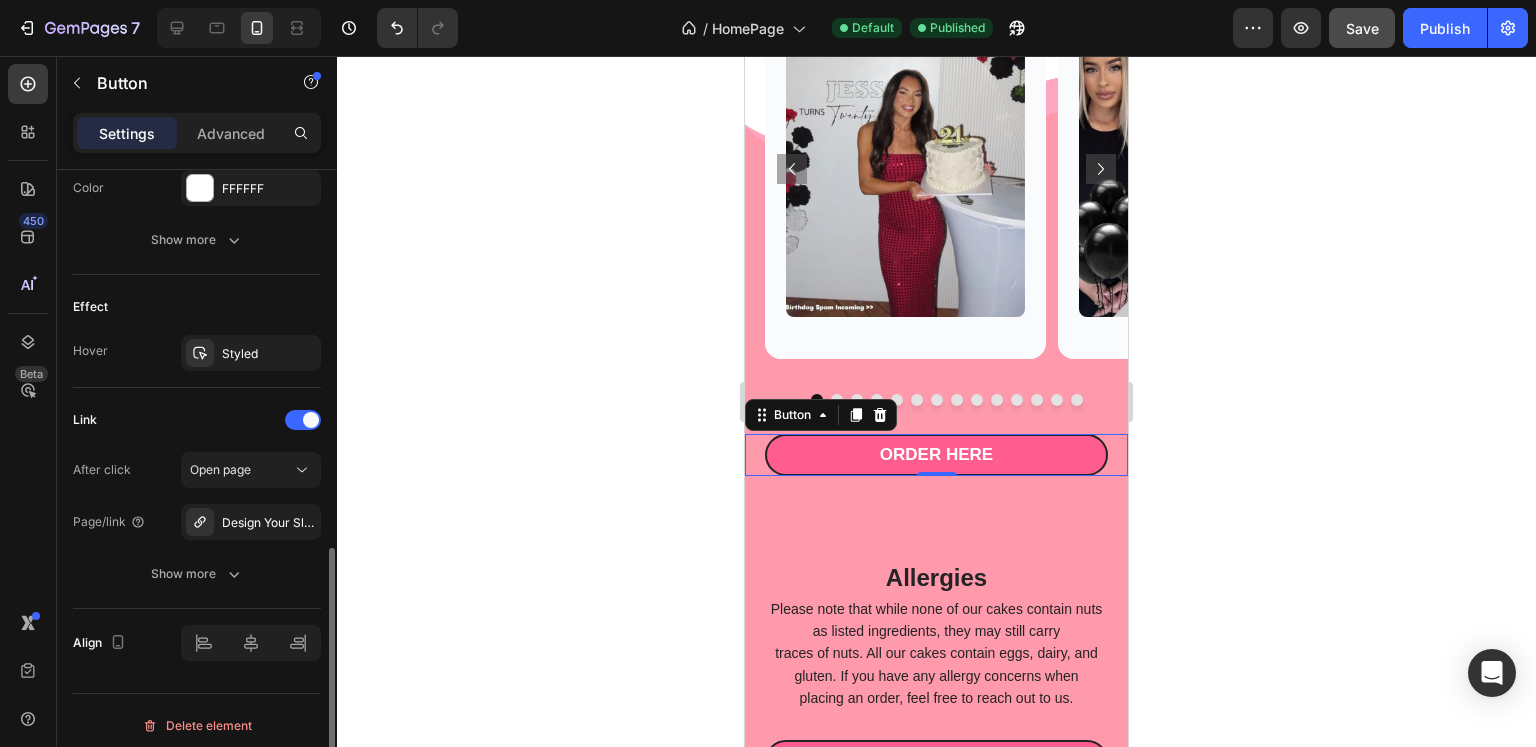 scroll, scrollTop: 953, scrollLeft: 0, axis: vertical 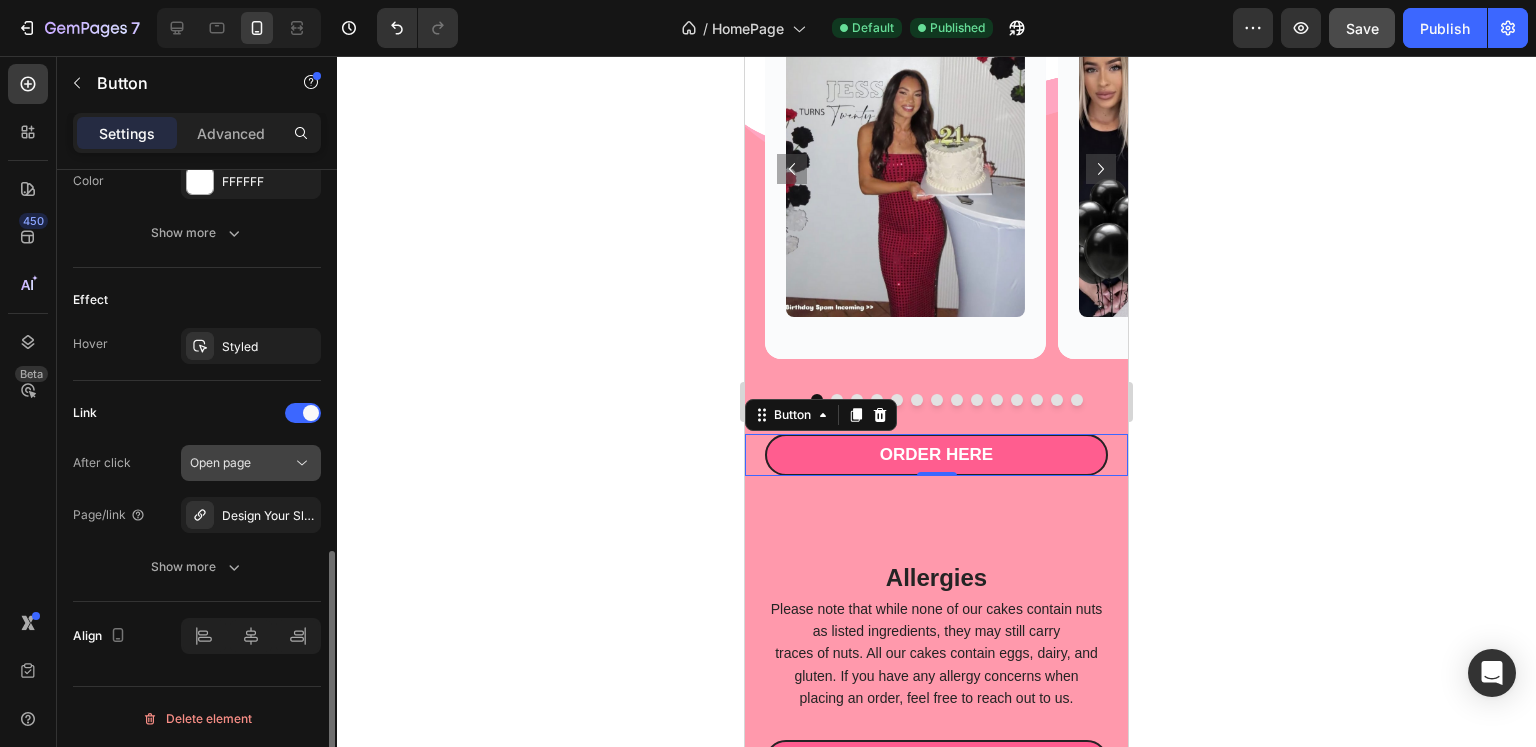 click on "Open page" at bounding box center [241, 463] 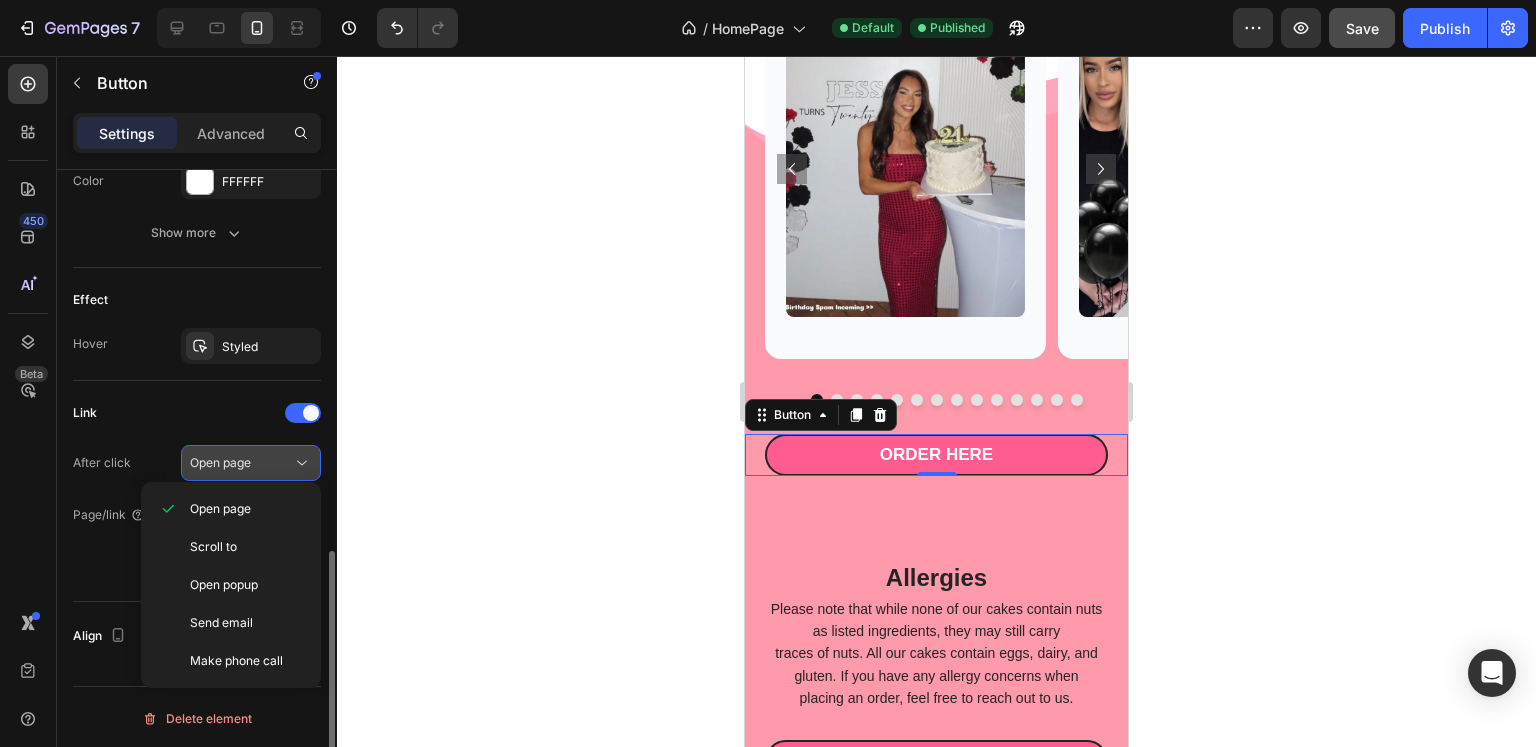 click on "Open page" at bounding box center (241, 463) 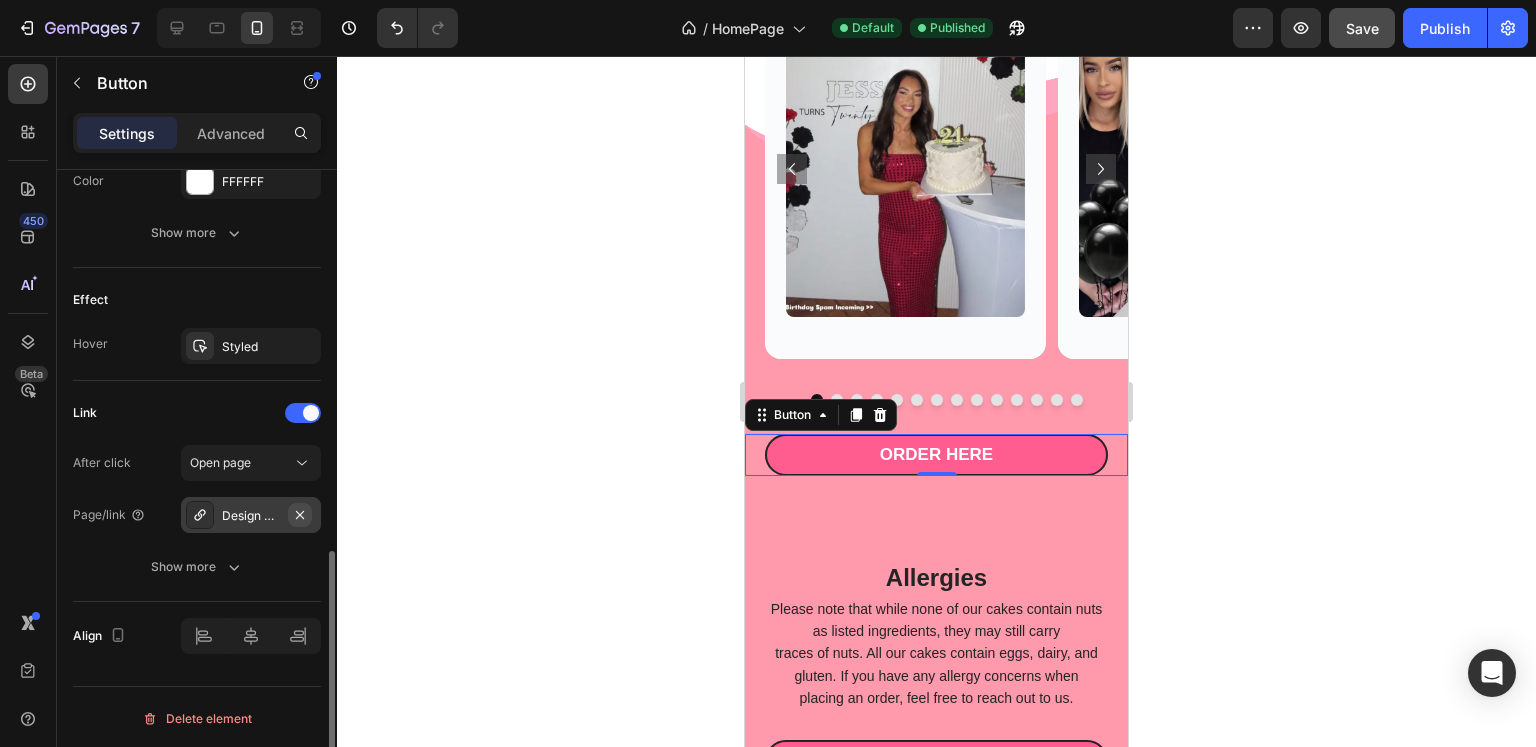 click 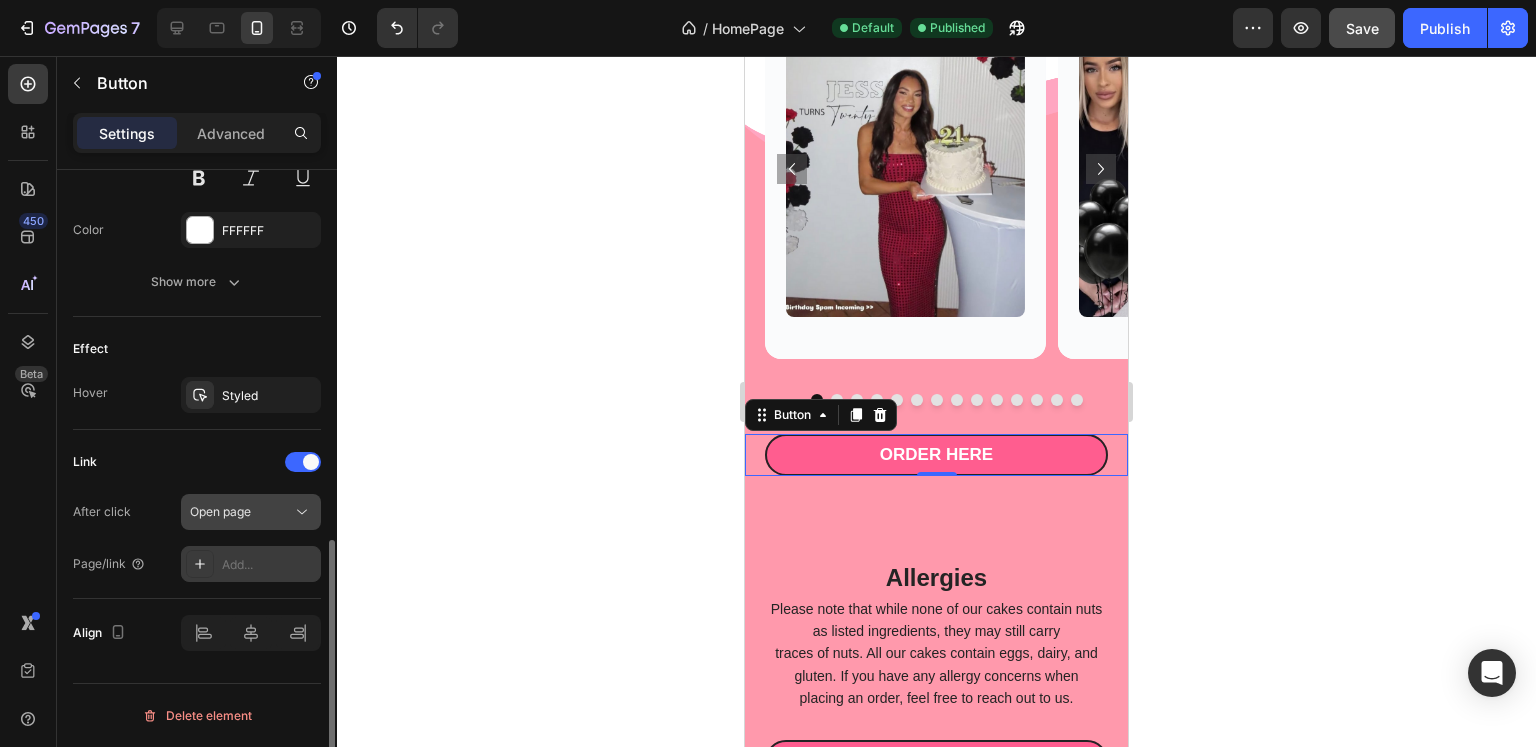 scroll, scrollTop: 901, scrollLeft: 0, axis: vertical 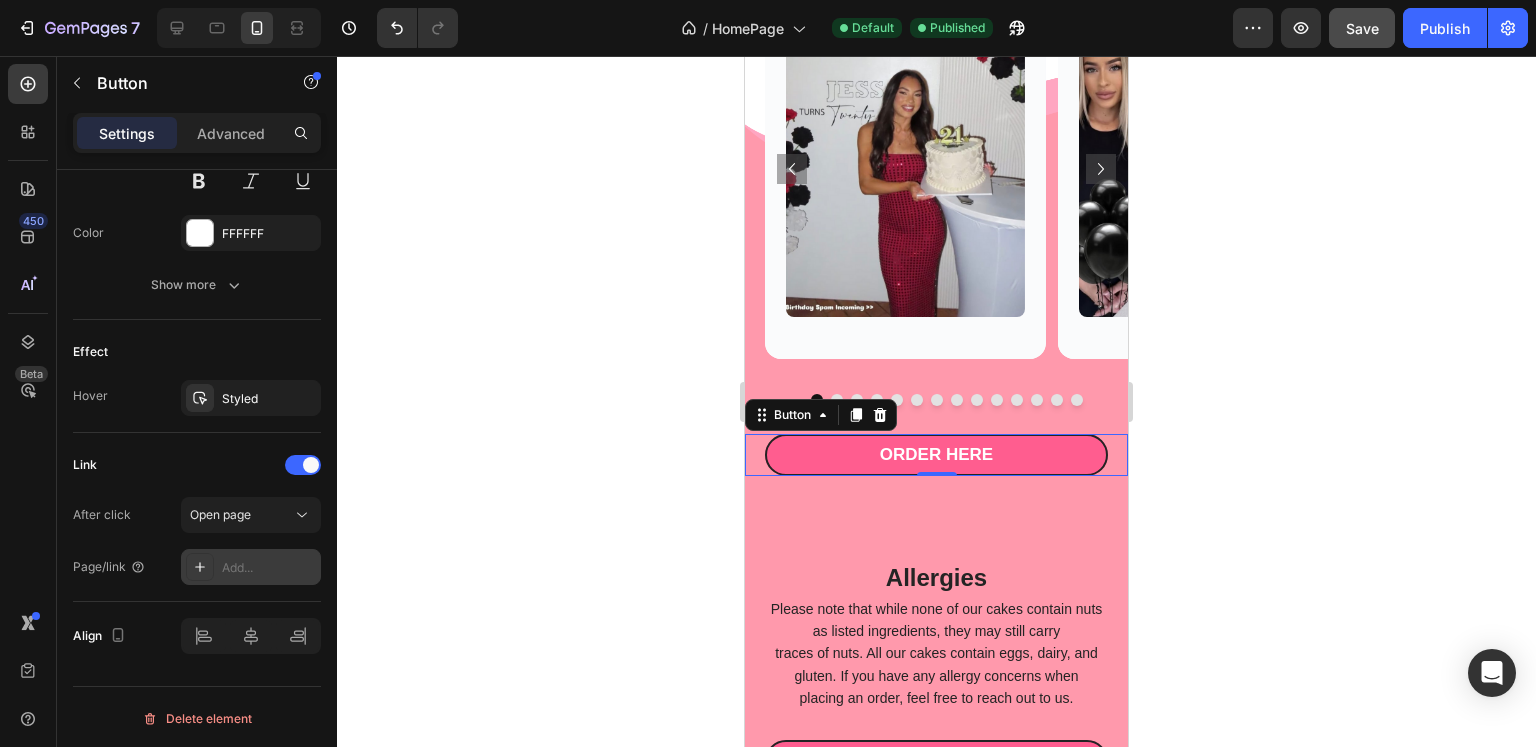 click on "Add..." at bounding box center (269, 568) 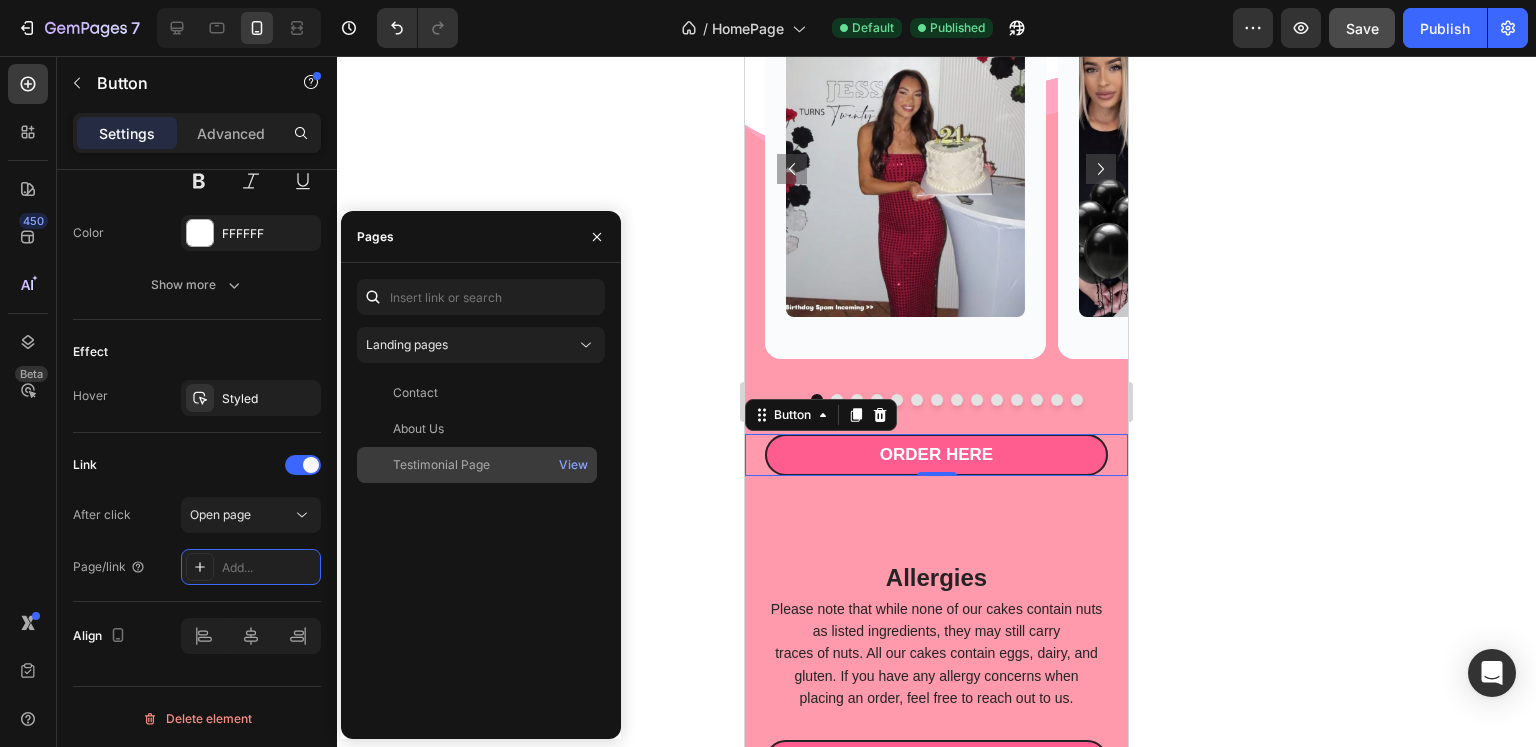 click on "Testimonial Page" 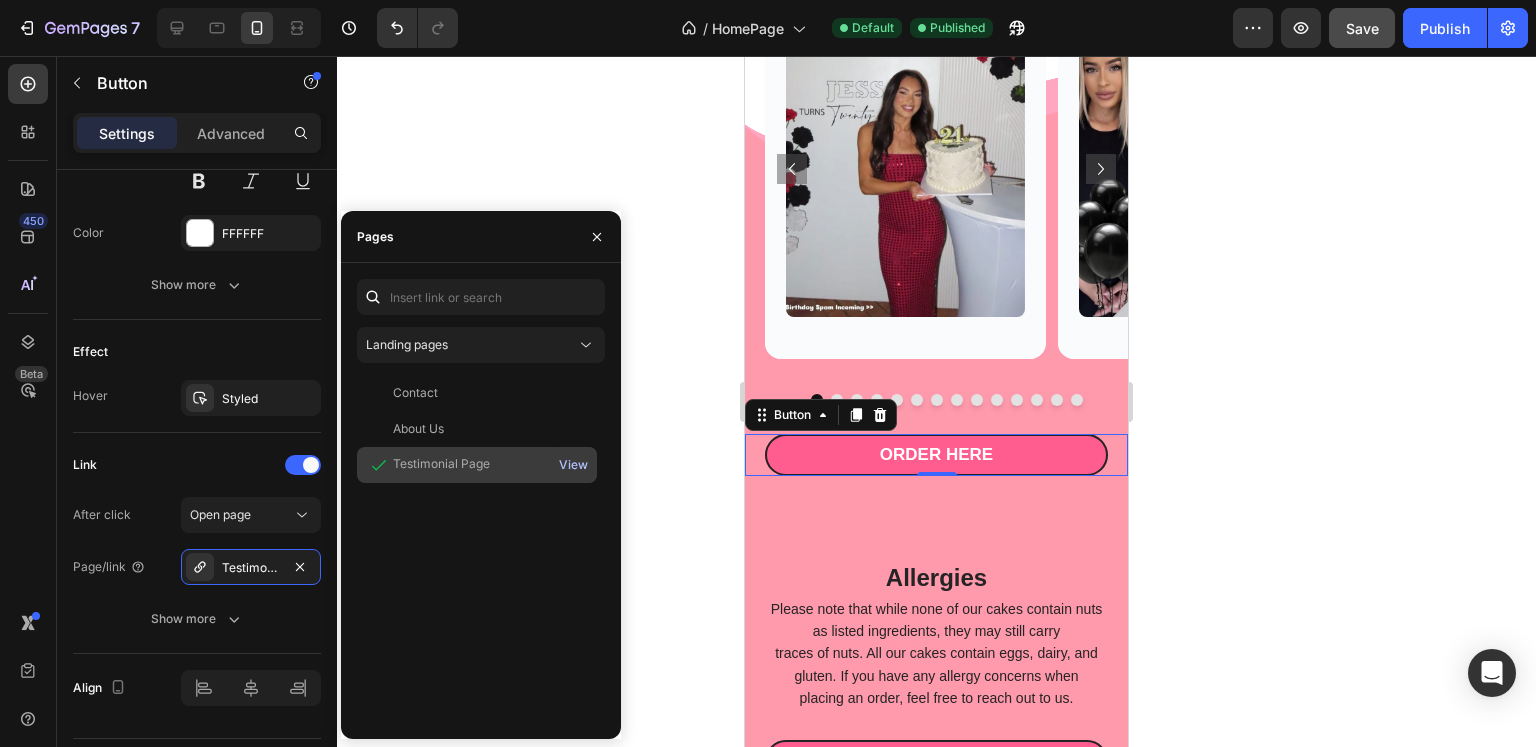 click on "View" at bounding box center [573, 465] 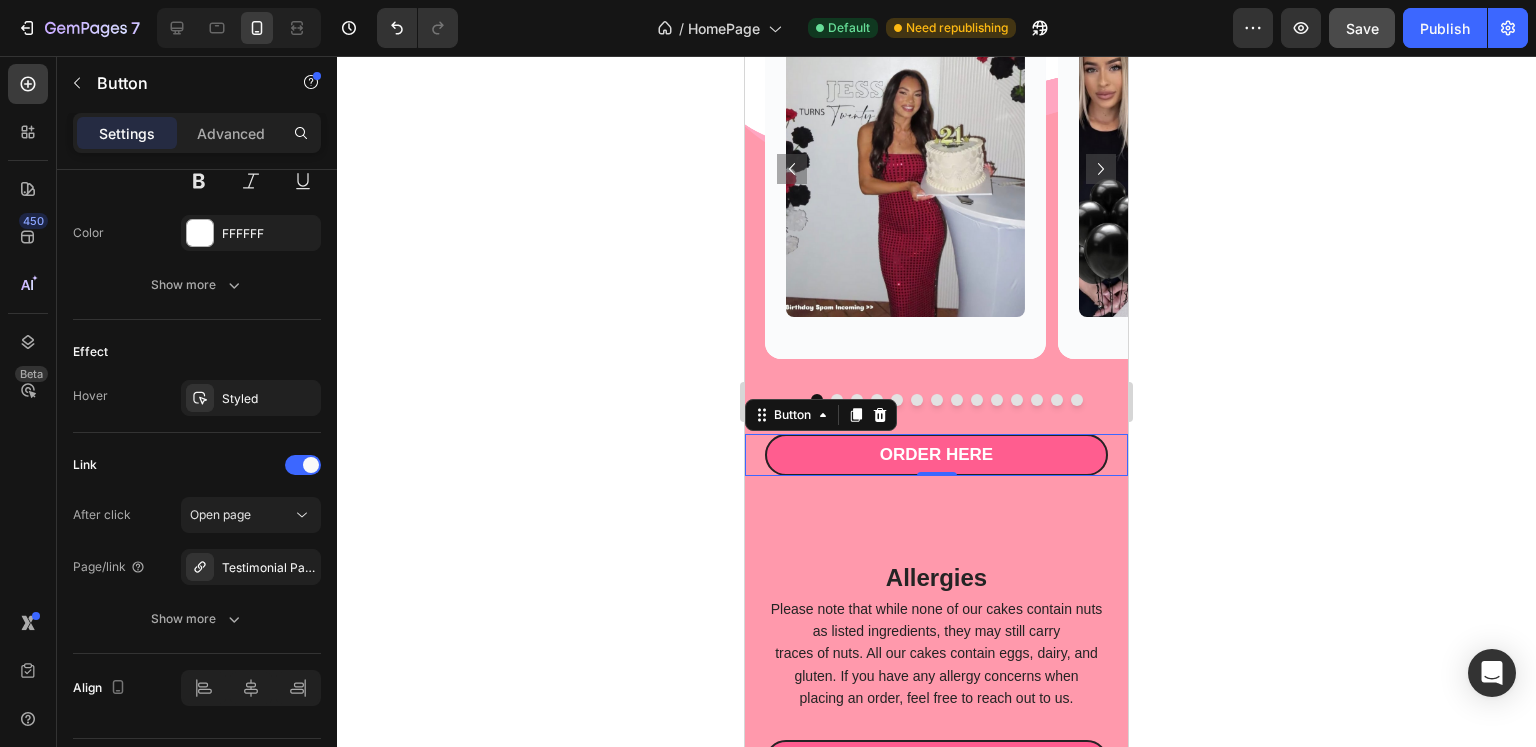 click 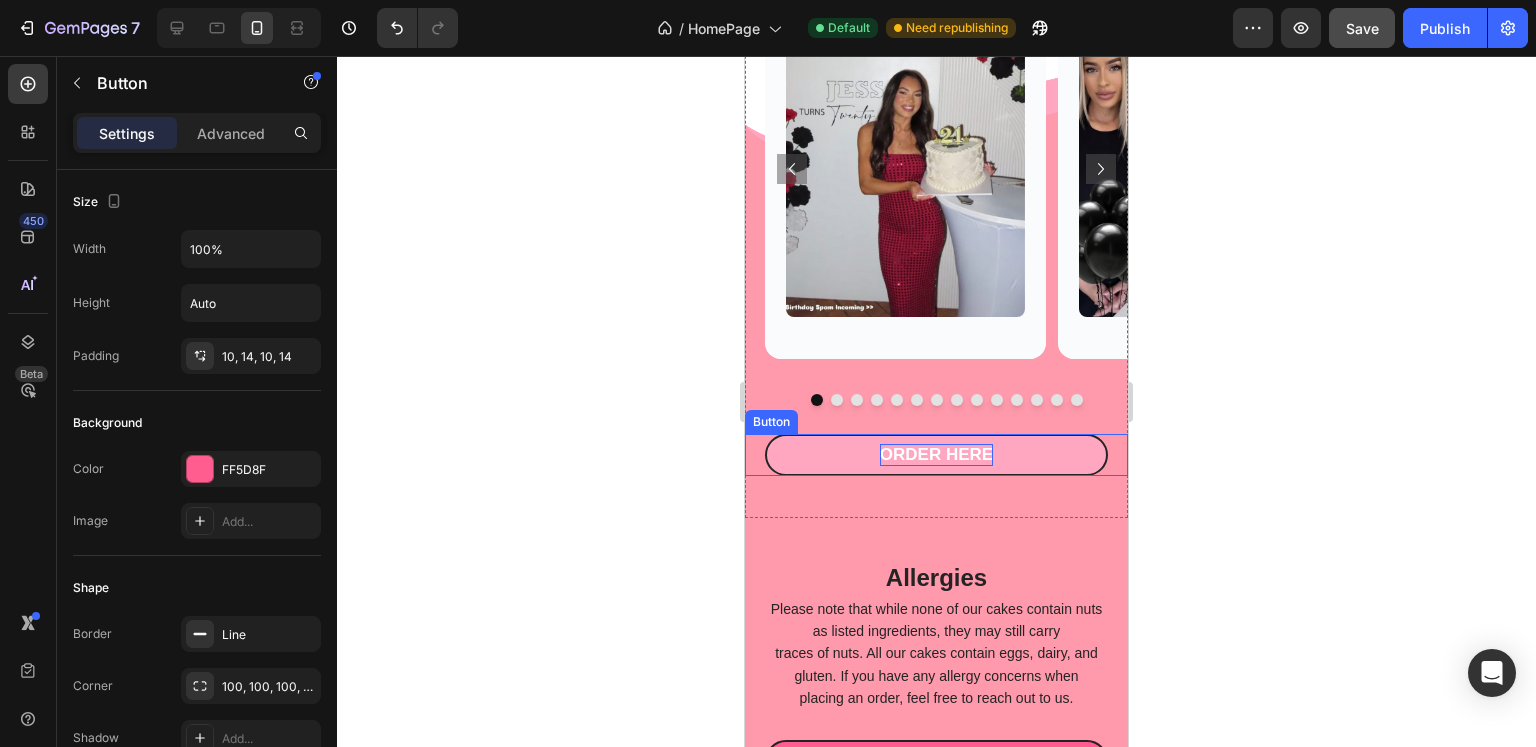 click on "Order Here" at bounding box center [936, 455] 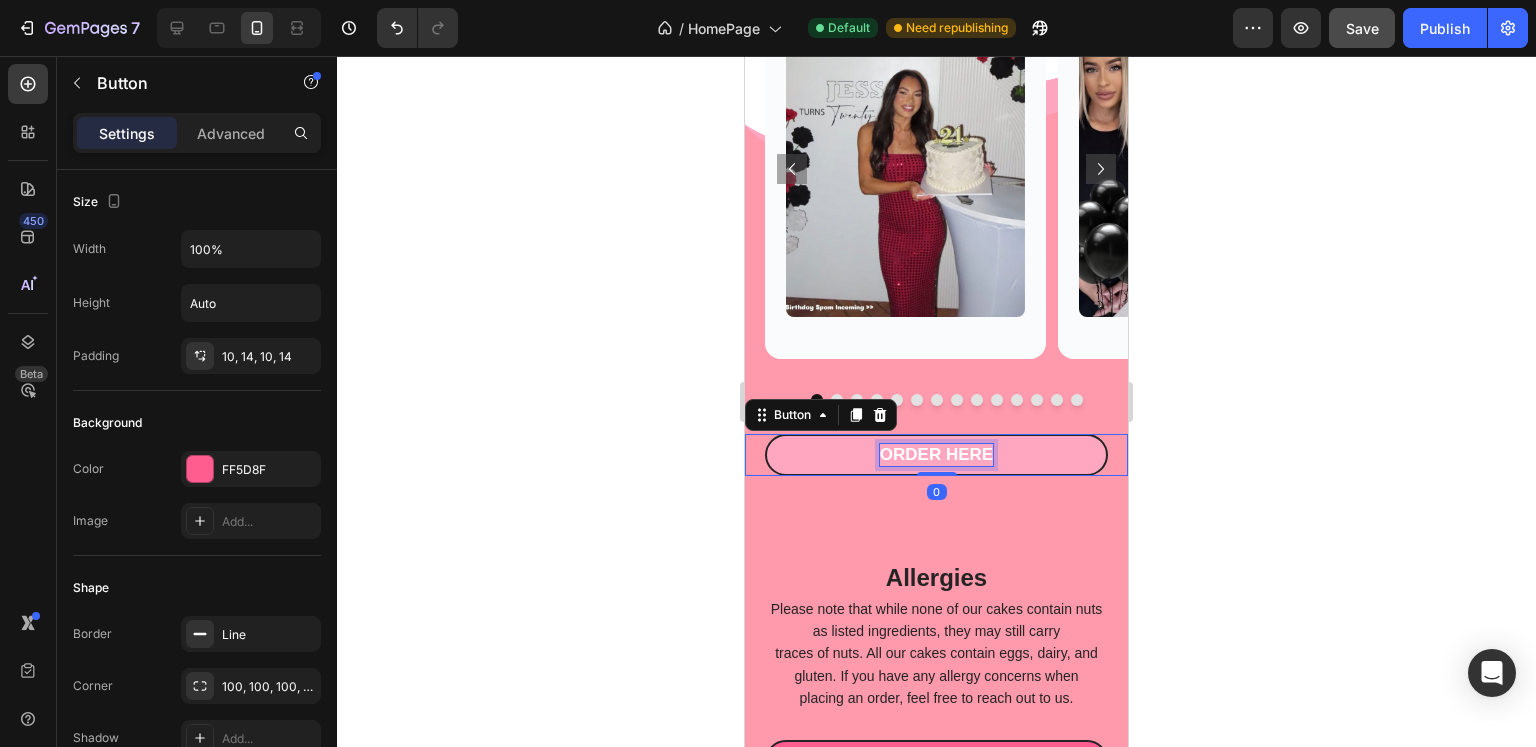 click on "Order Here" at bounding box center [936, 455] 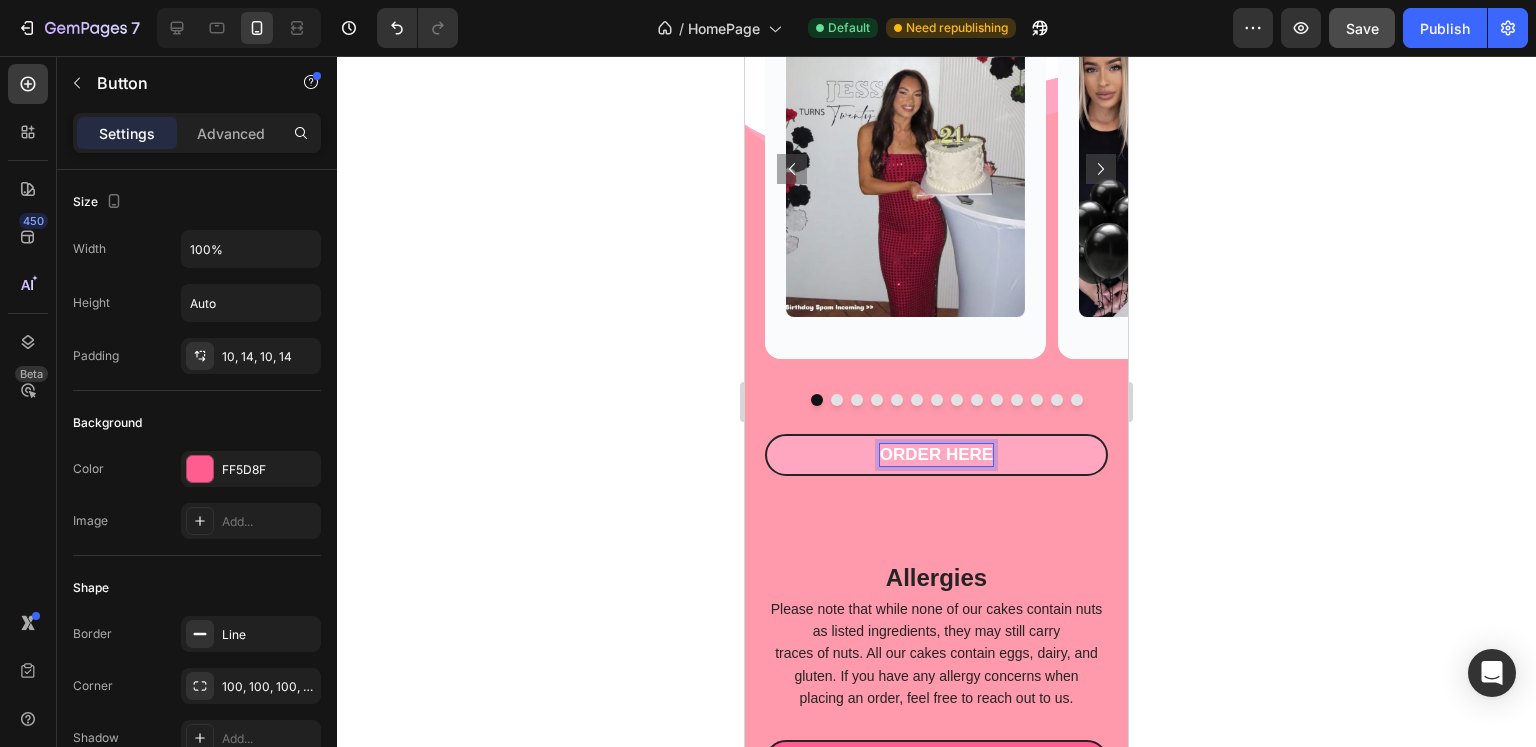 click on "Order Here" at bounding box center [936, 455] 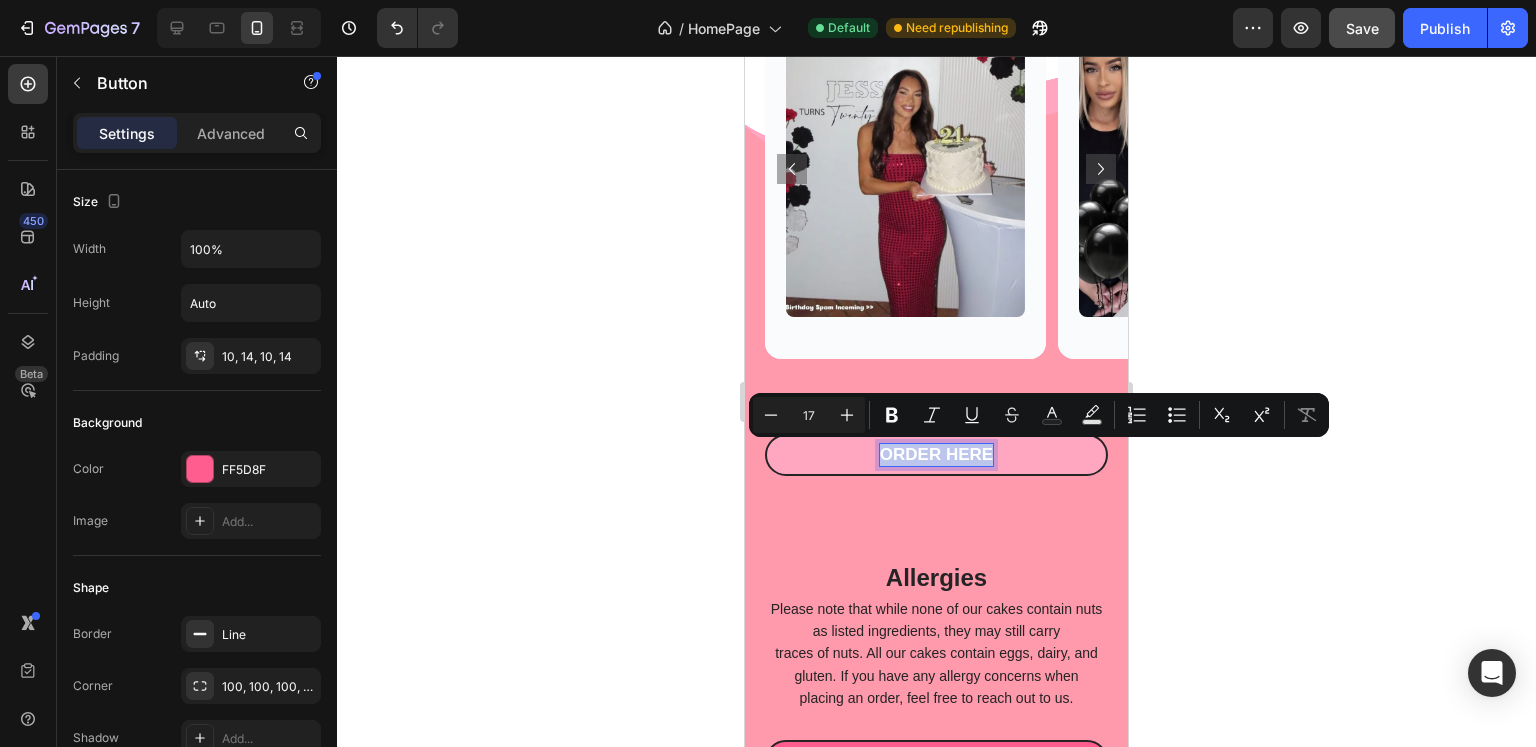 click on "Order Here" at bounding box center (936, 455) 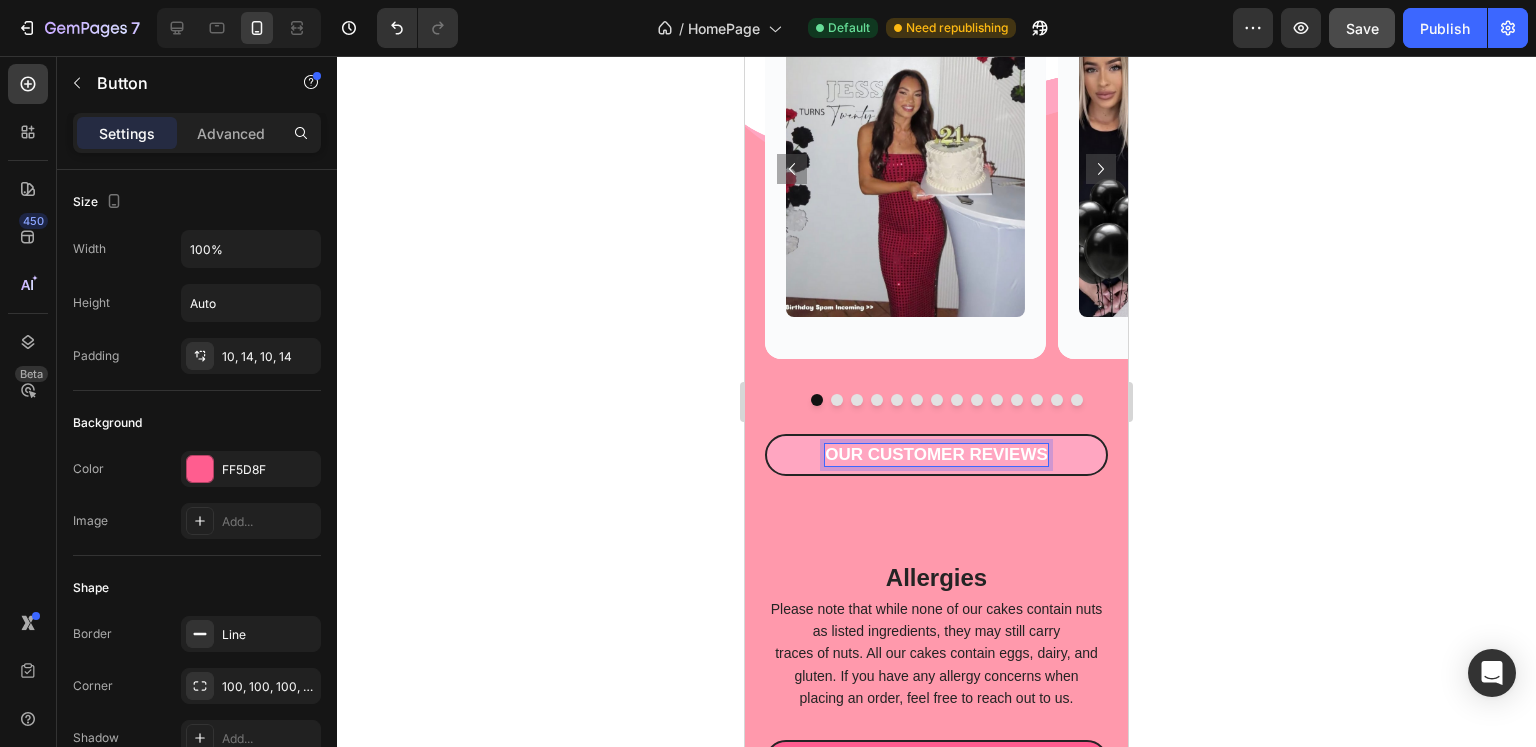 click on "Our Customer Reviews" at bounding box center (936, 455) 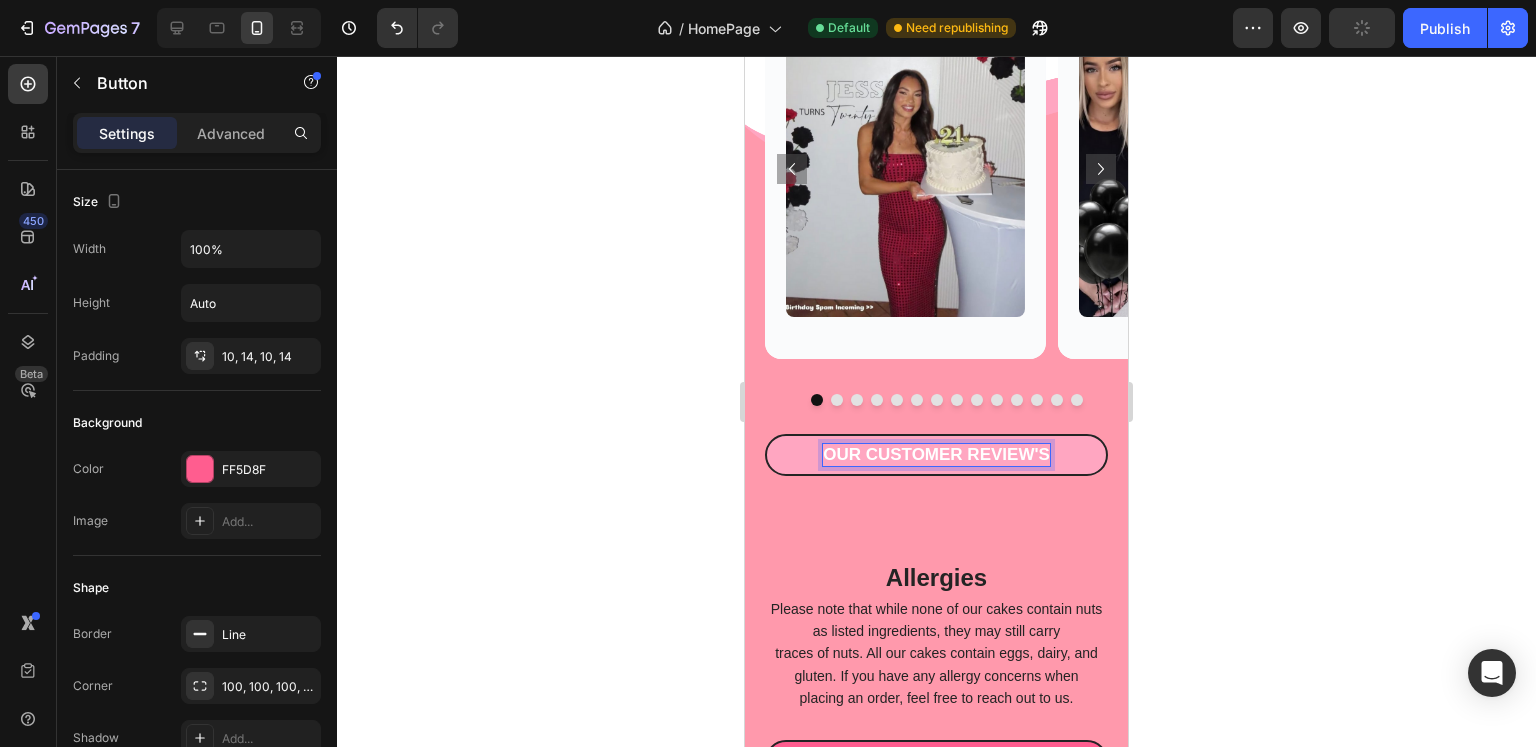 click 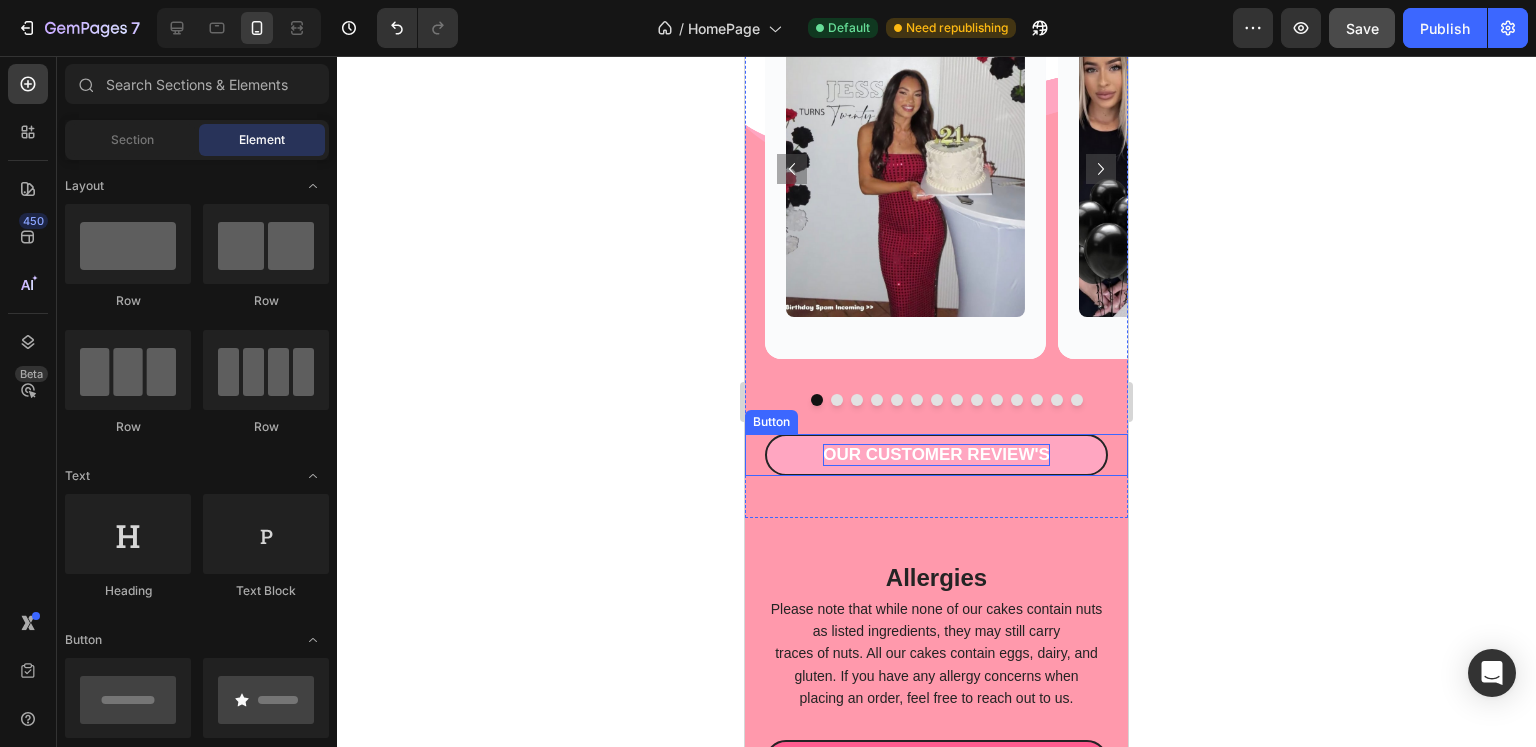 click on "Our Customer Review's" at bounding box center [936, 455] 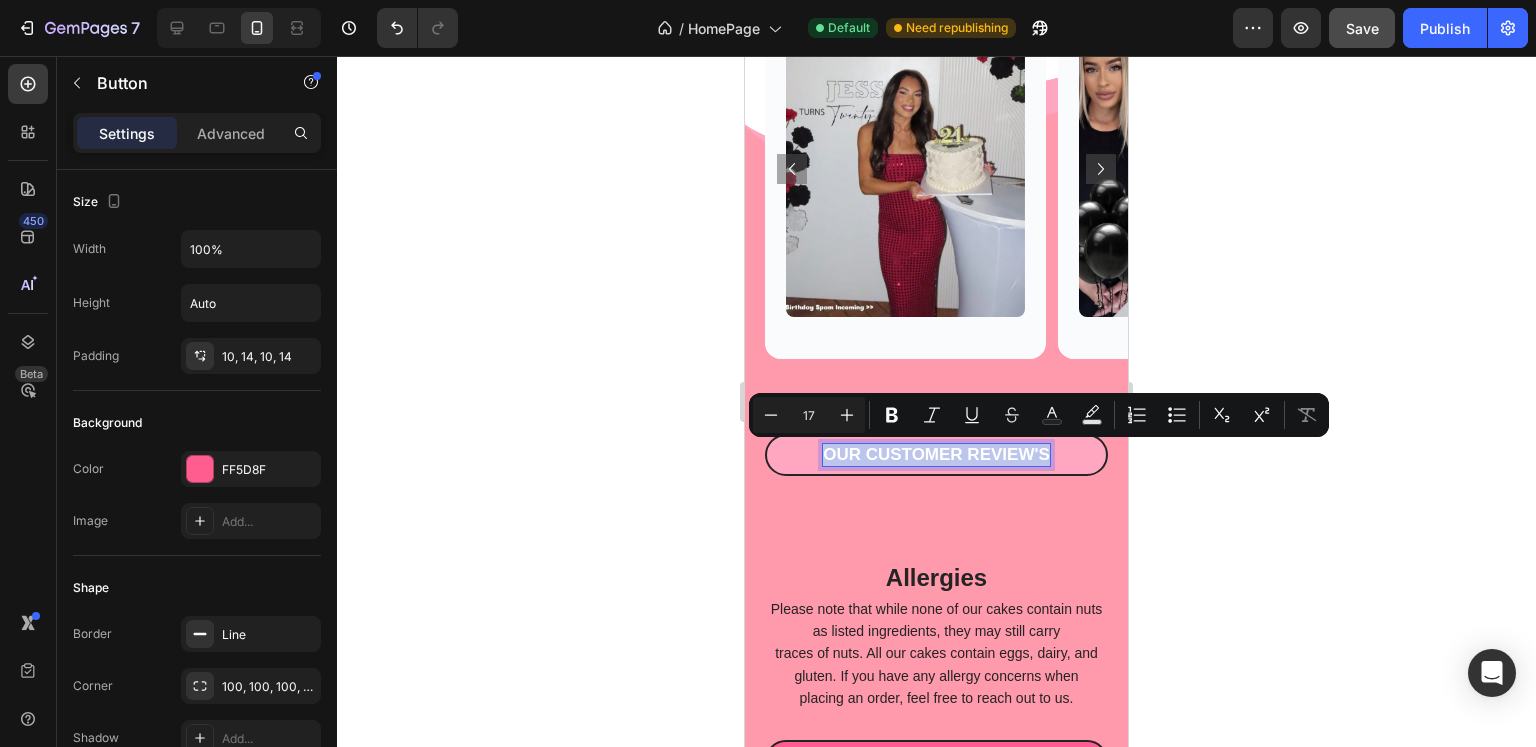 copy on "Our Customer Review's" 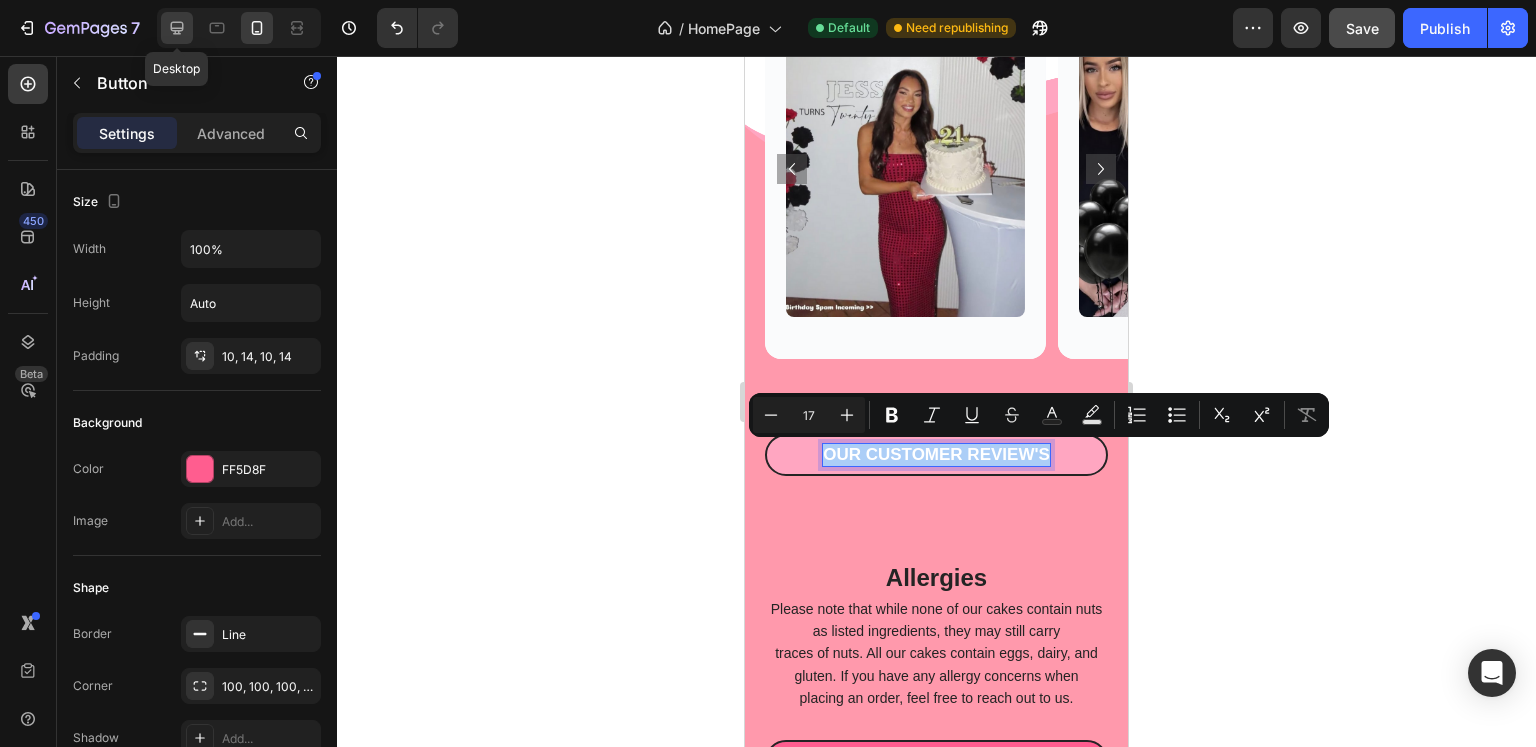 click 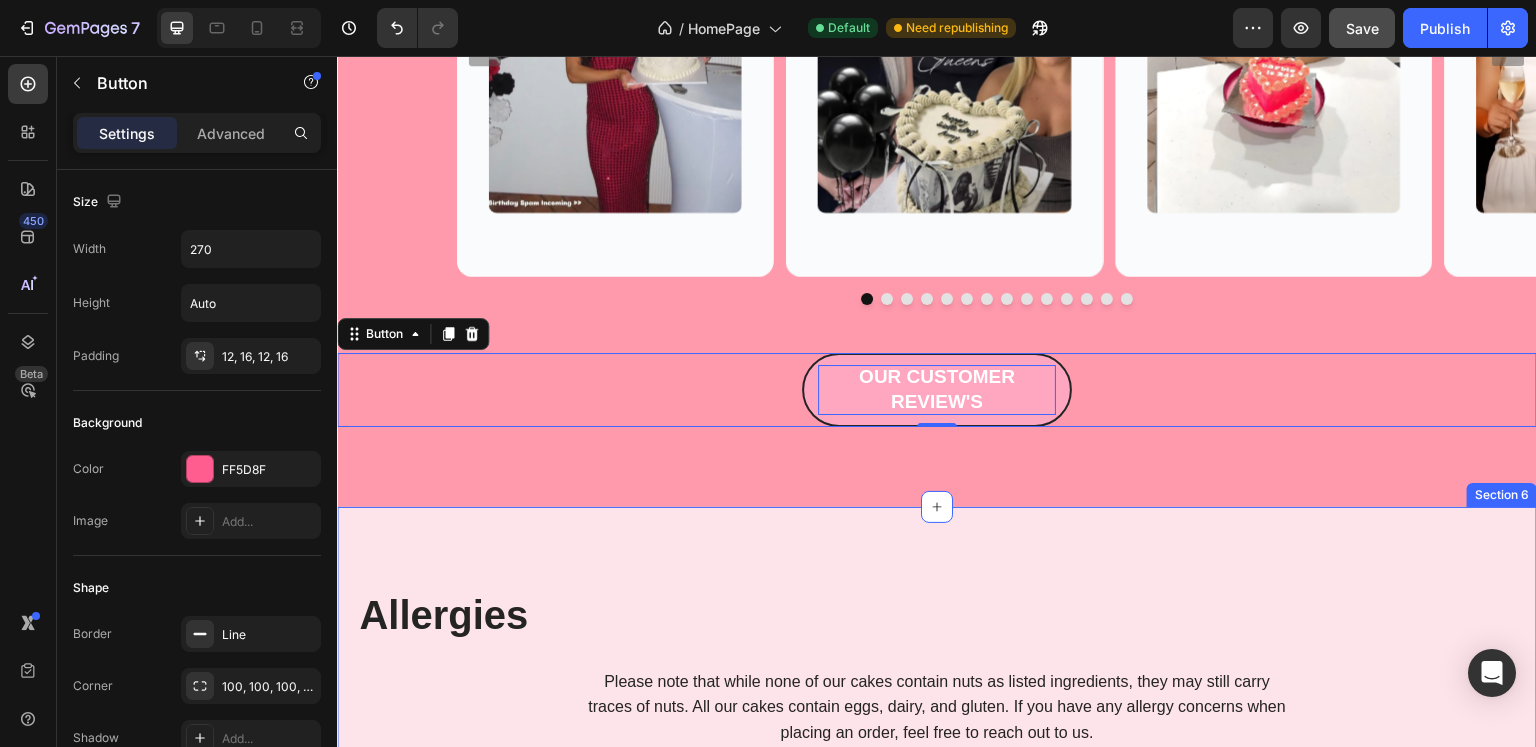 scroll, scrollTop: 4528, scrollLeft: 0, axis: vertical 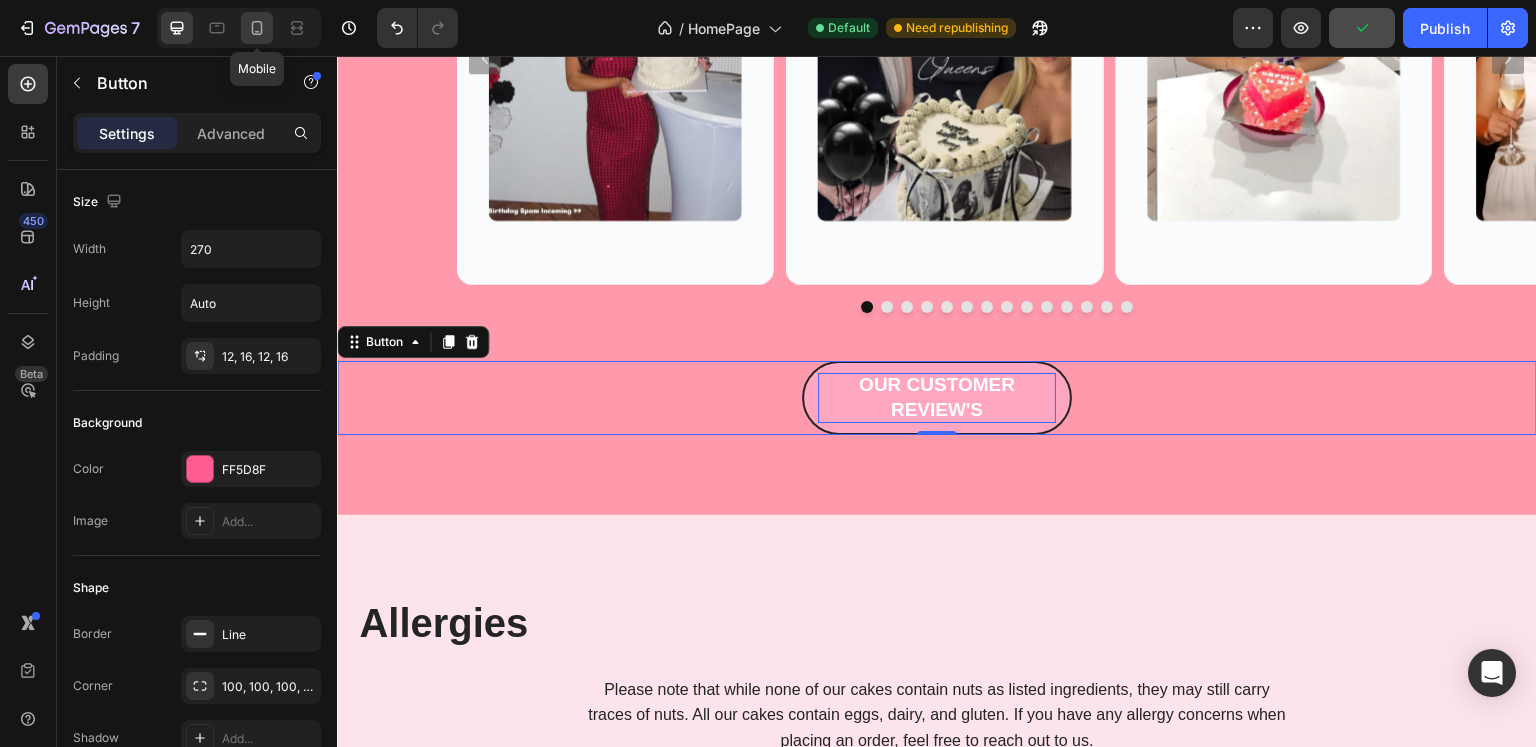 click 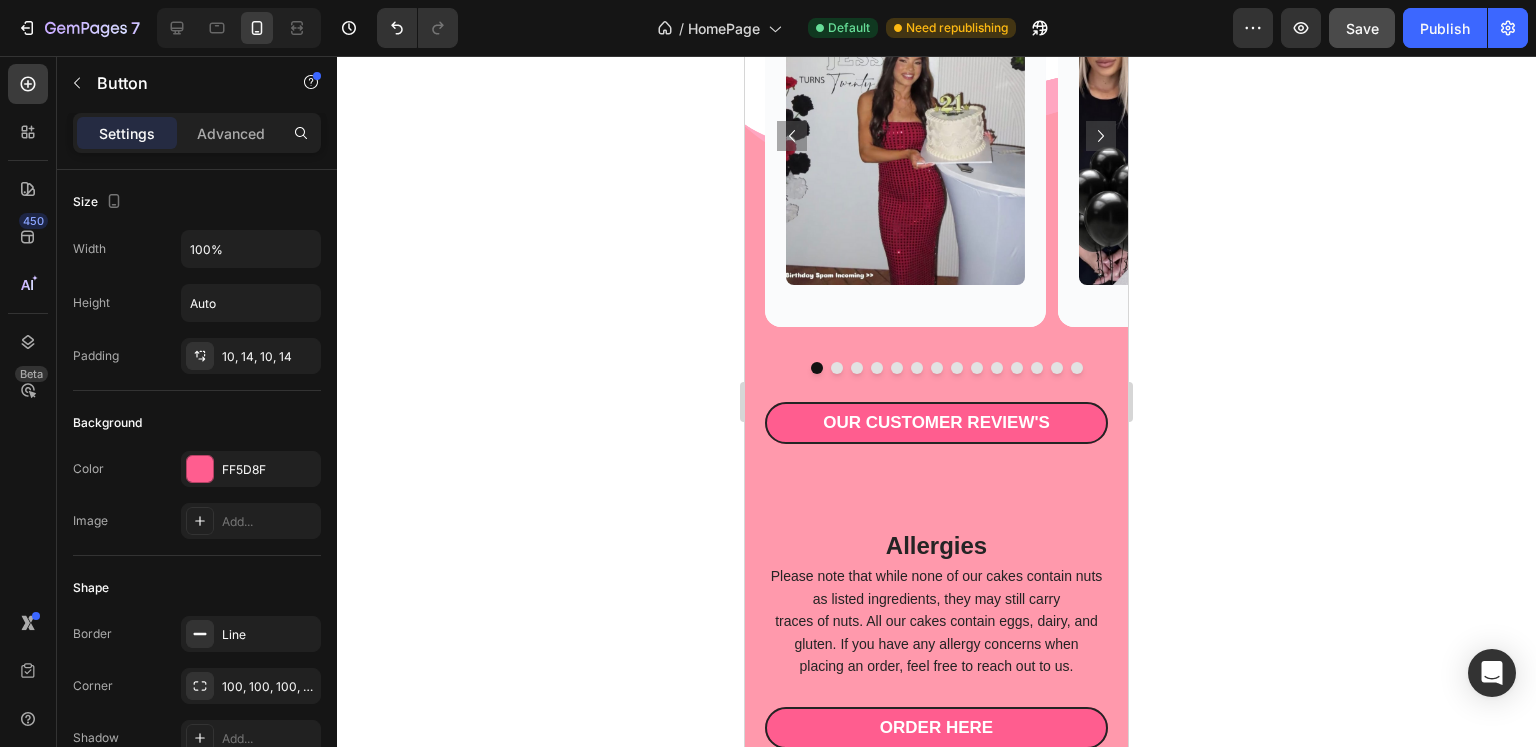 scroll, scrollTop: 4483, scrollLeft: 0, axis: vertical 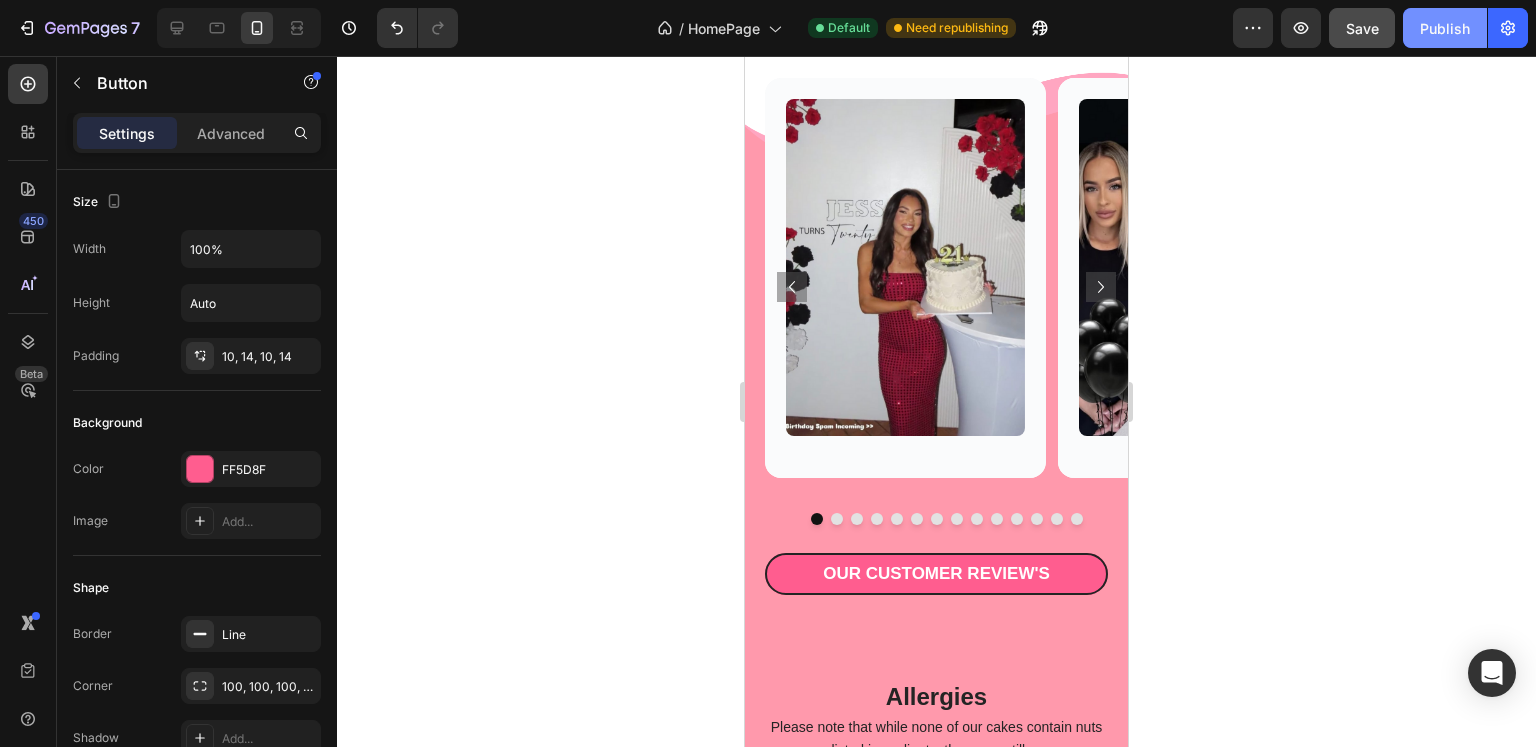 click on "Publish" at bounding box center (1445, 28) 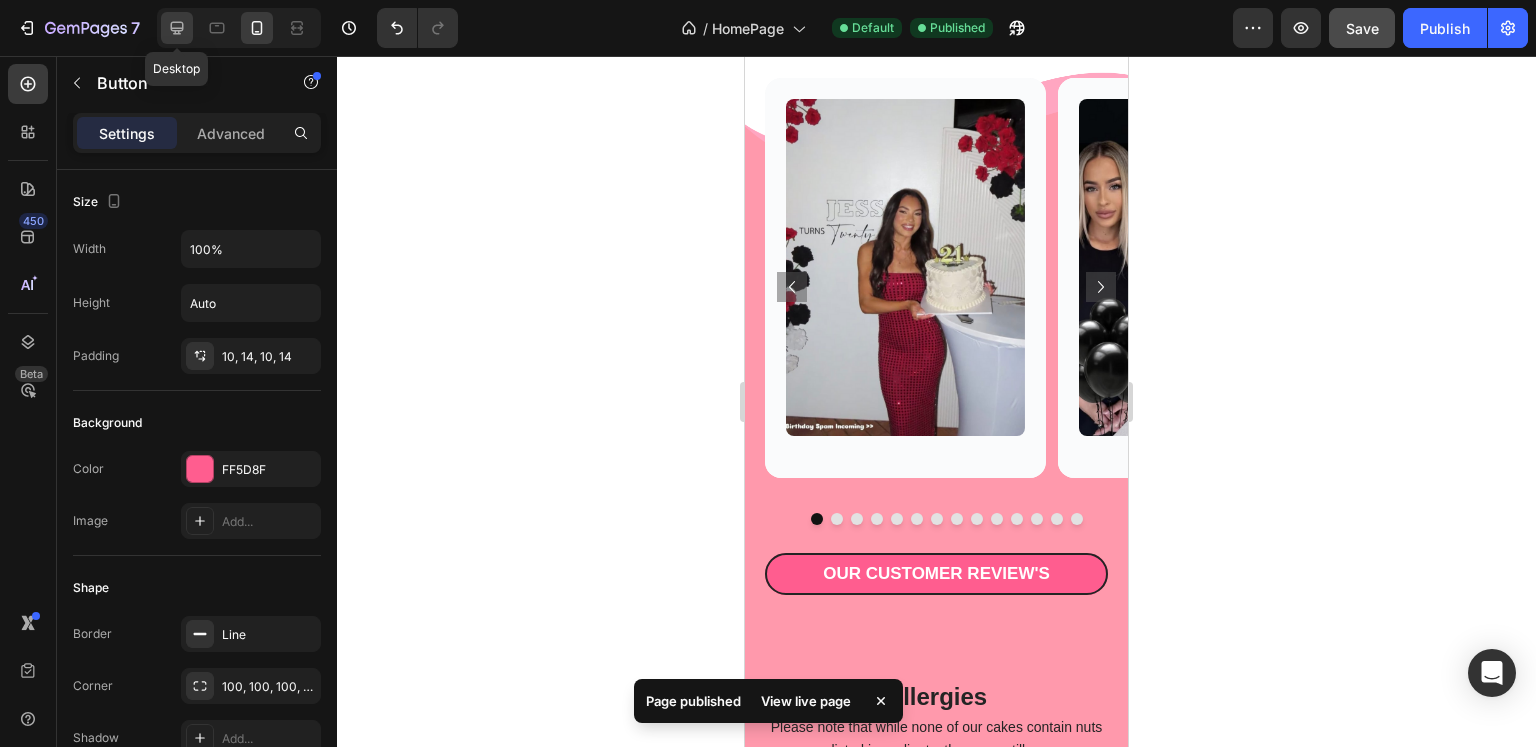 click 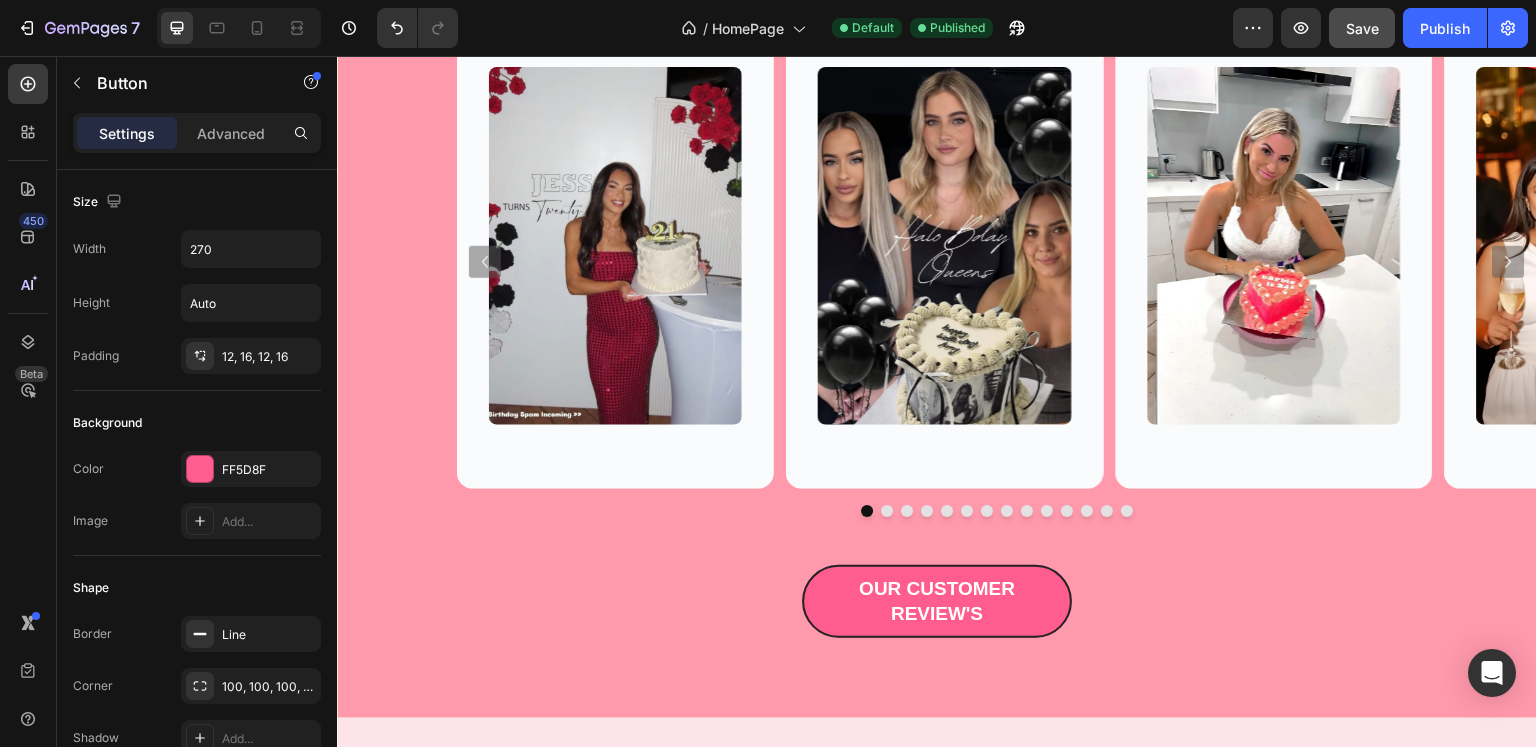 scroll, scrollTop: 4804, scrollLeft: 0, axis: vertical 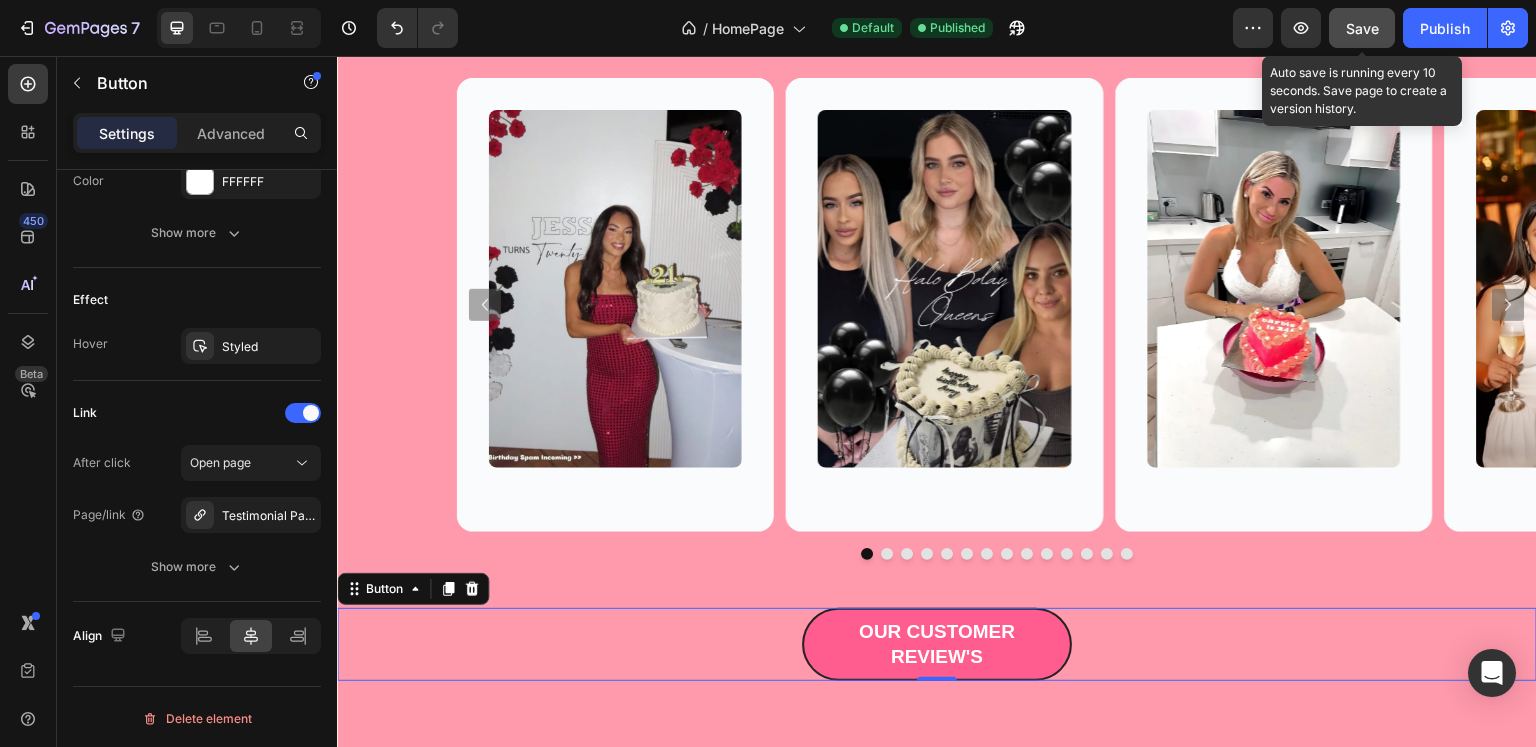 click on "Save" 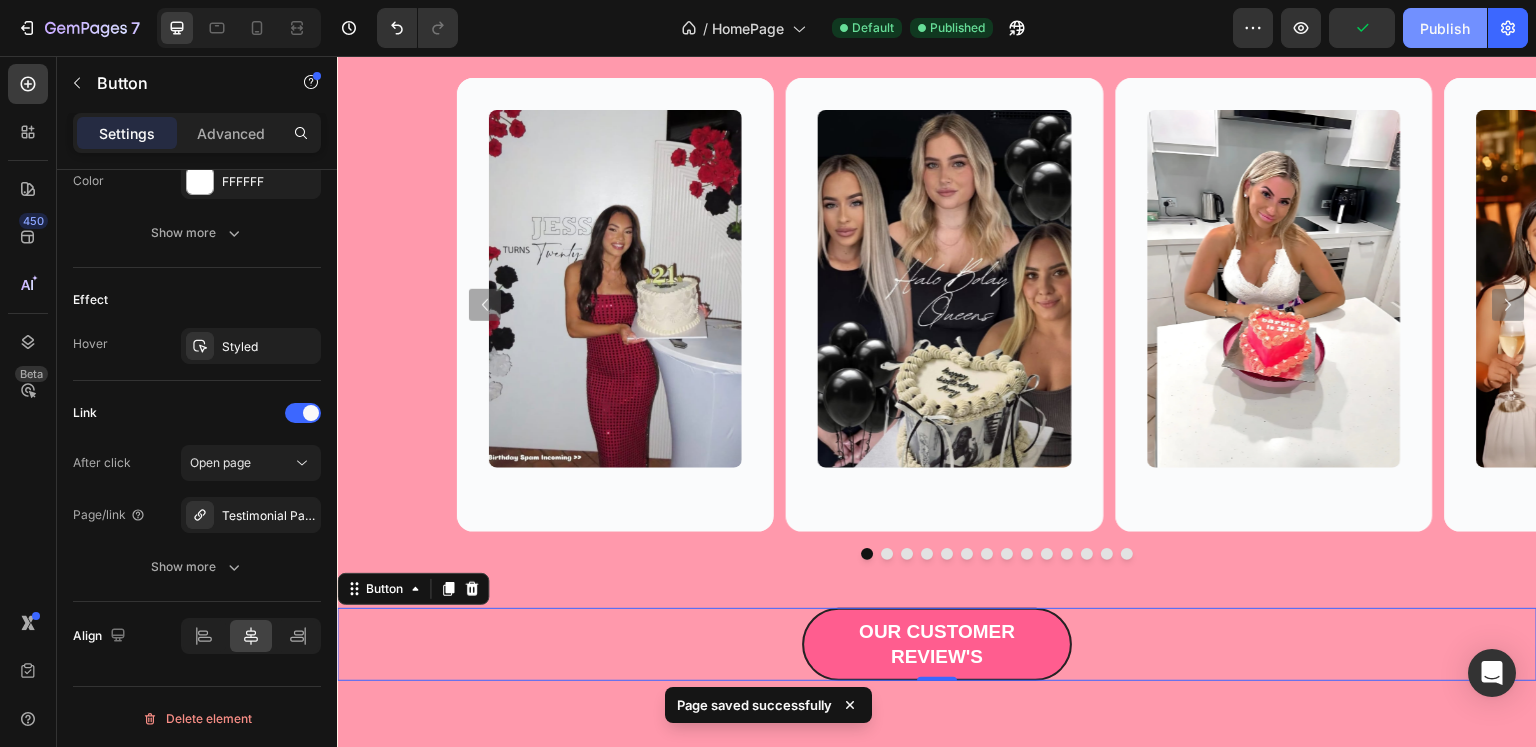 click on "Publish" at bounding box center [1445, 28] 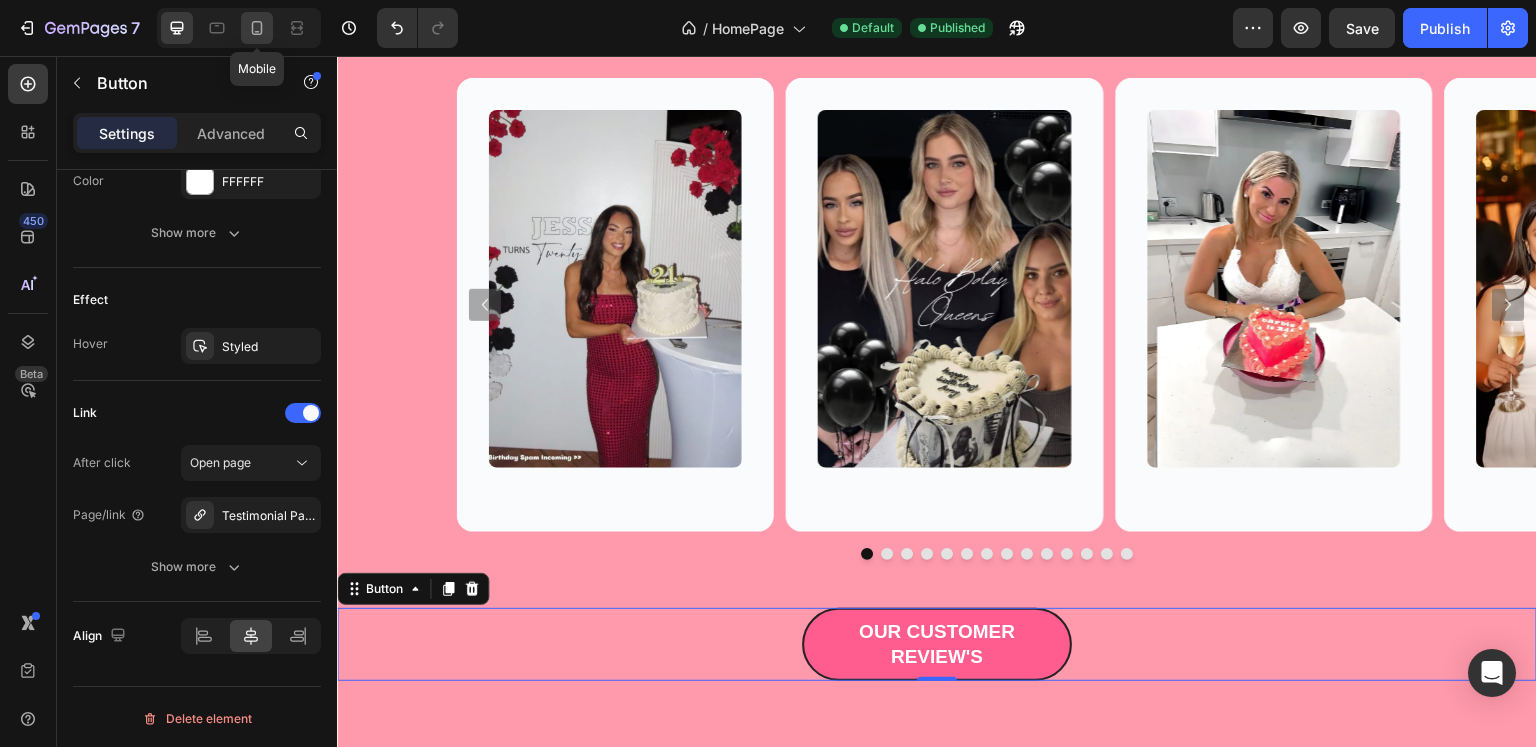 click 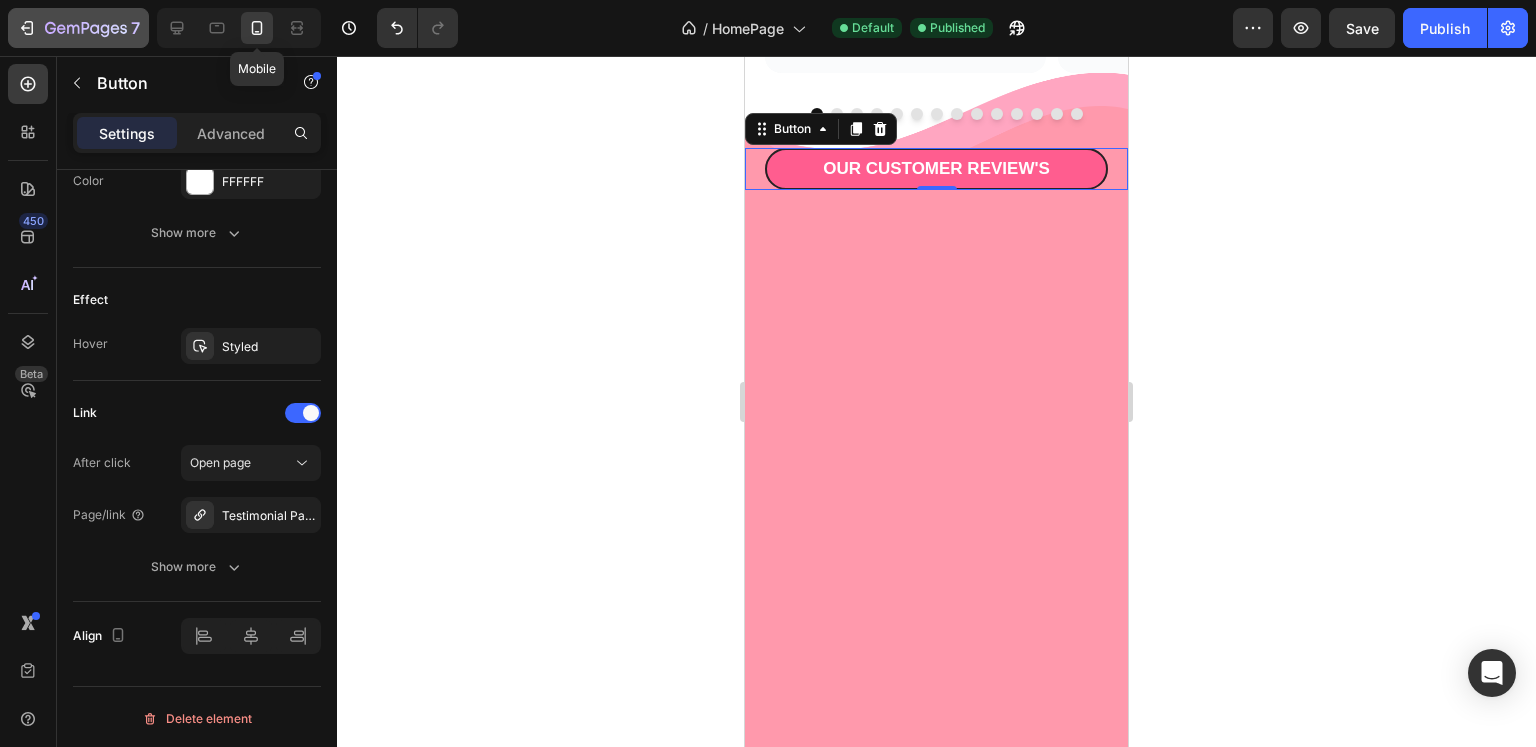 click on "7" 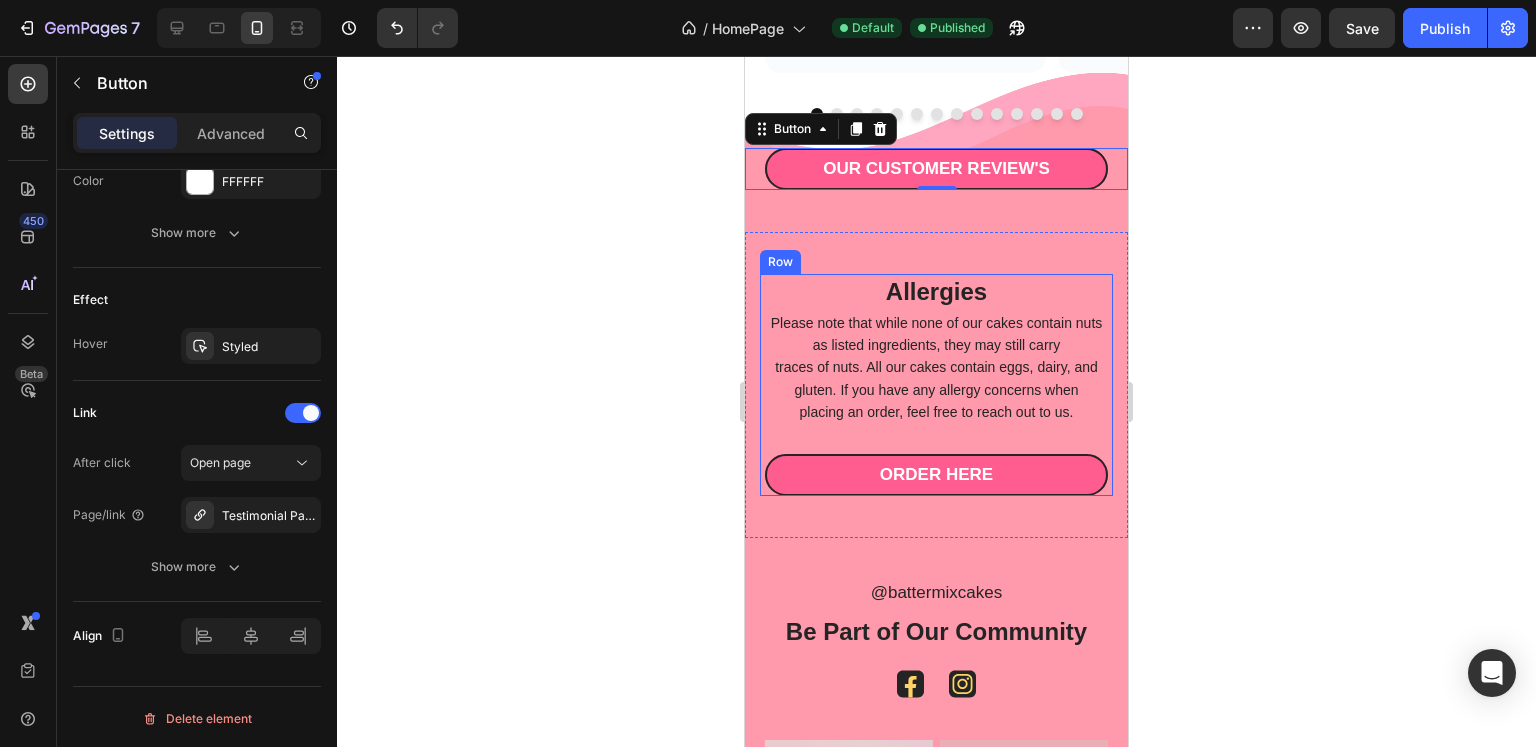 scroll, scrollTop: 4826, scrollLeft: 0, axis: vertical 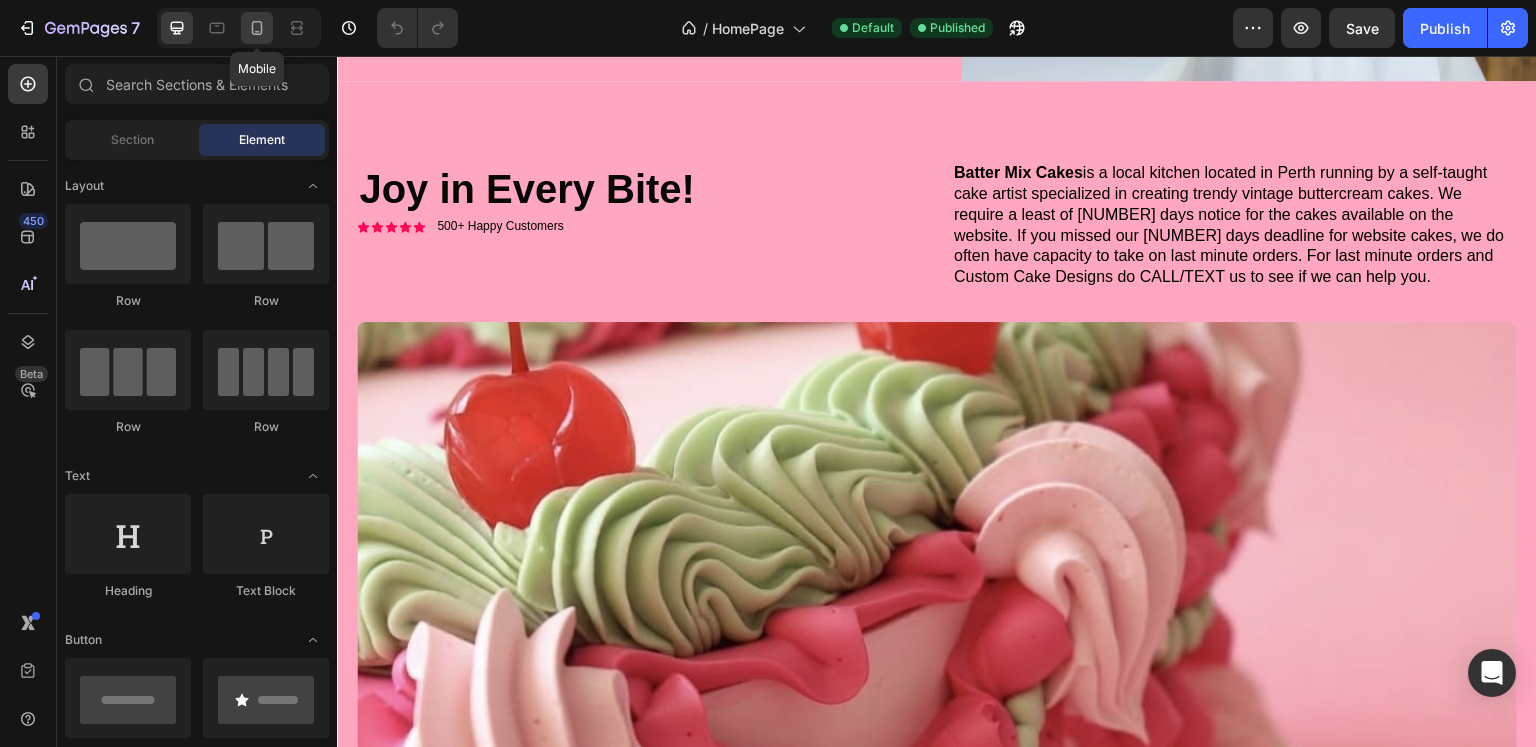 click 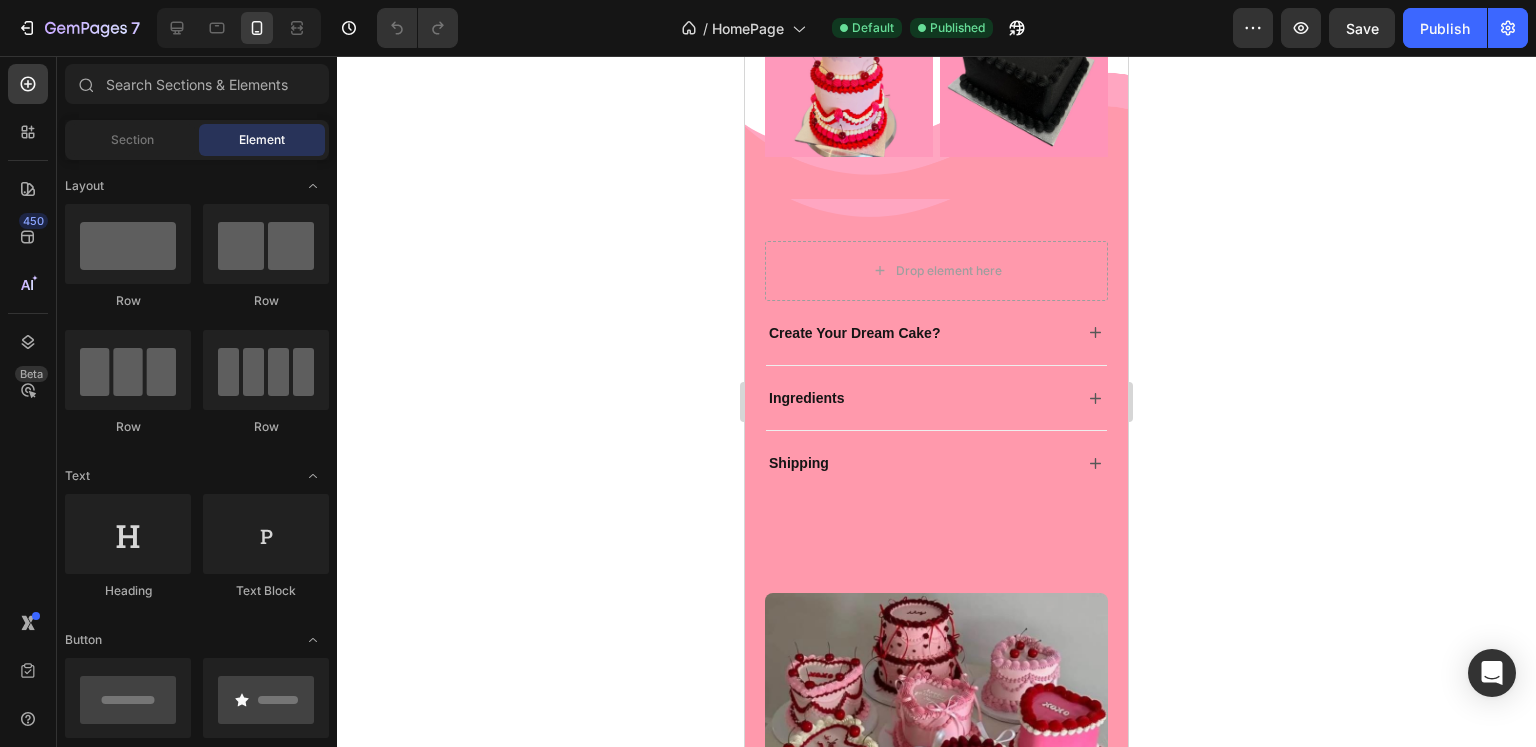 scroll, scrollTop: 6213, scrollLeft: 0, axis: vertical 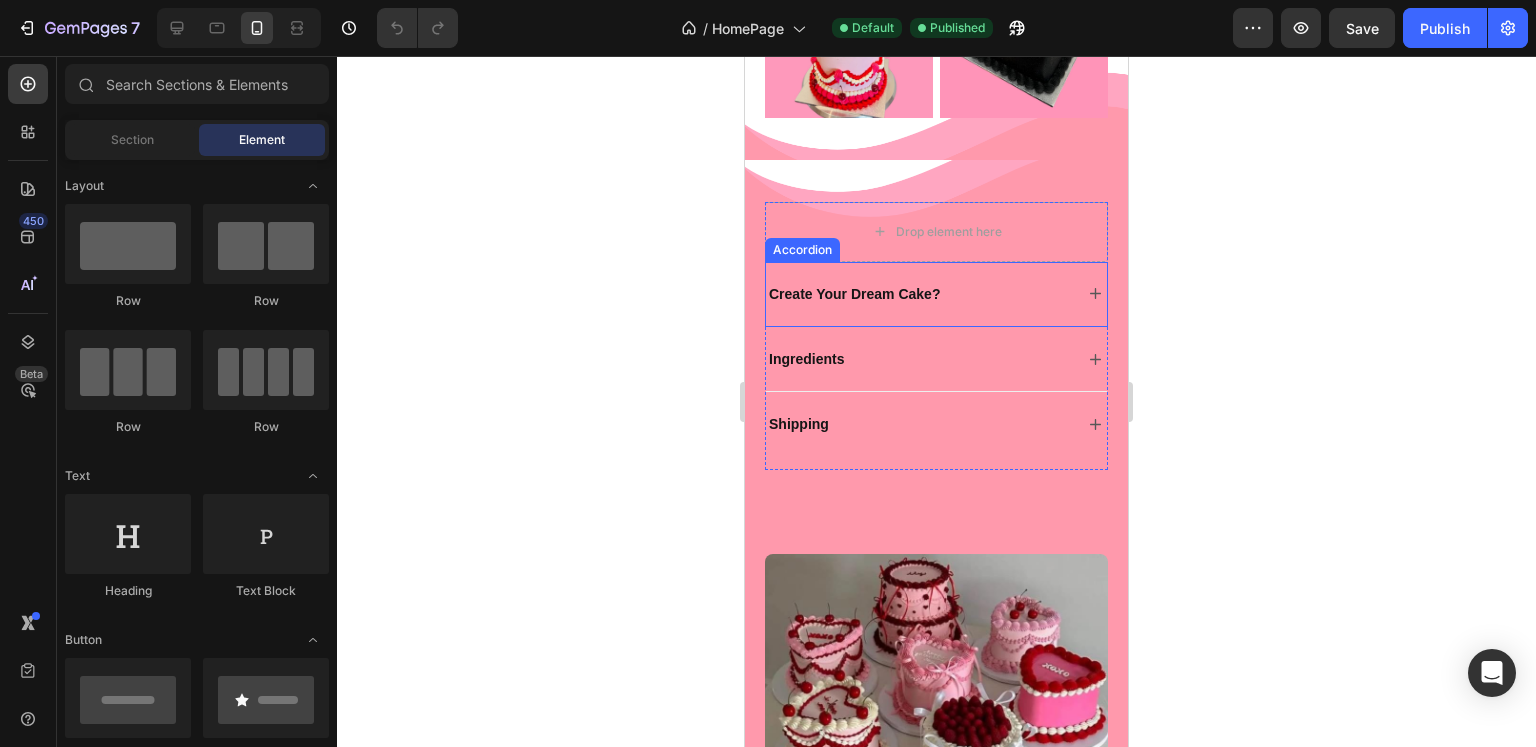 click 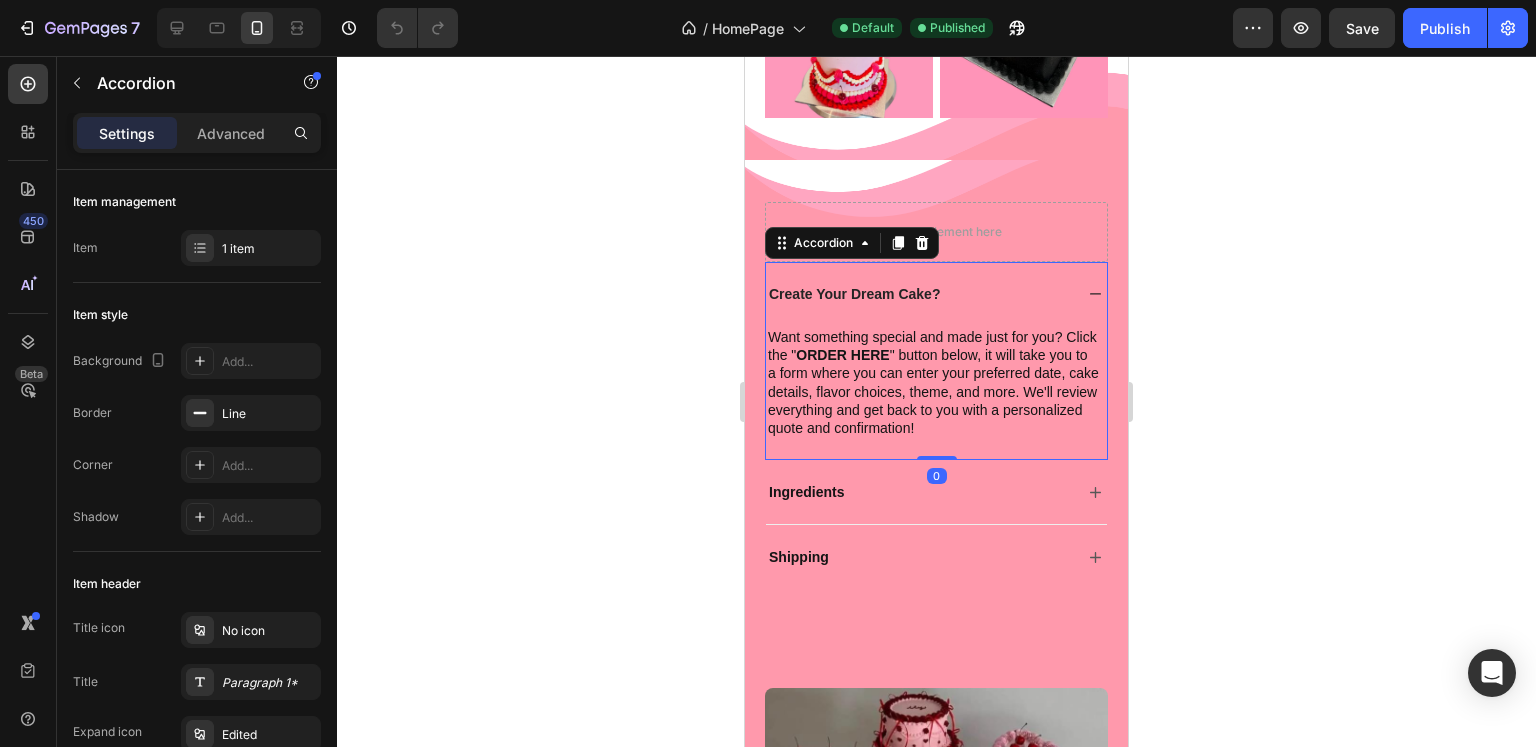 click 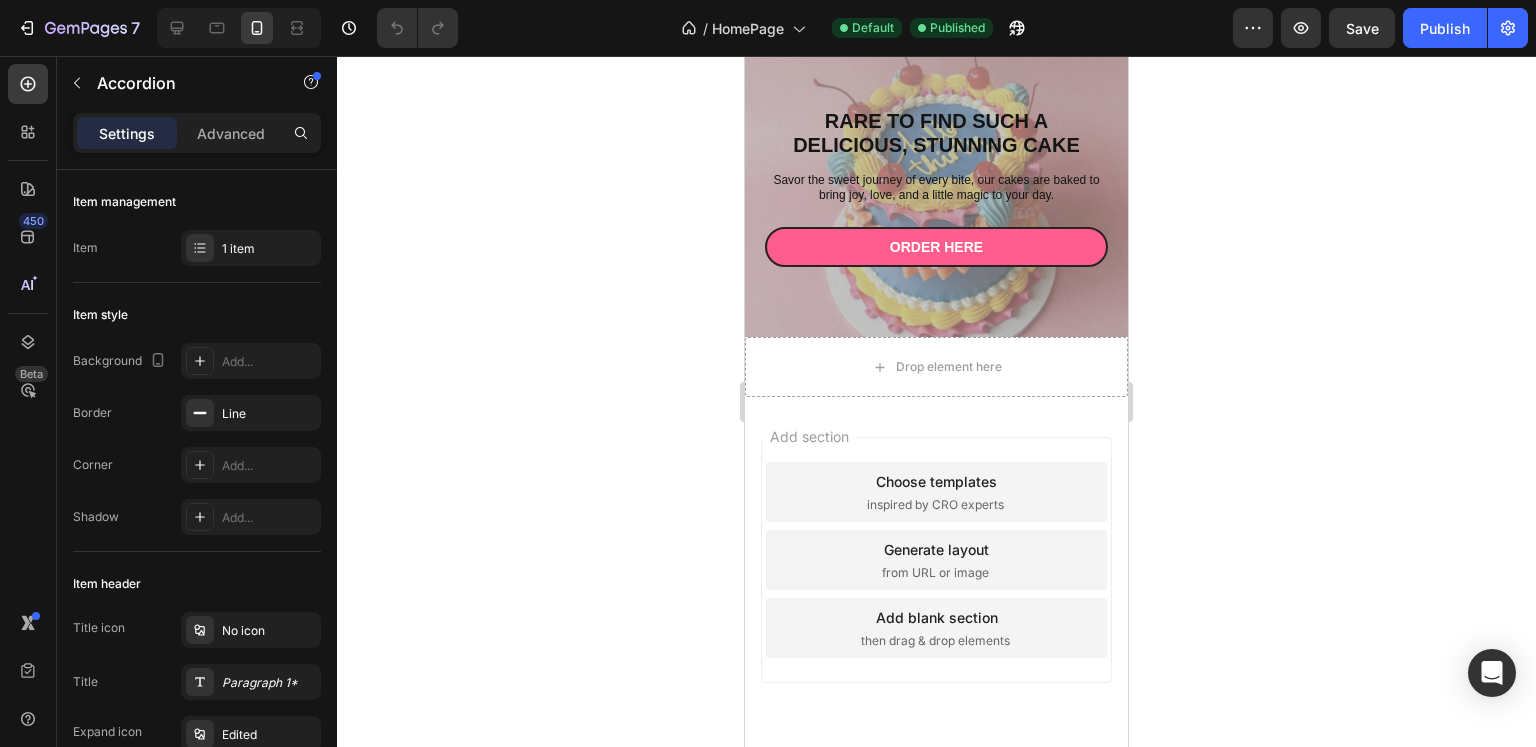 scroll, scrollTop: 10302, scrollLeft: 0, axis: vertical 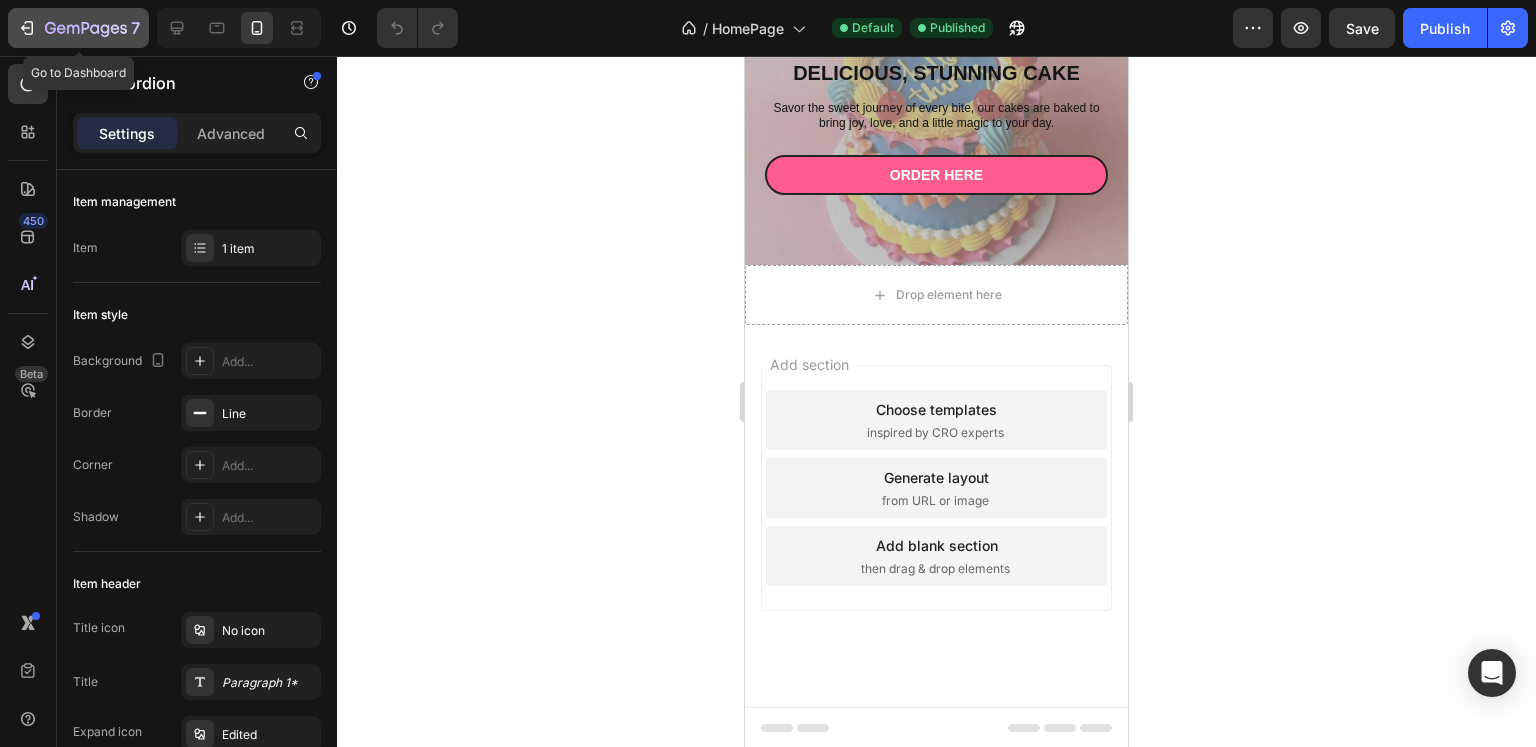 click 